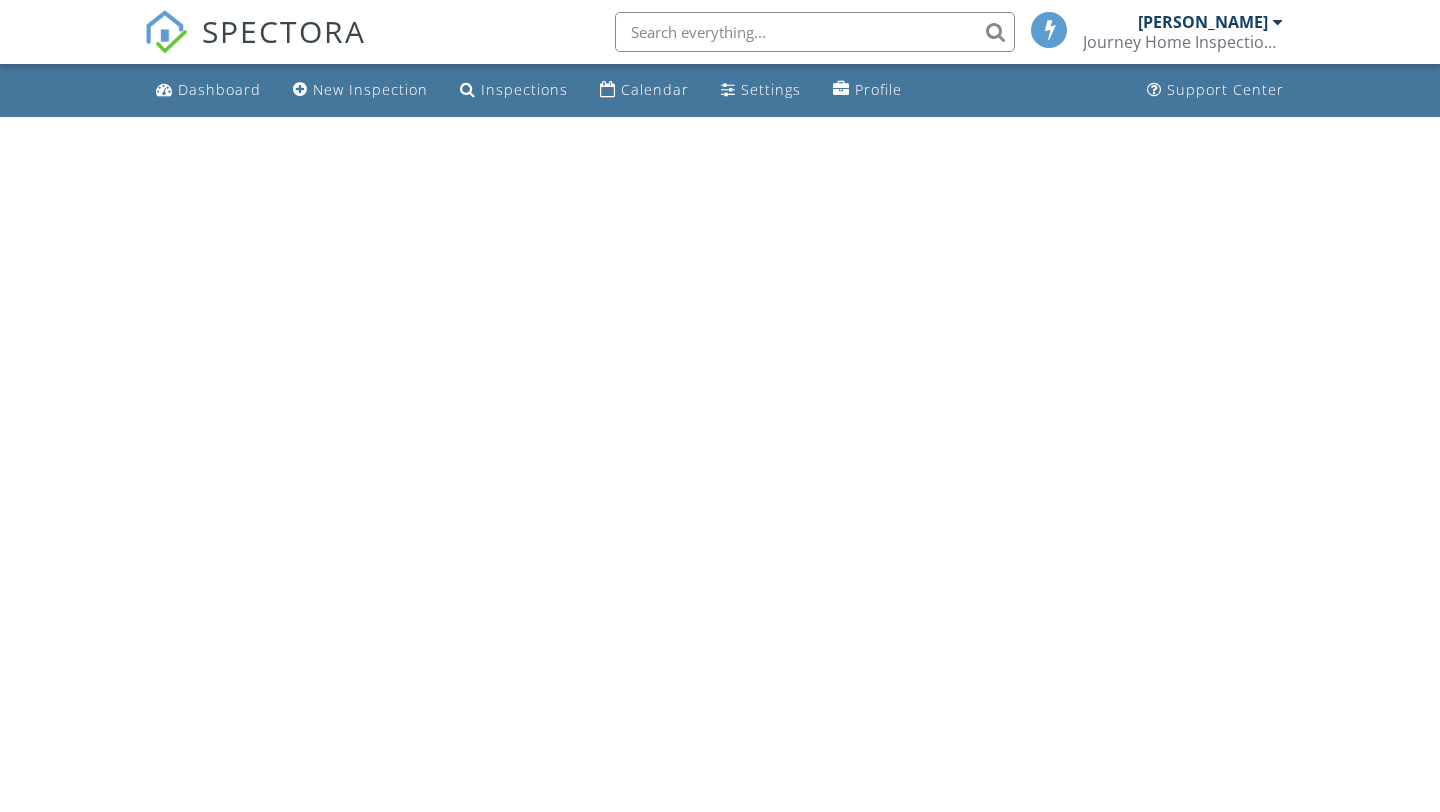 scroll, scrollTop: 0, scrollLeft: 0, axis: both 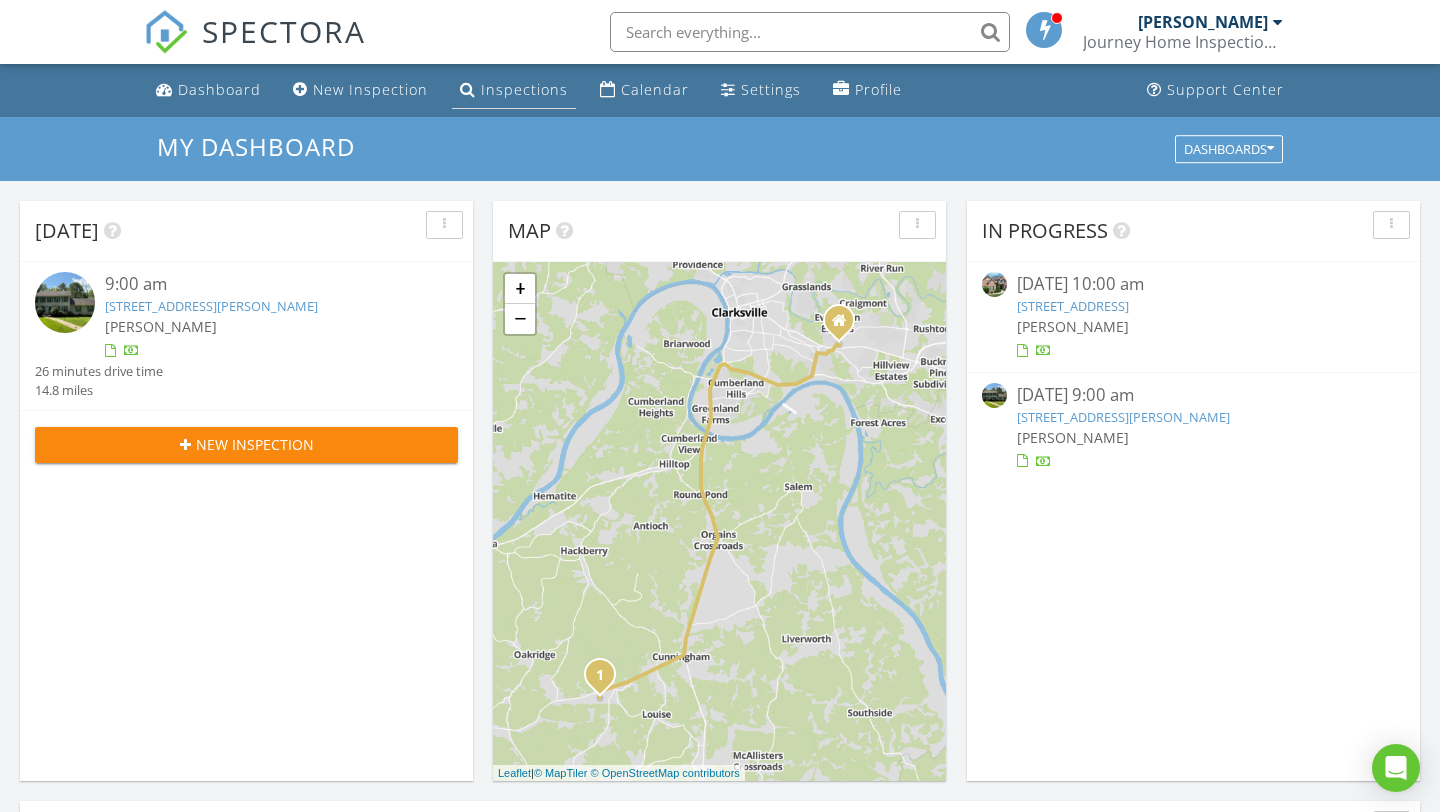 click on "Inspections" at bounding box center (524, 89) 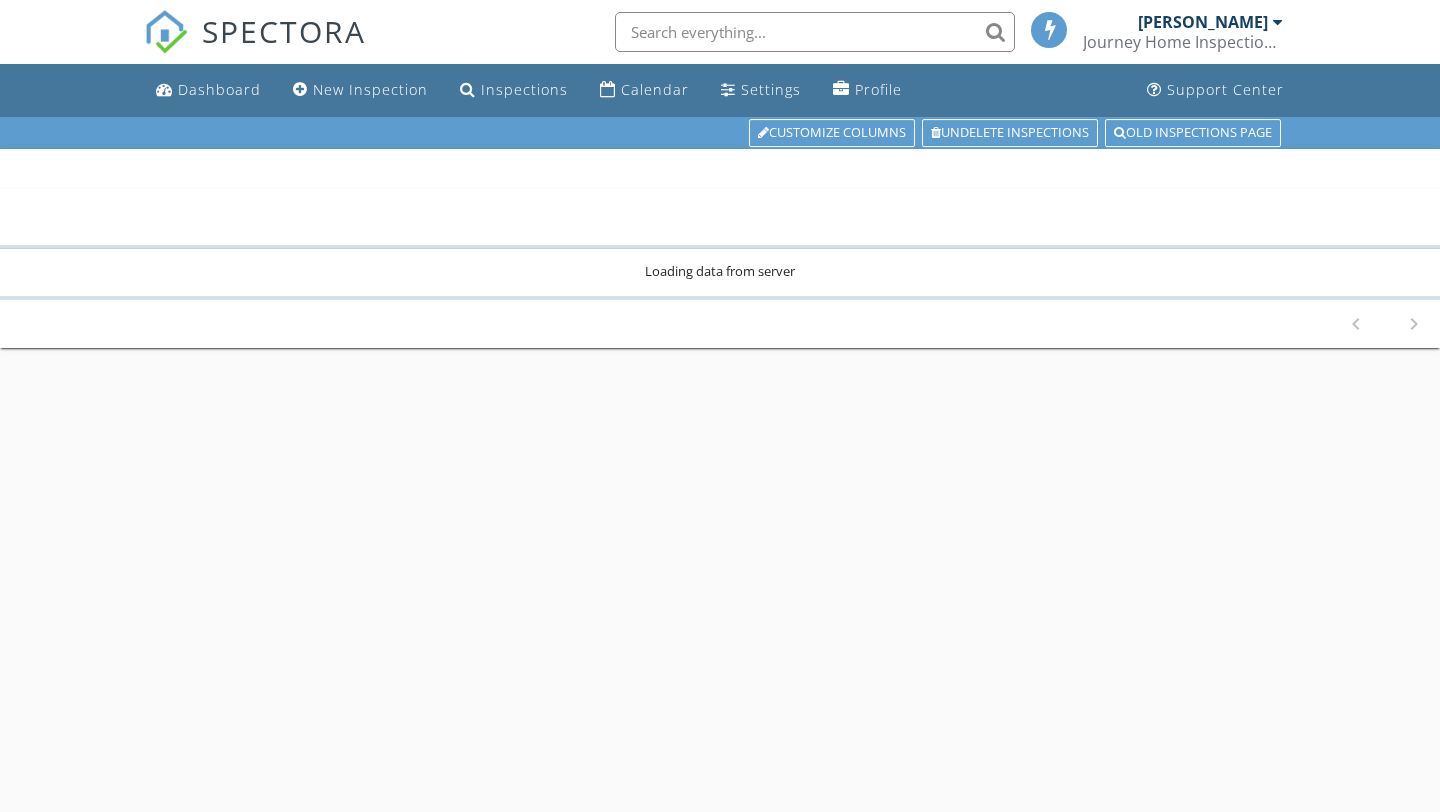 scroll, scrollTop: 0, scrollLeft: 0, axis: both 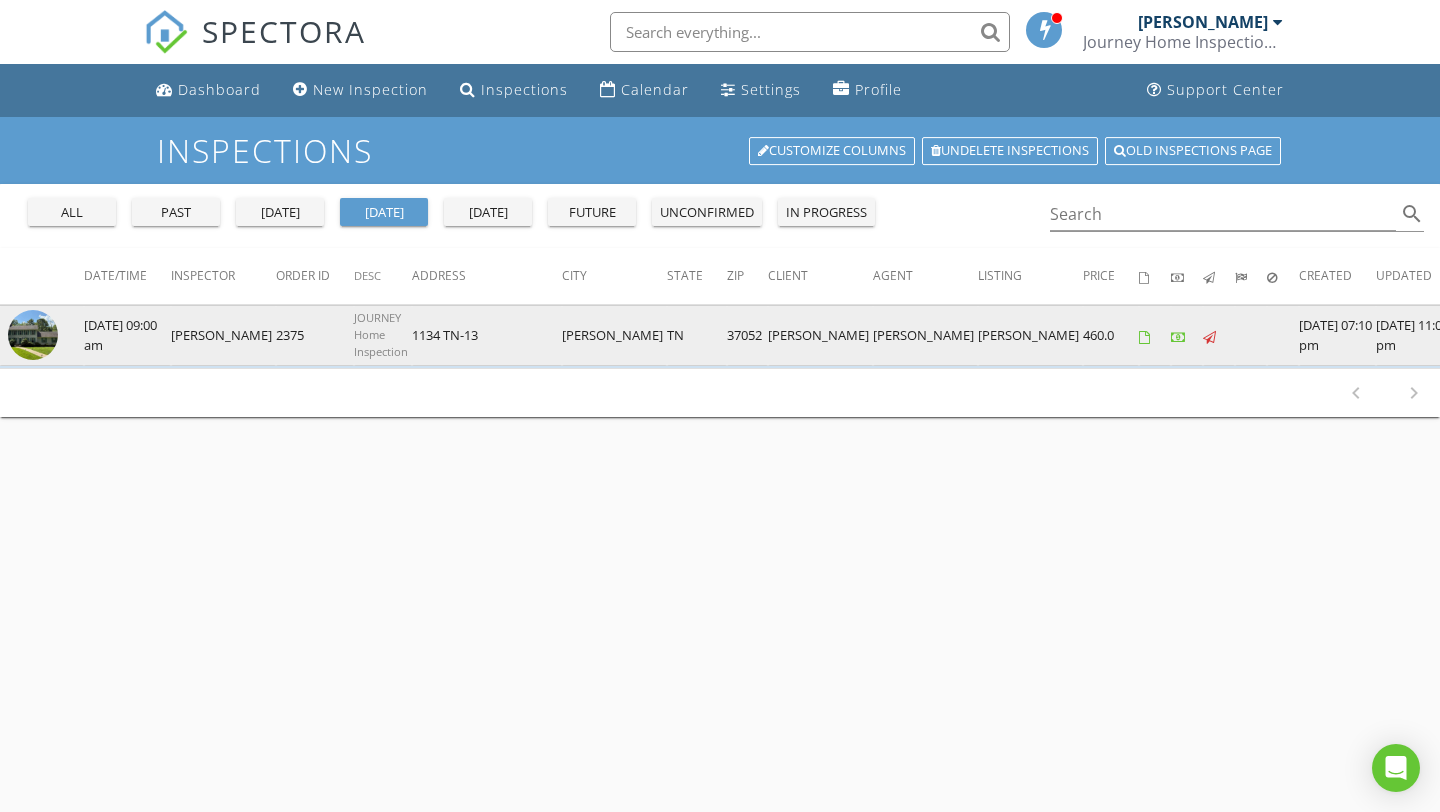 click at bounding box center (33, 335) 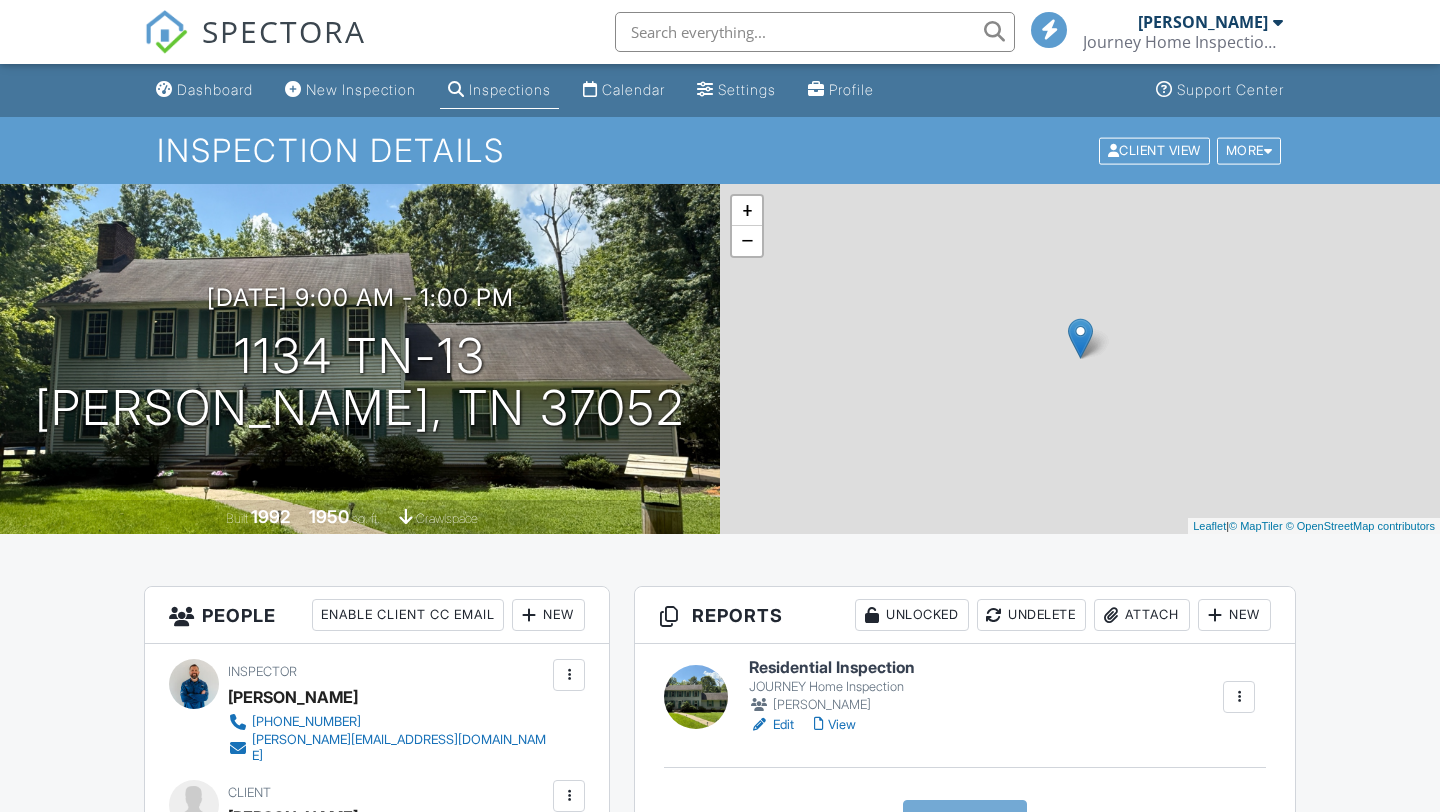 scroll, scrollTop: 0, scrollLeft: 0, axis: both 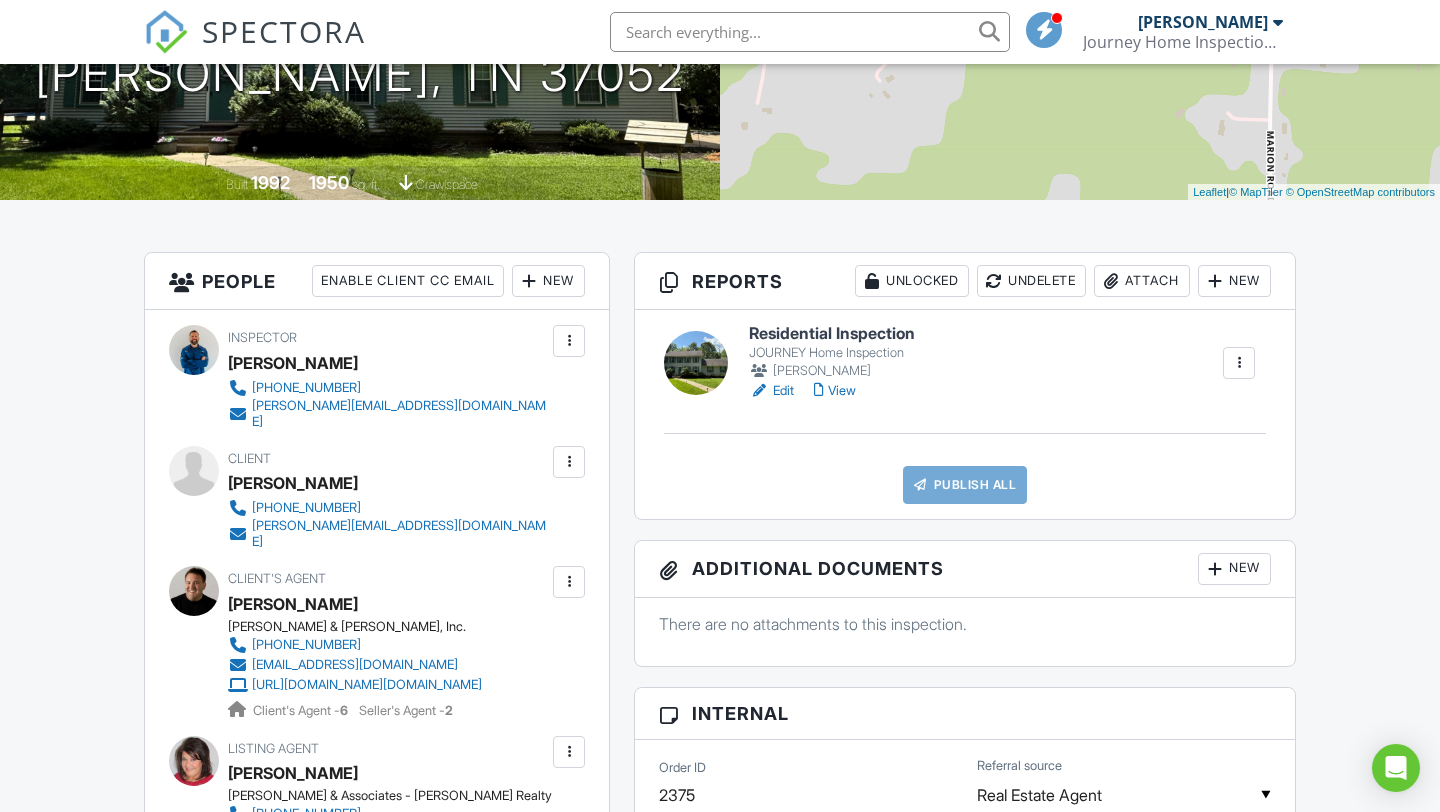 click on "View" at bounding box center [835, 391] 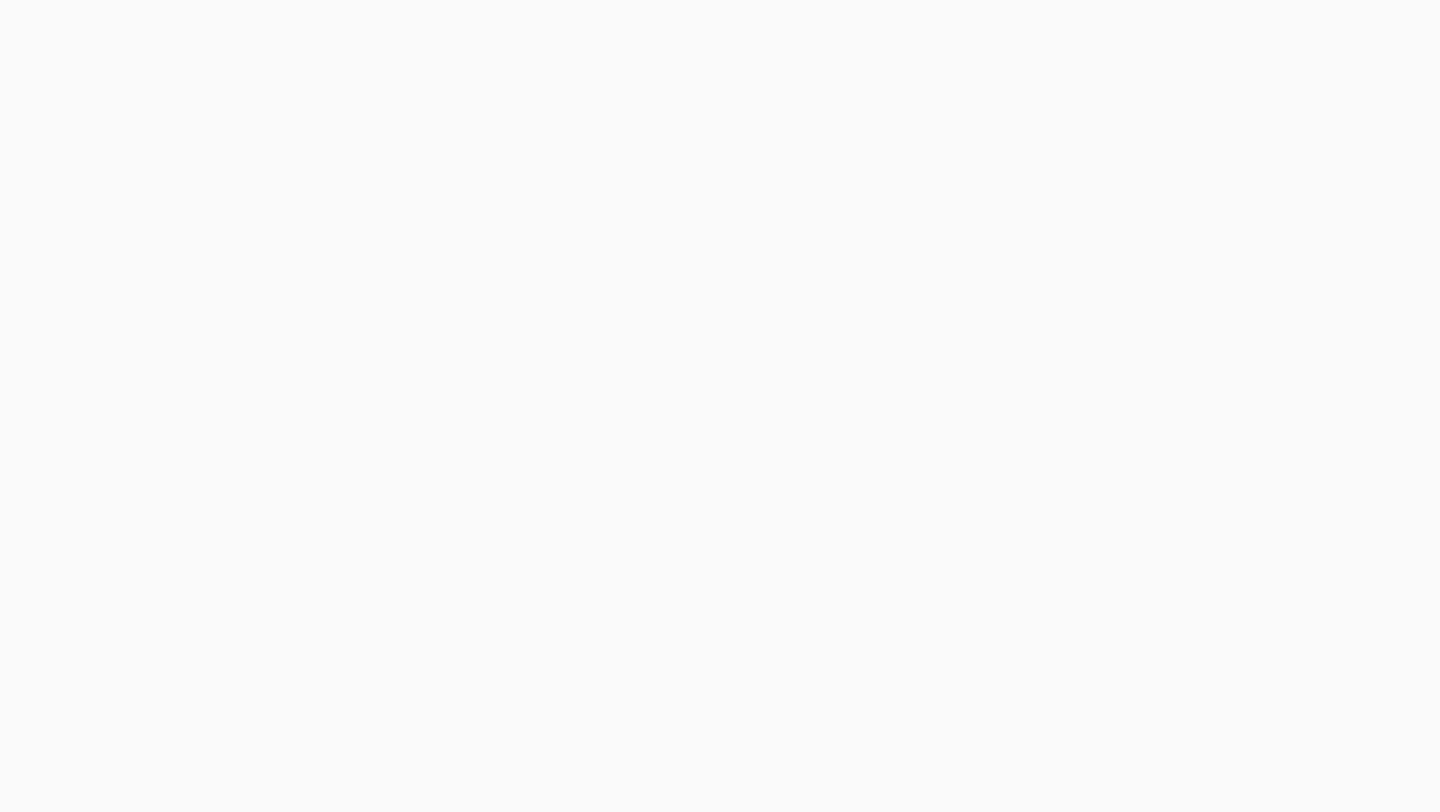 scroll, scrollTop: 0, scrollLeft: 0, axis: both 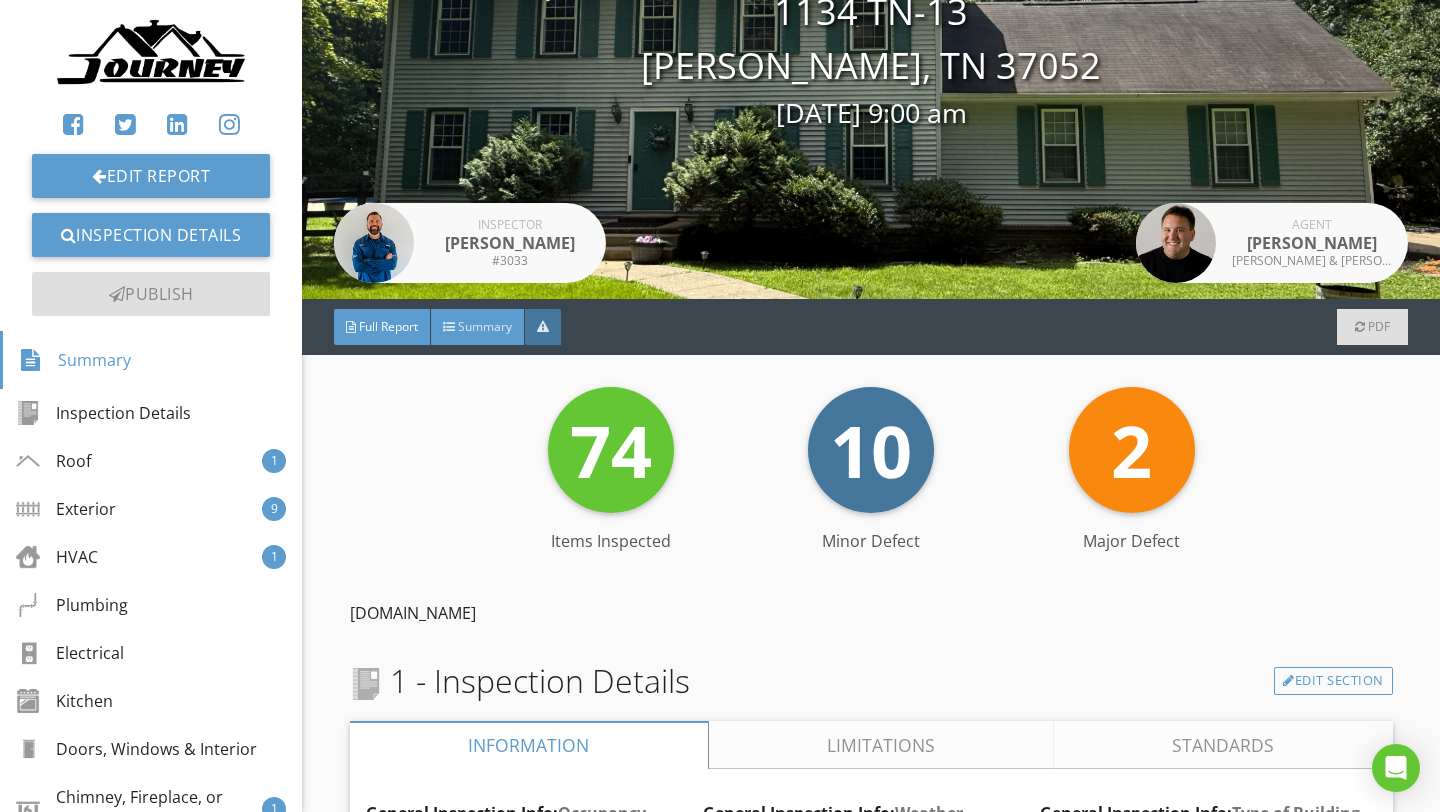 click on "Summary" at bounding box center (485, 326) 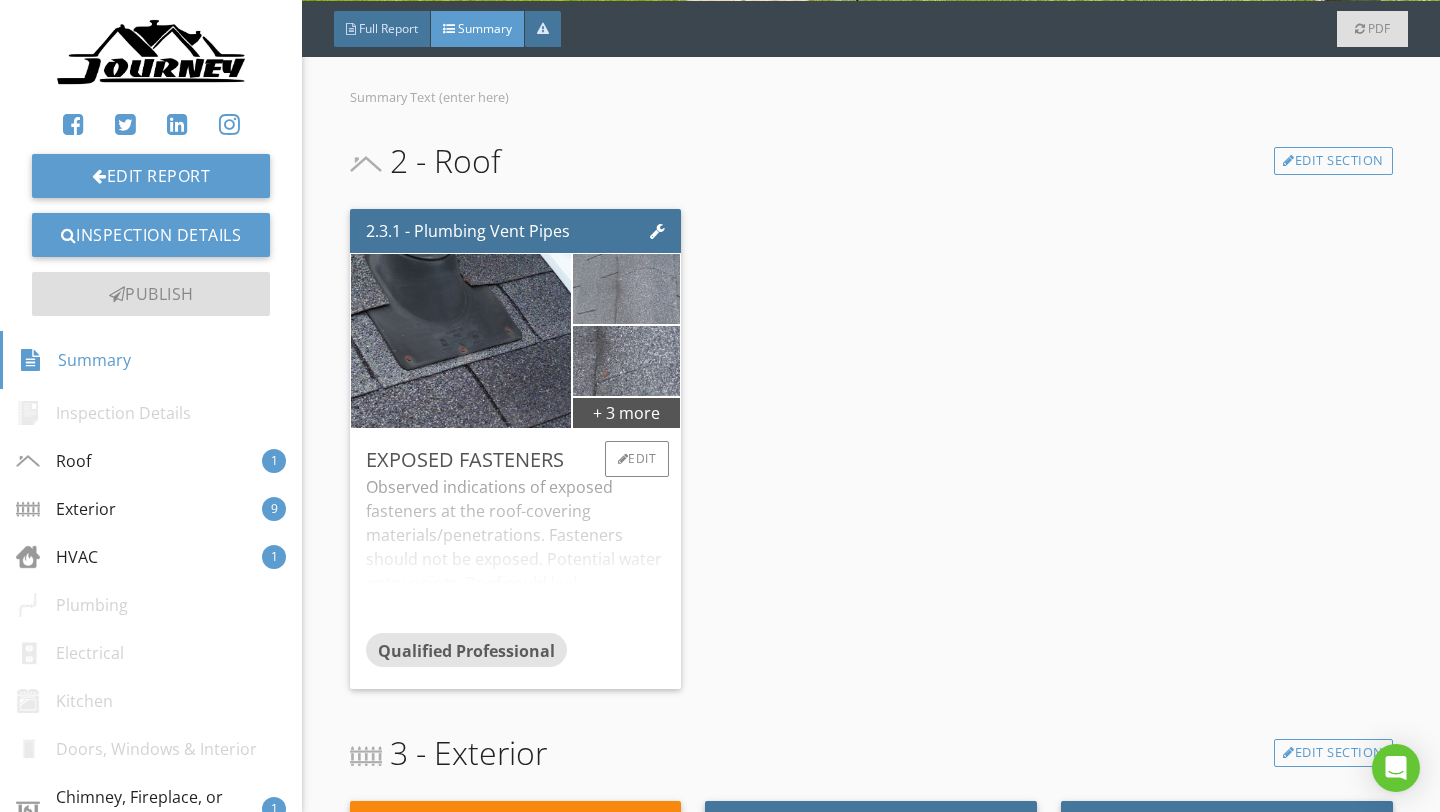 scroll, scrollTop: 474, scrollLeft: 0, axis: vertical 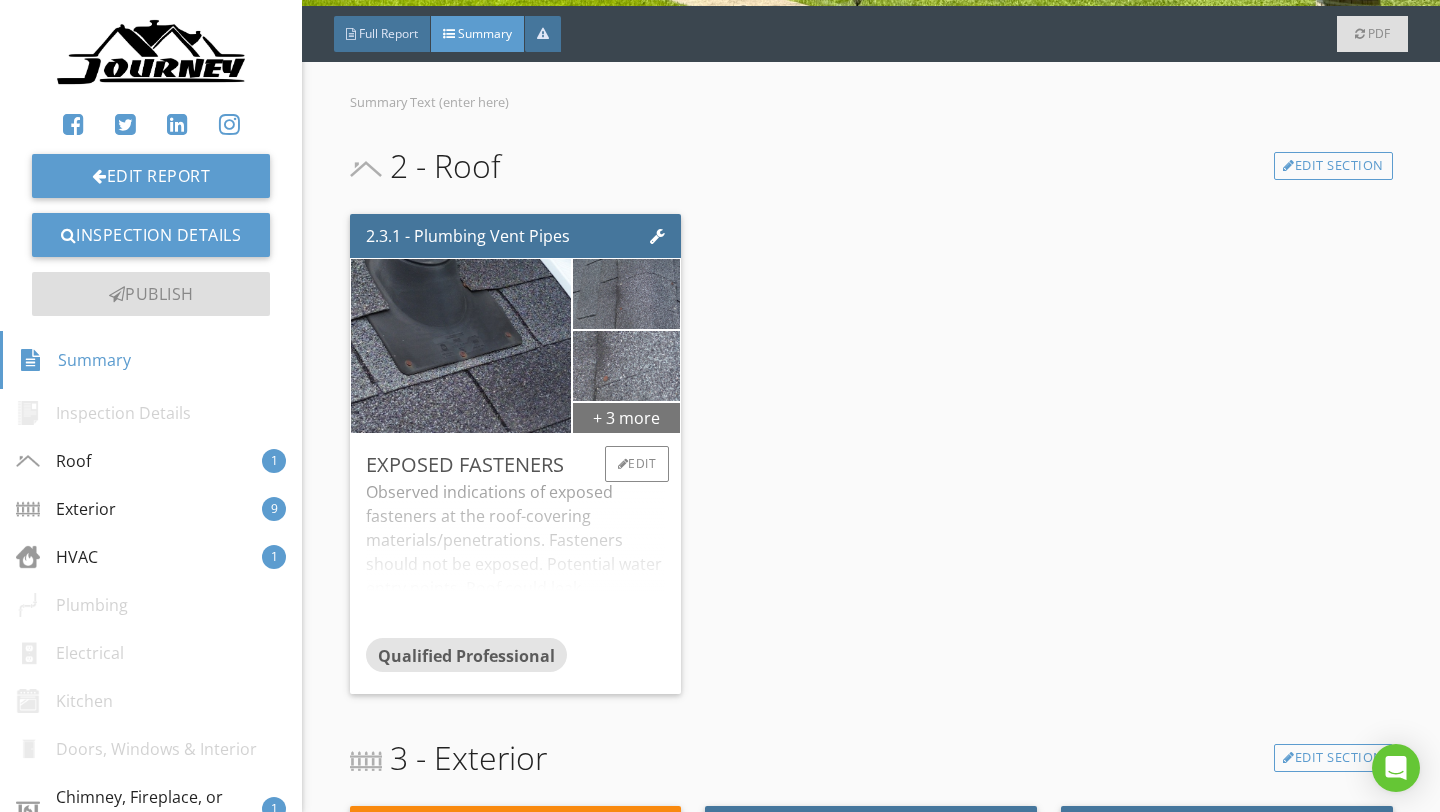 click on "+ 3 more" at bounding box center [627, 417] 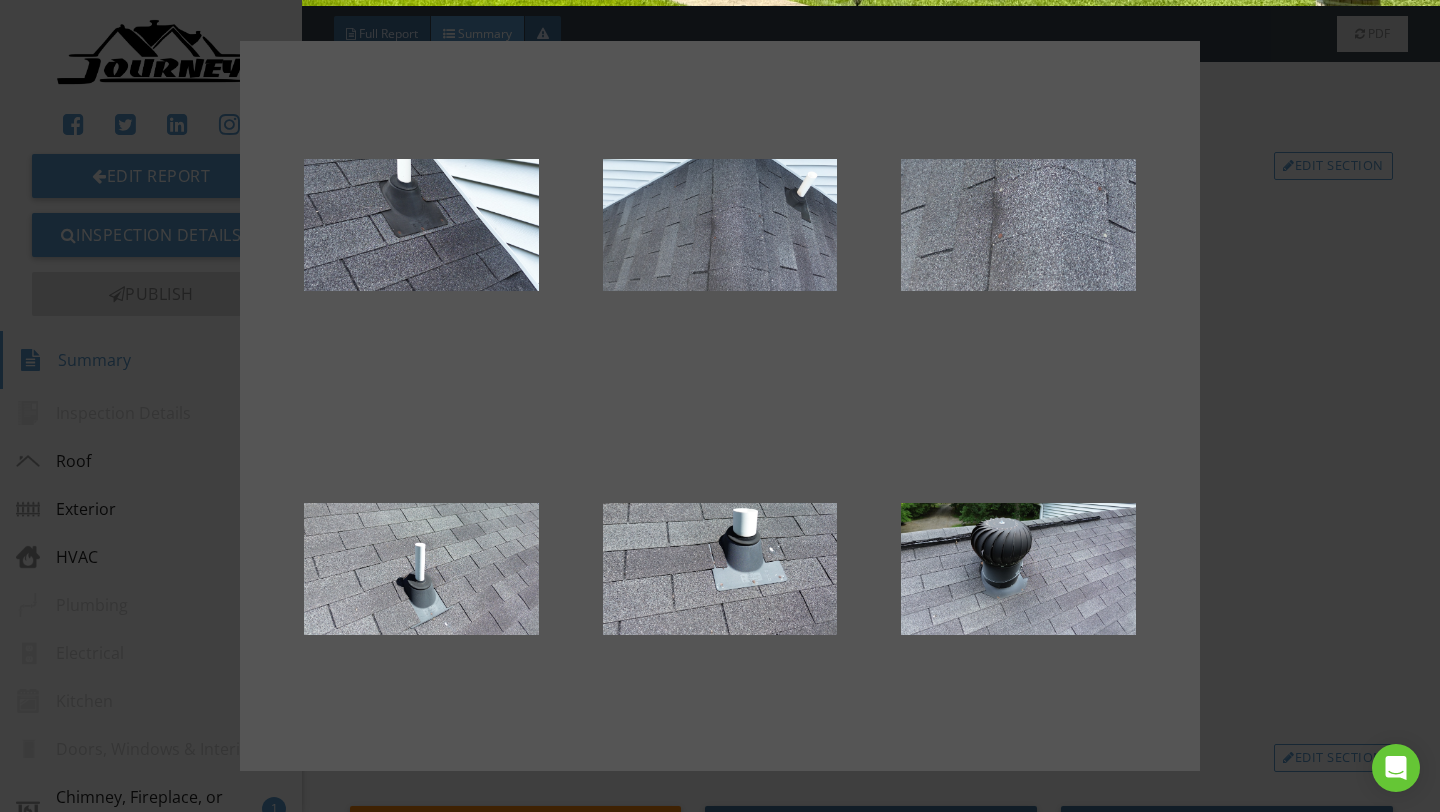 click at bounding box center (720, 406) 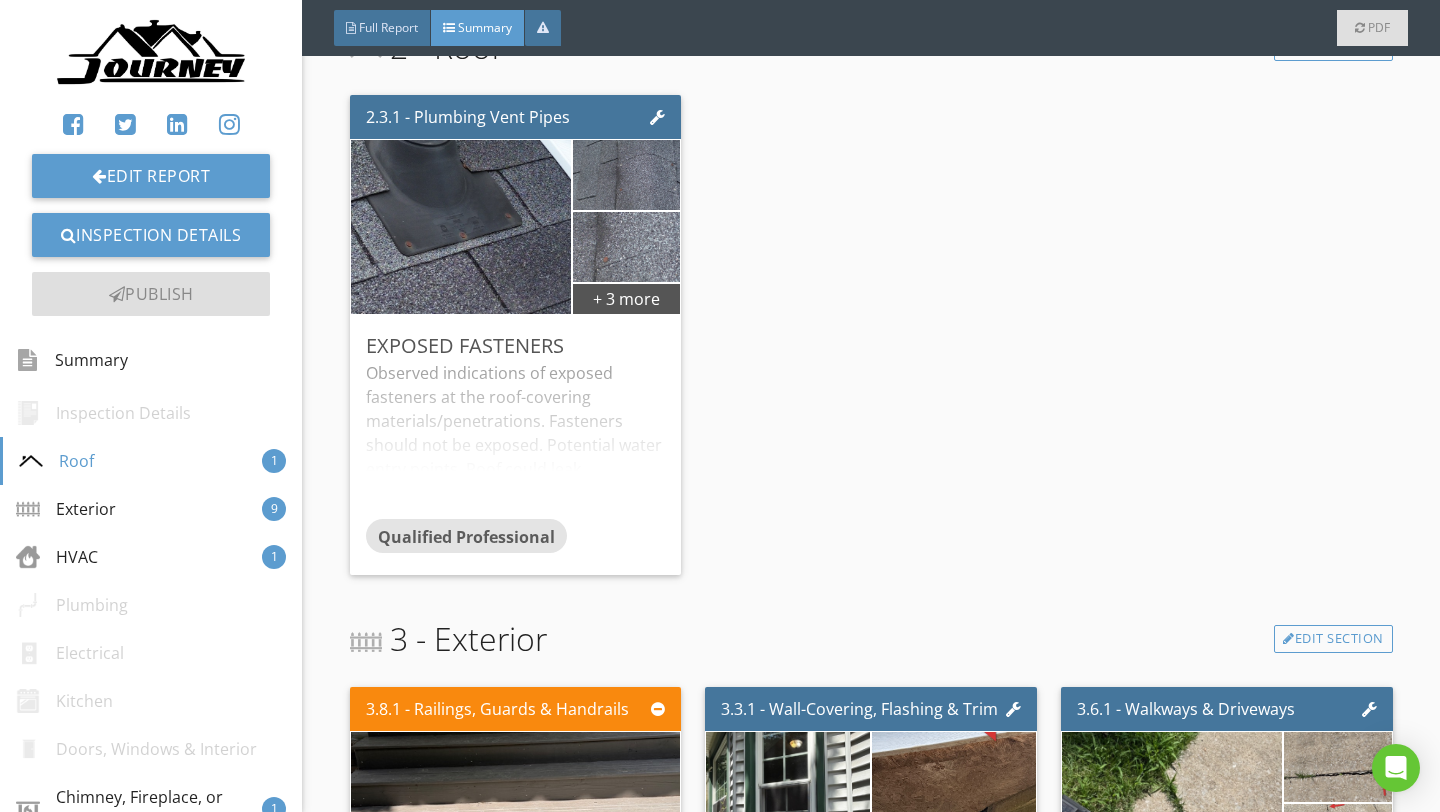 scroll, scrollTop: 951, scrollLeft: 0, axis: vertical 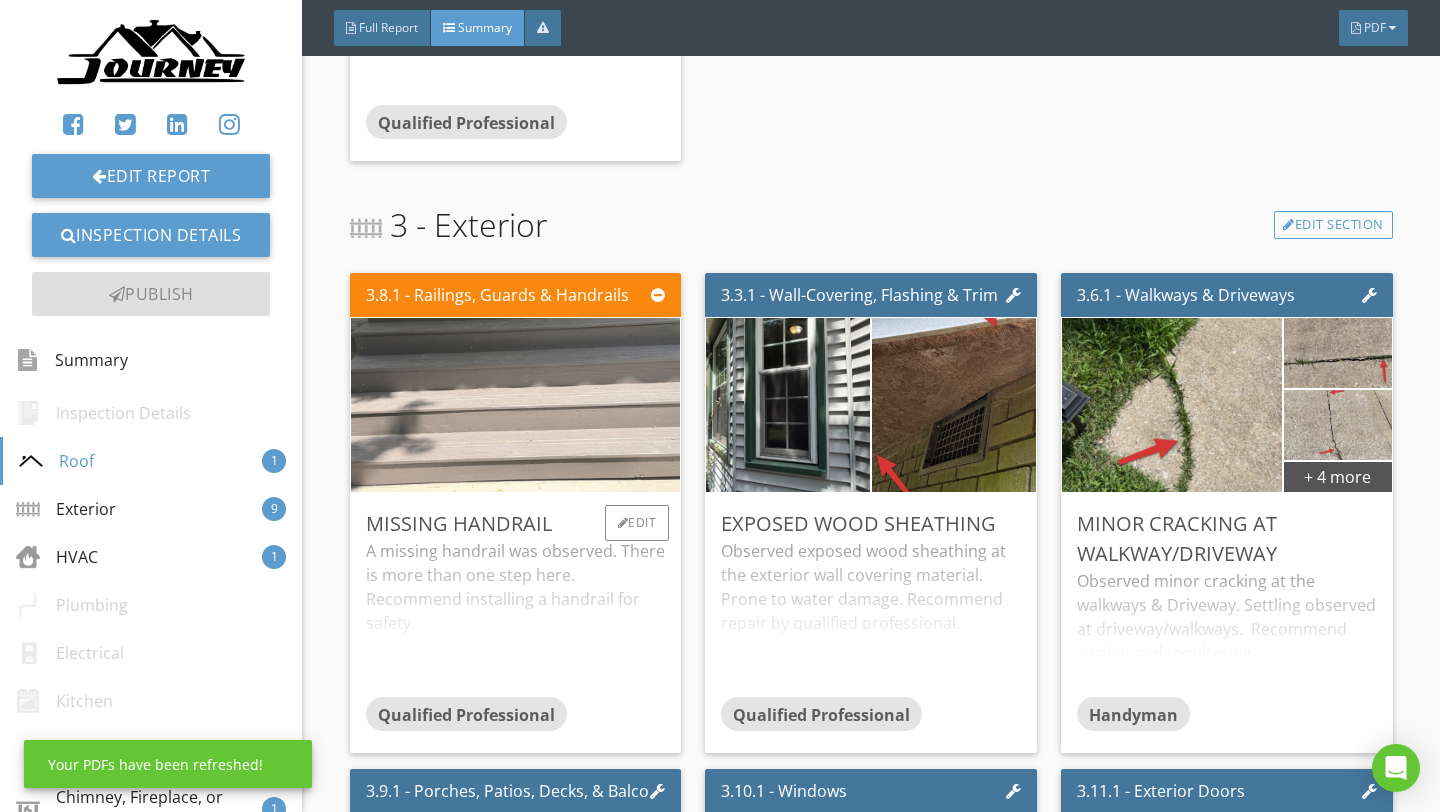 click at bounding box center [516, 405] 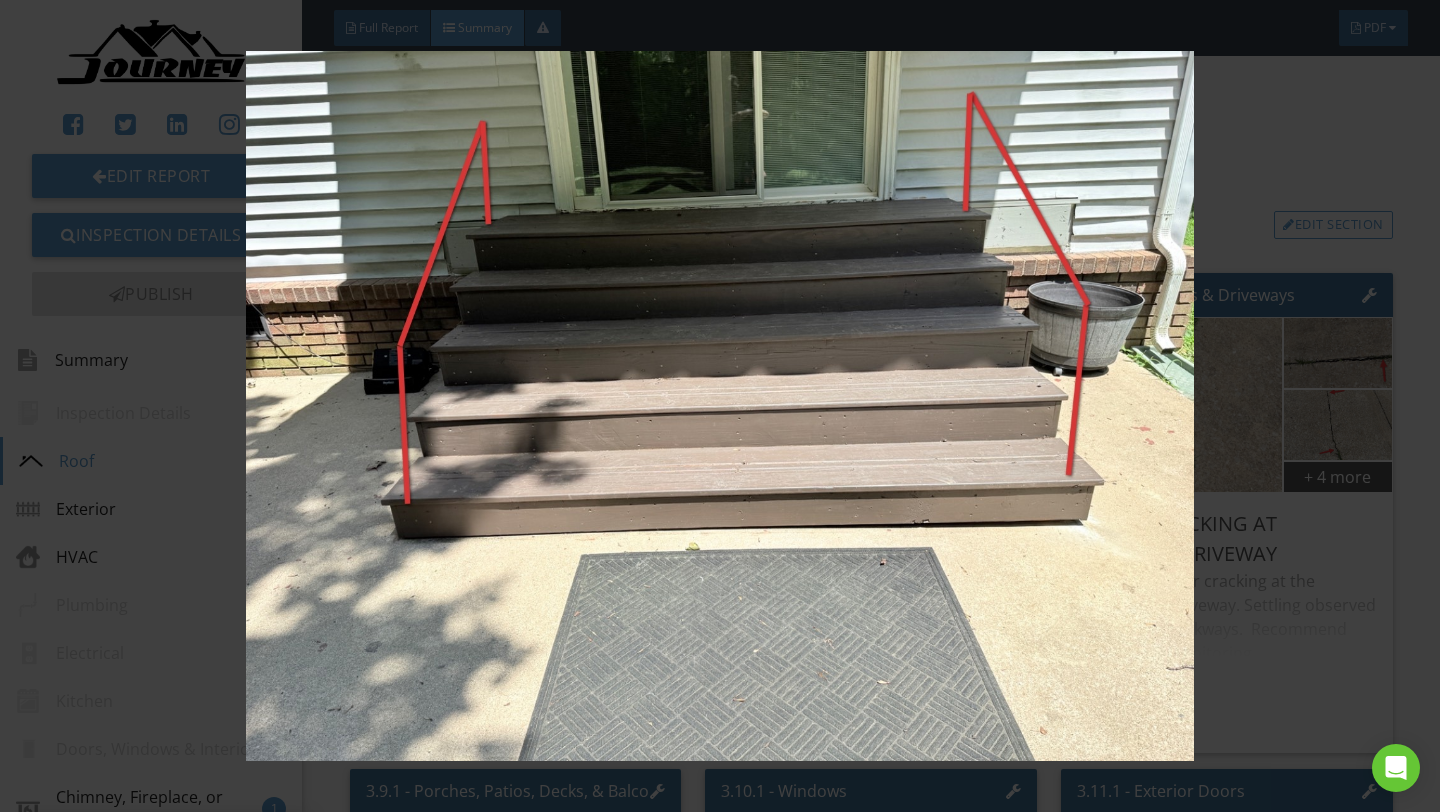 click at bounding box center [719, 406] 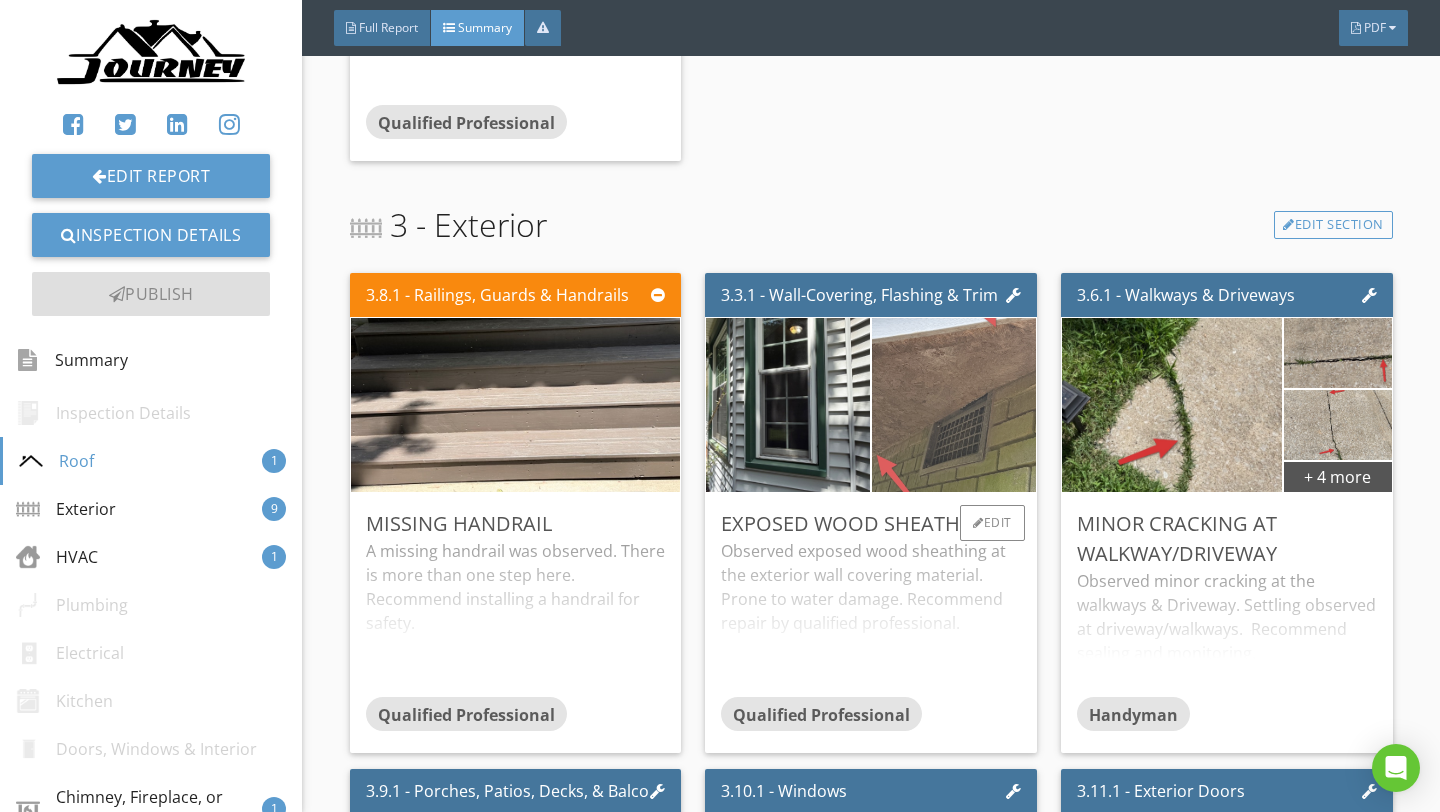click at bounding box center [953, 404] 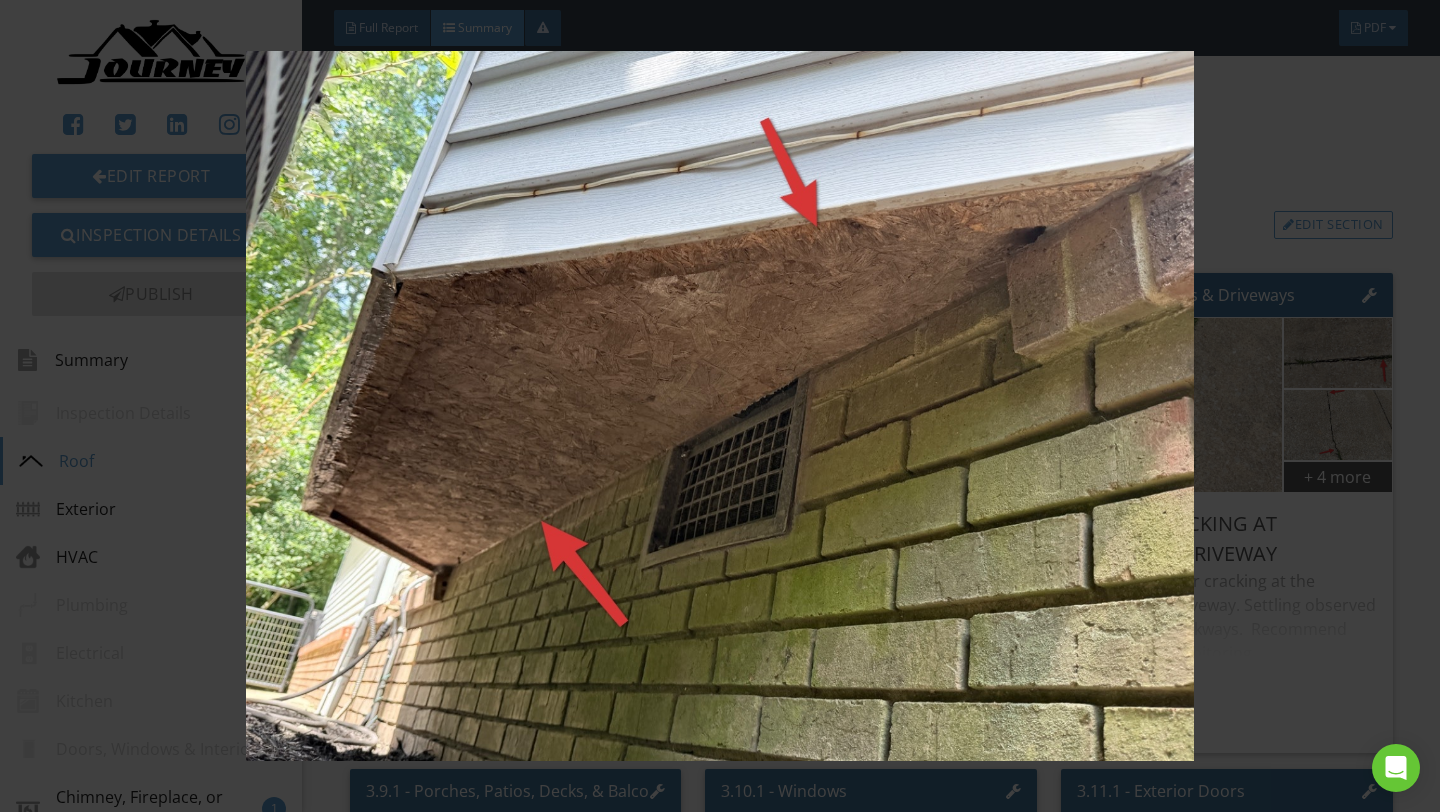 click at bounding box center (719, 406) 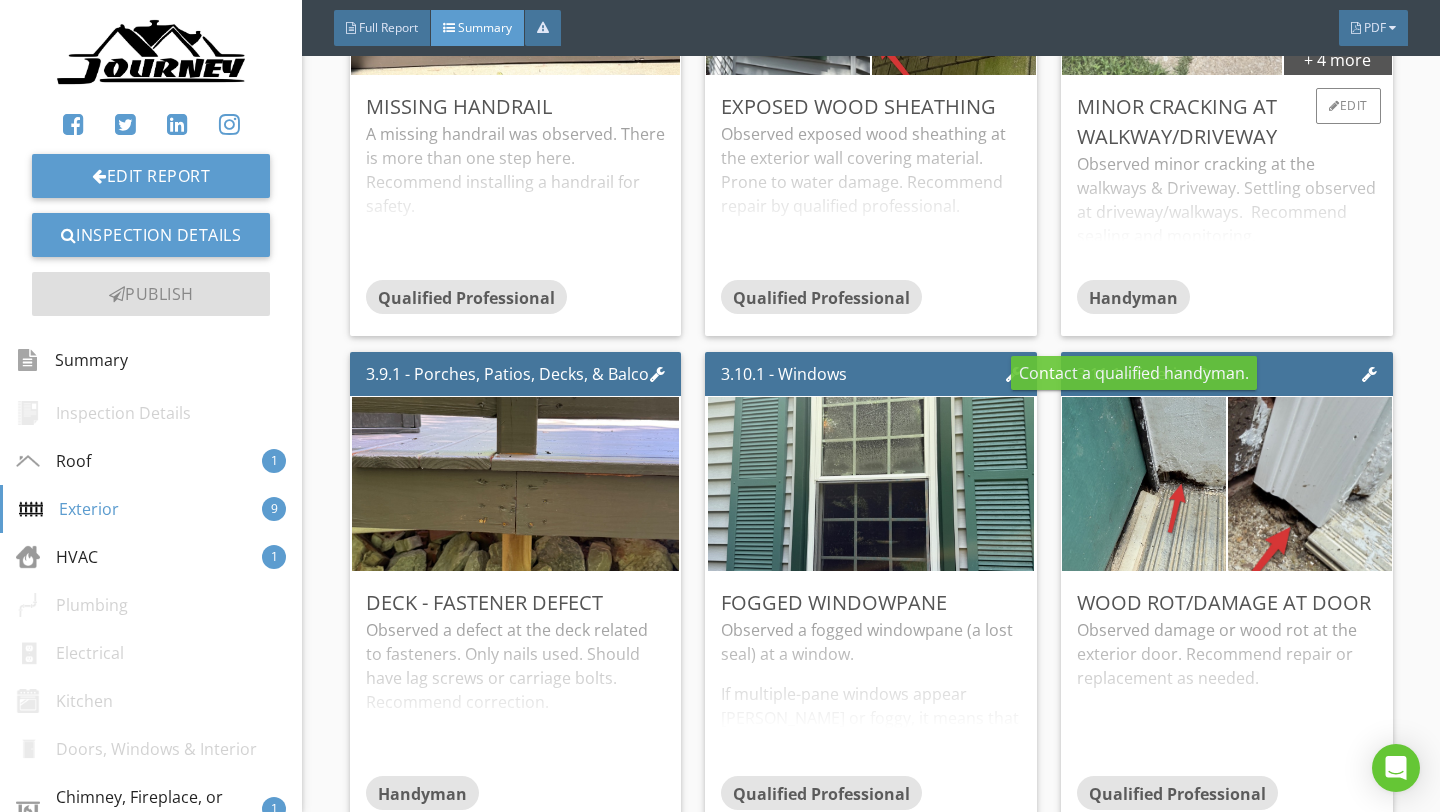 scroll, scrollTop: 1417, scrollLeft: 0, axis: vertical 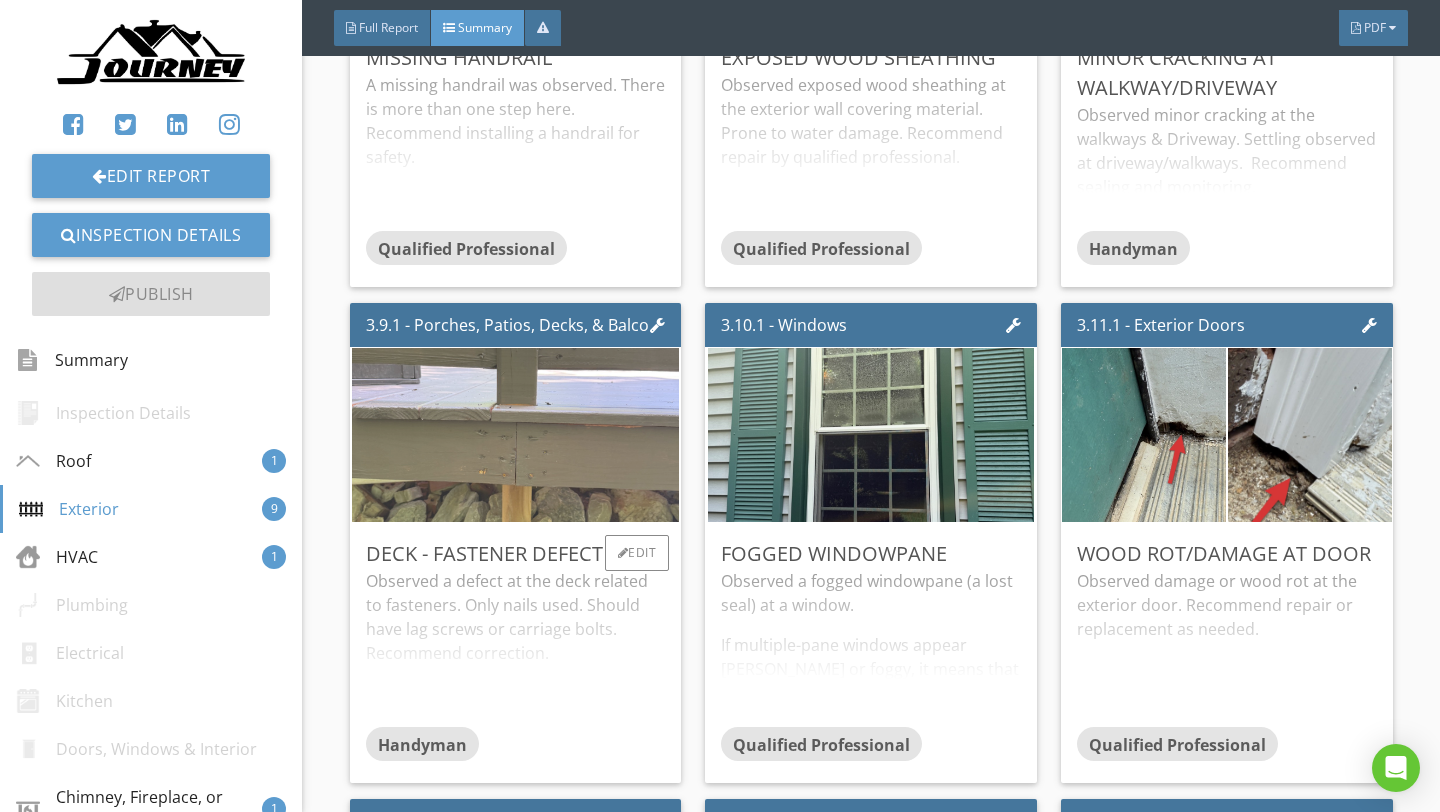 click at bounding box center (515, 435) 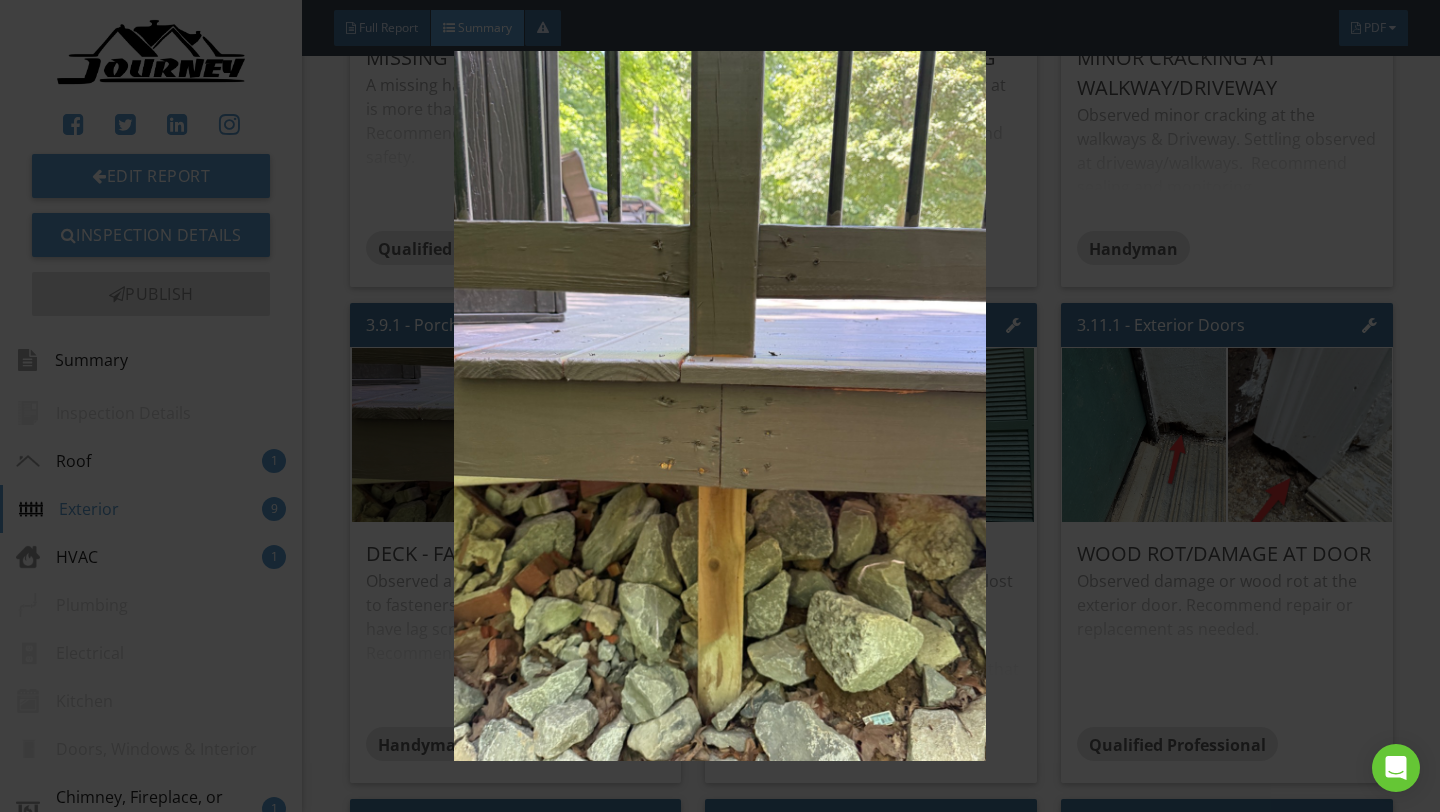 click at bounding box center [719, 406] 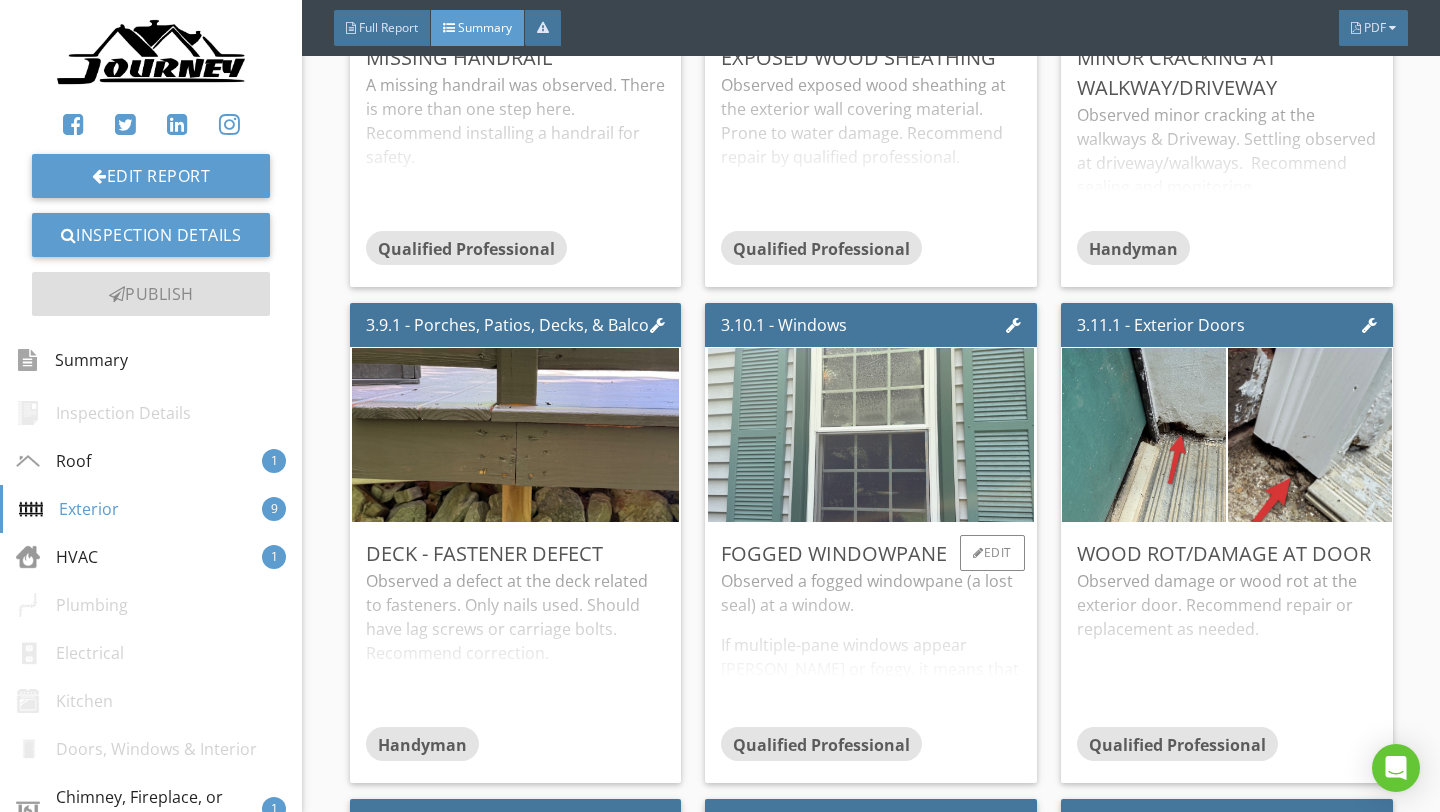 click at bounding box center [871, 435] 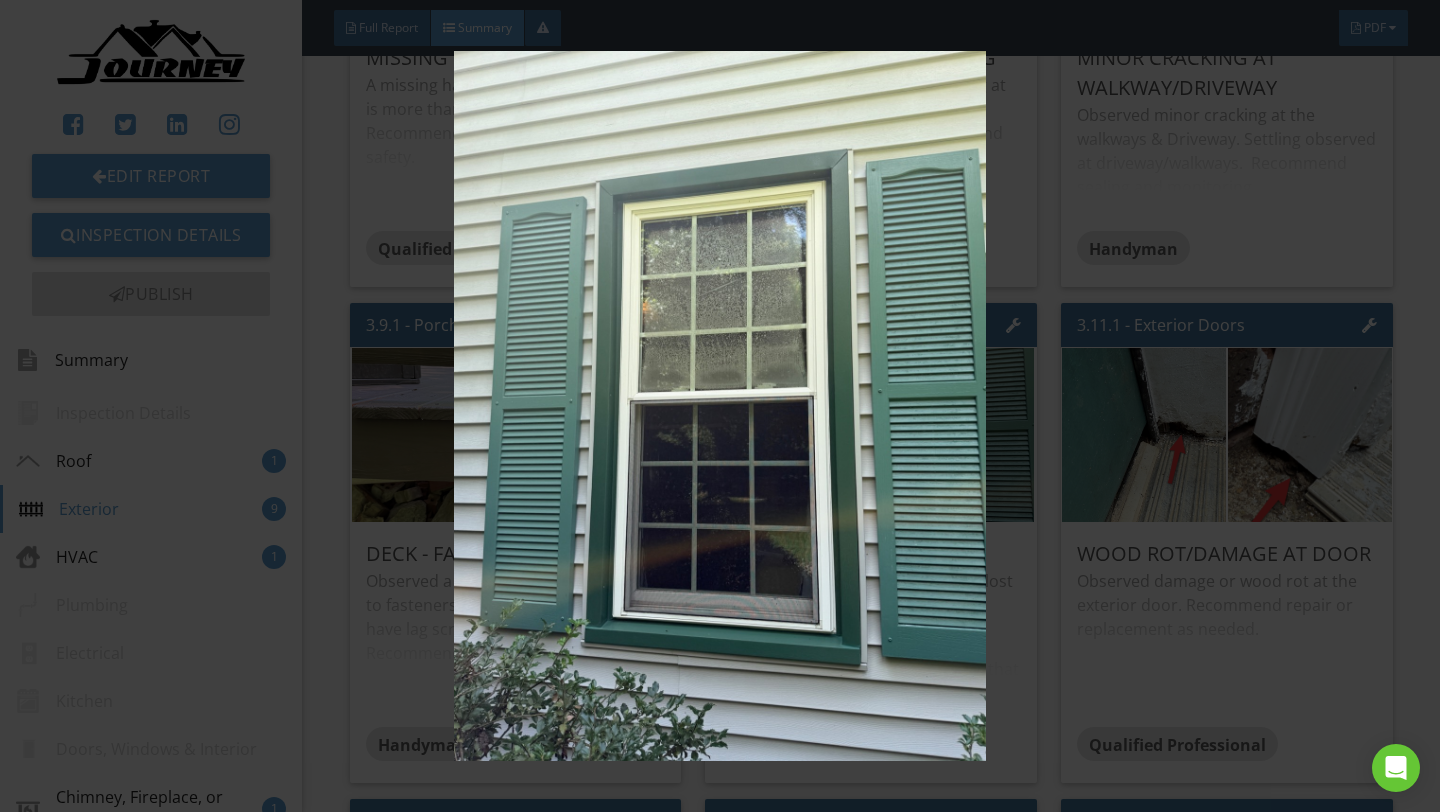 click at bounding box center (719, 406) 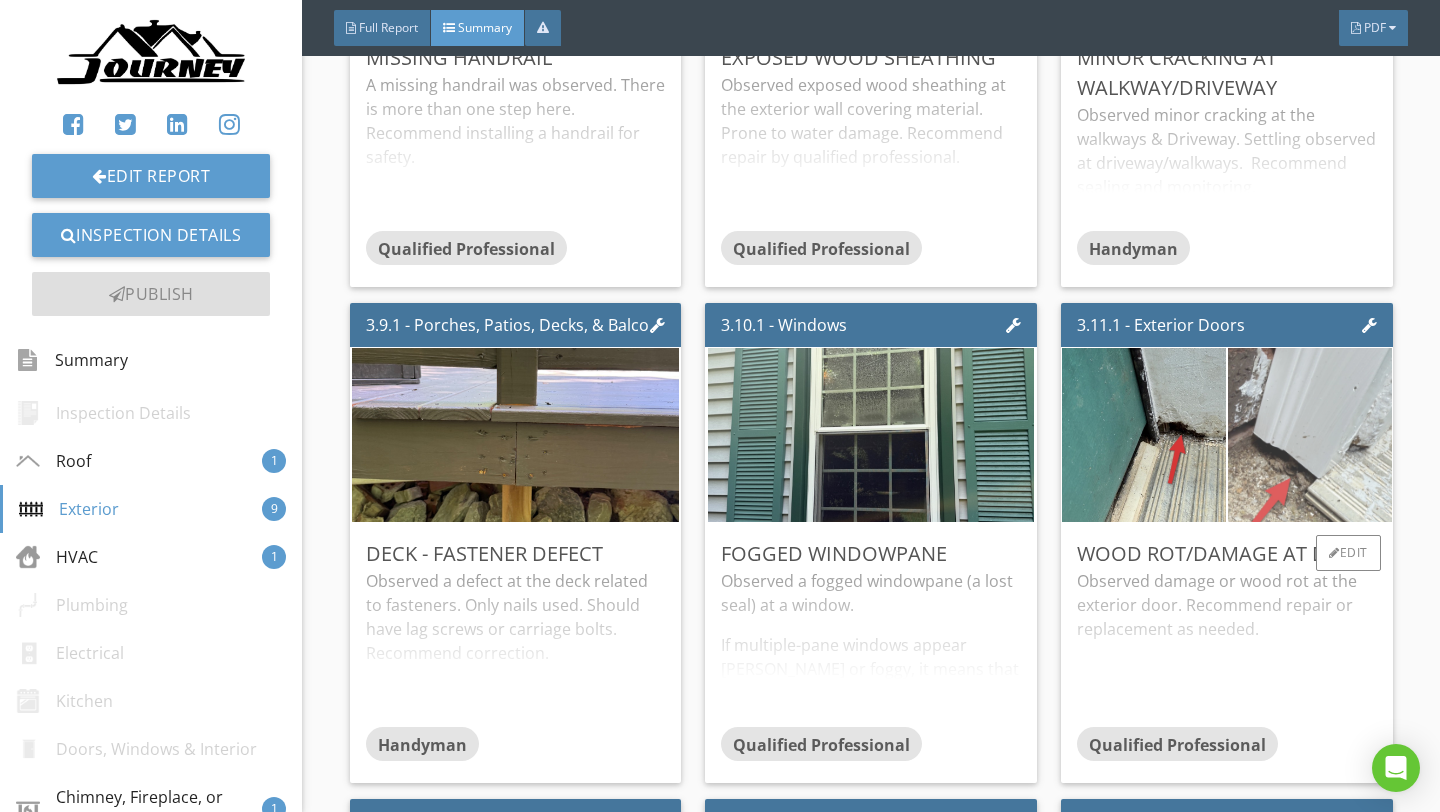 click at bounding box center [1310, 435] 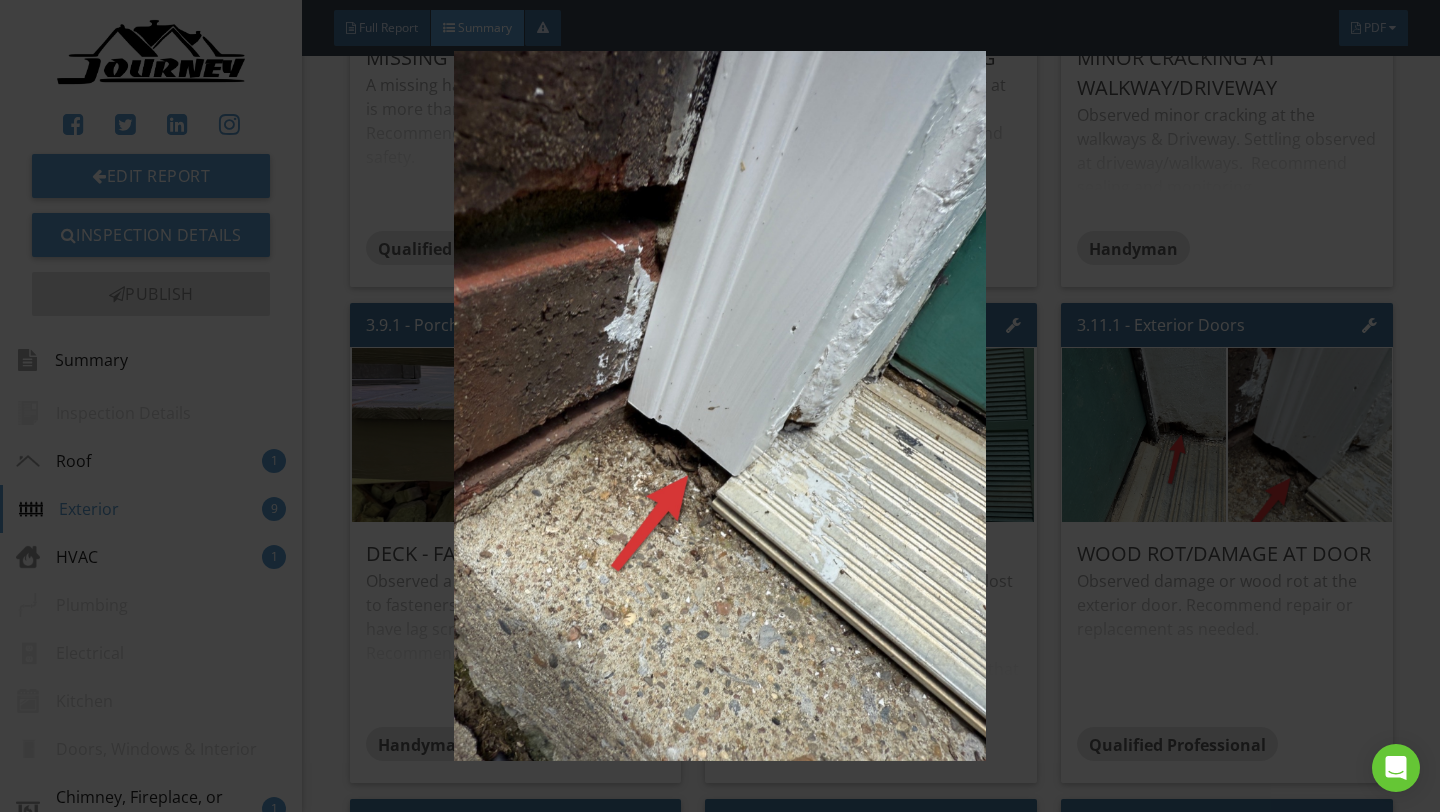 click at bounding box center [719, 406] 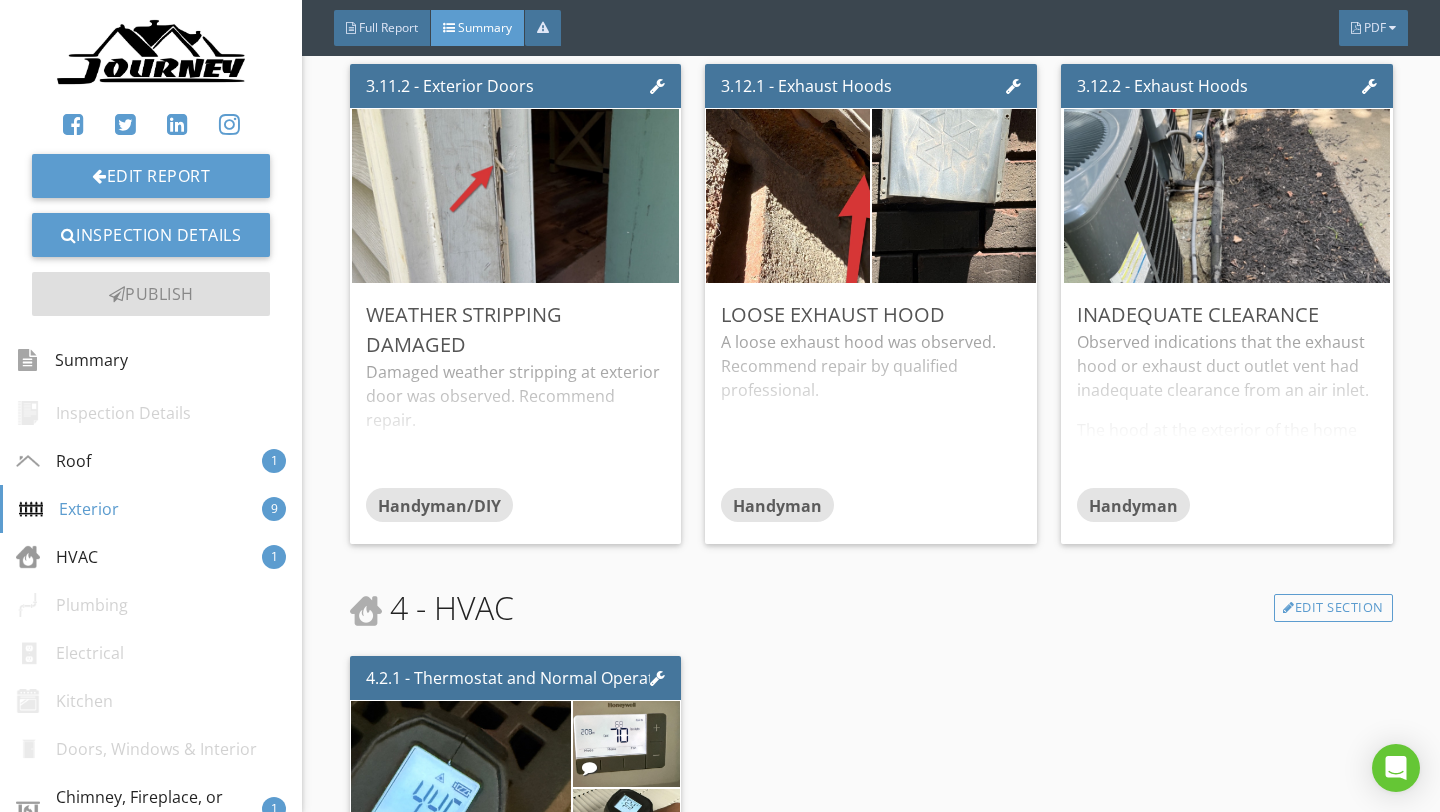 scroll, scrollTop: 2156, scrollLeft: 0, axis: vertical 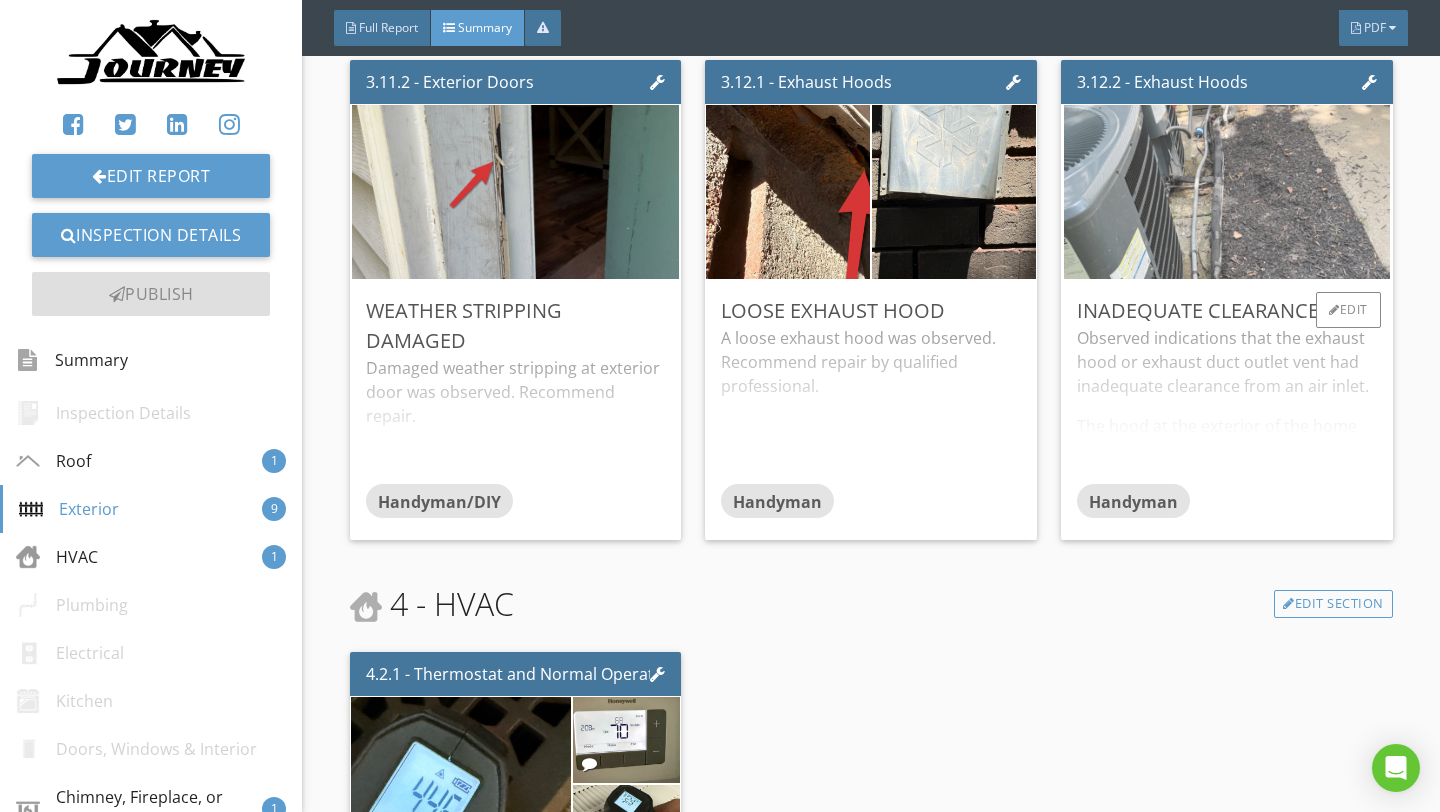 click at bounding box center (1227, 192) 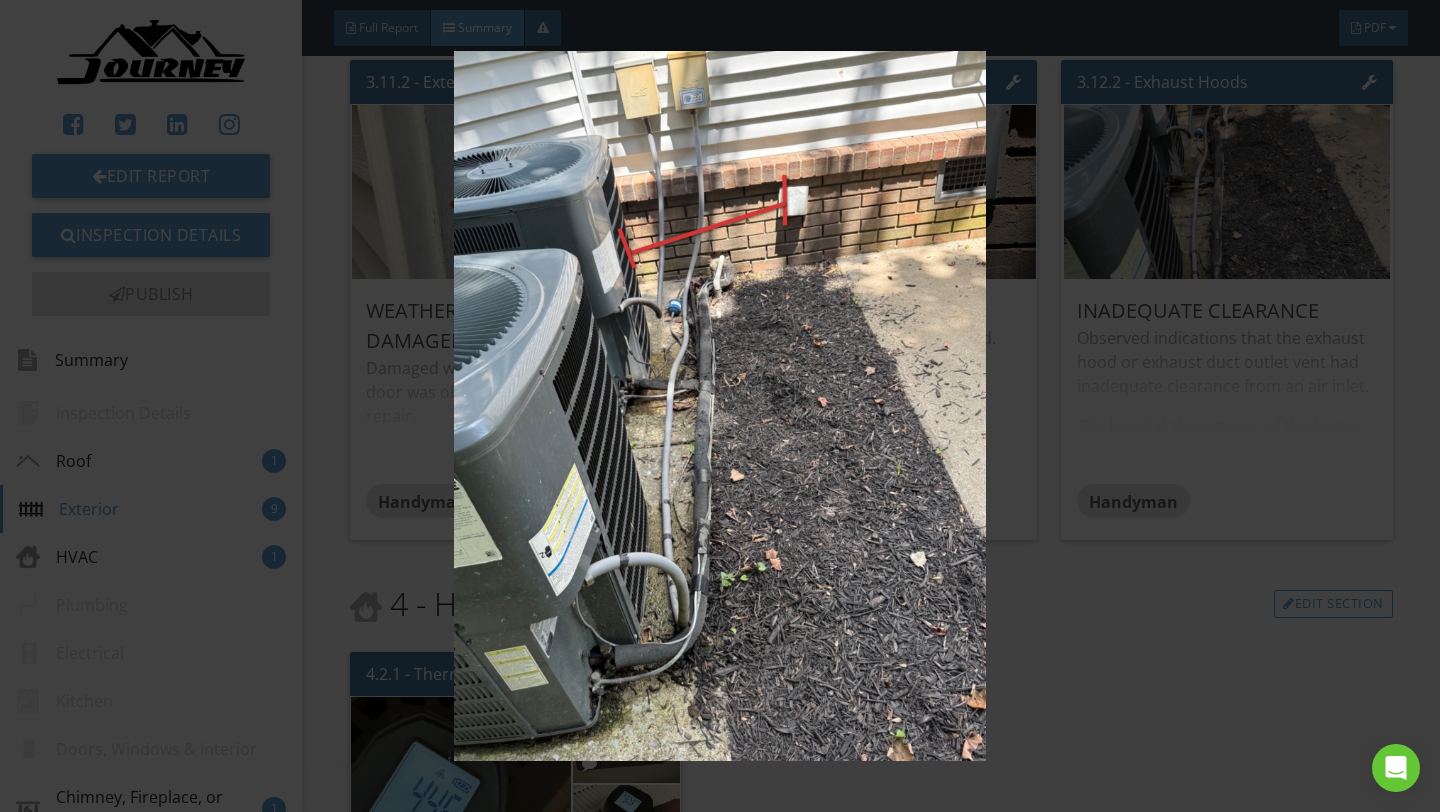 click at bounding box center (719, 406) 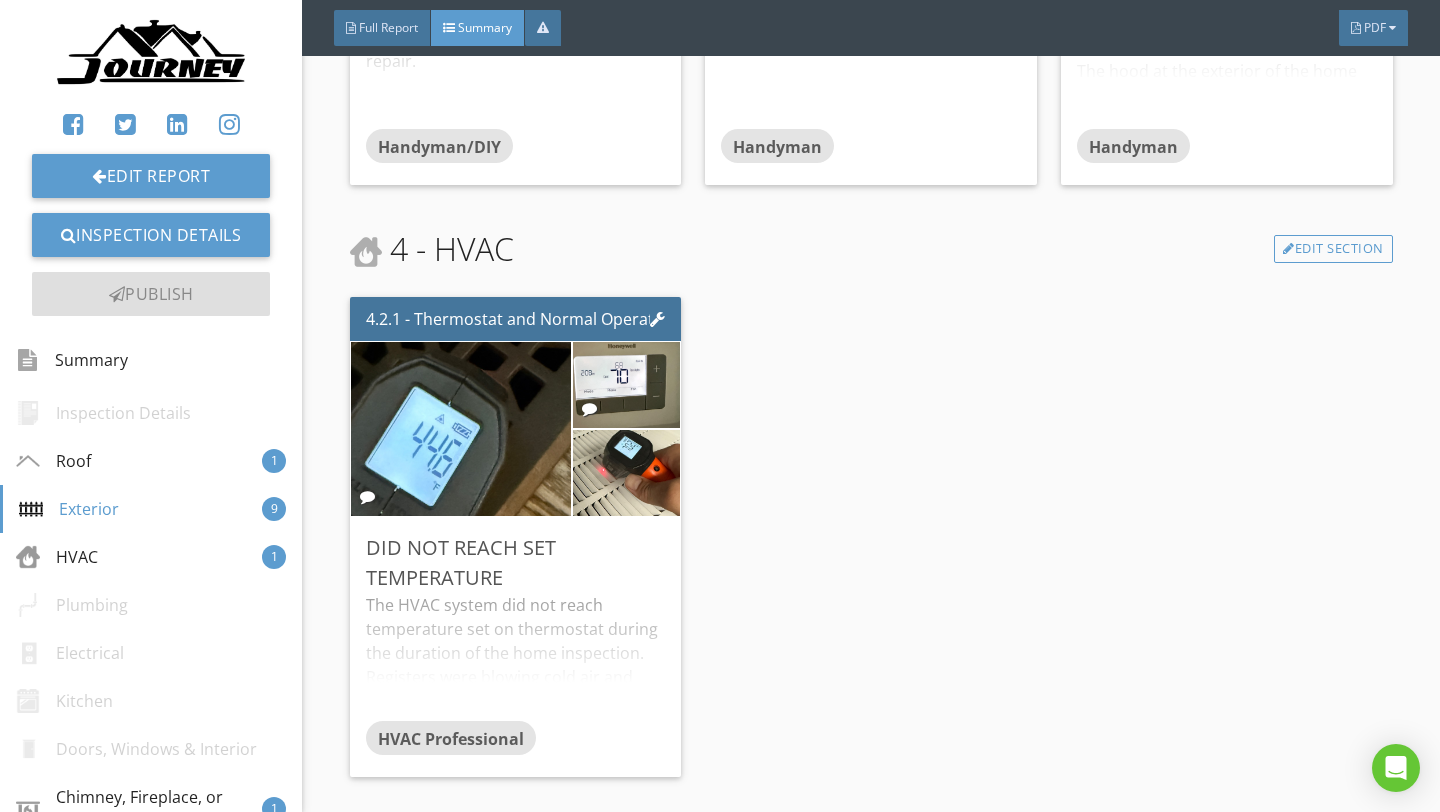 scroll, scrollTop: 2700, scrollLeft: 0, axis: vertical 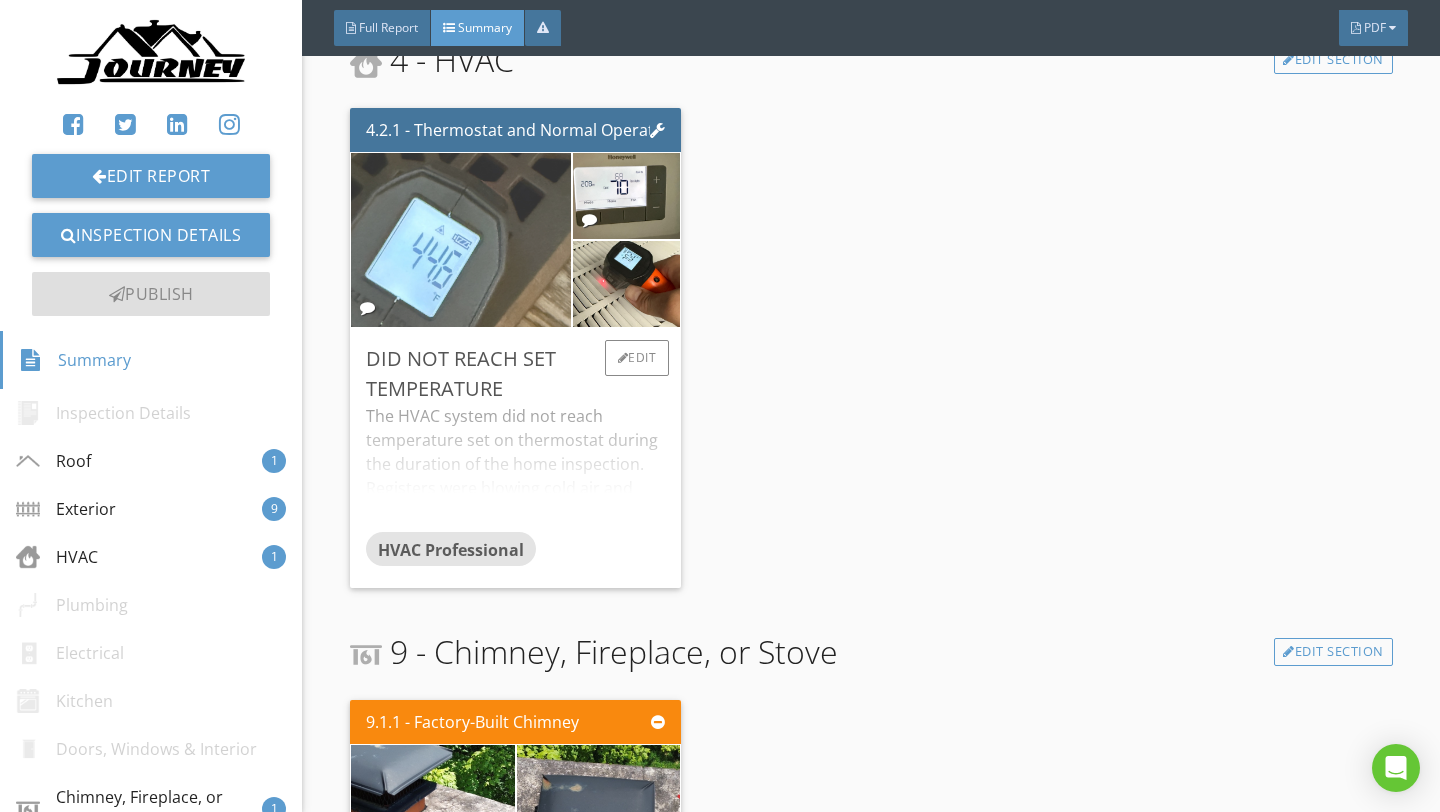 click at bounding box center [461, 240] 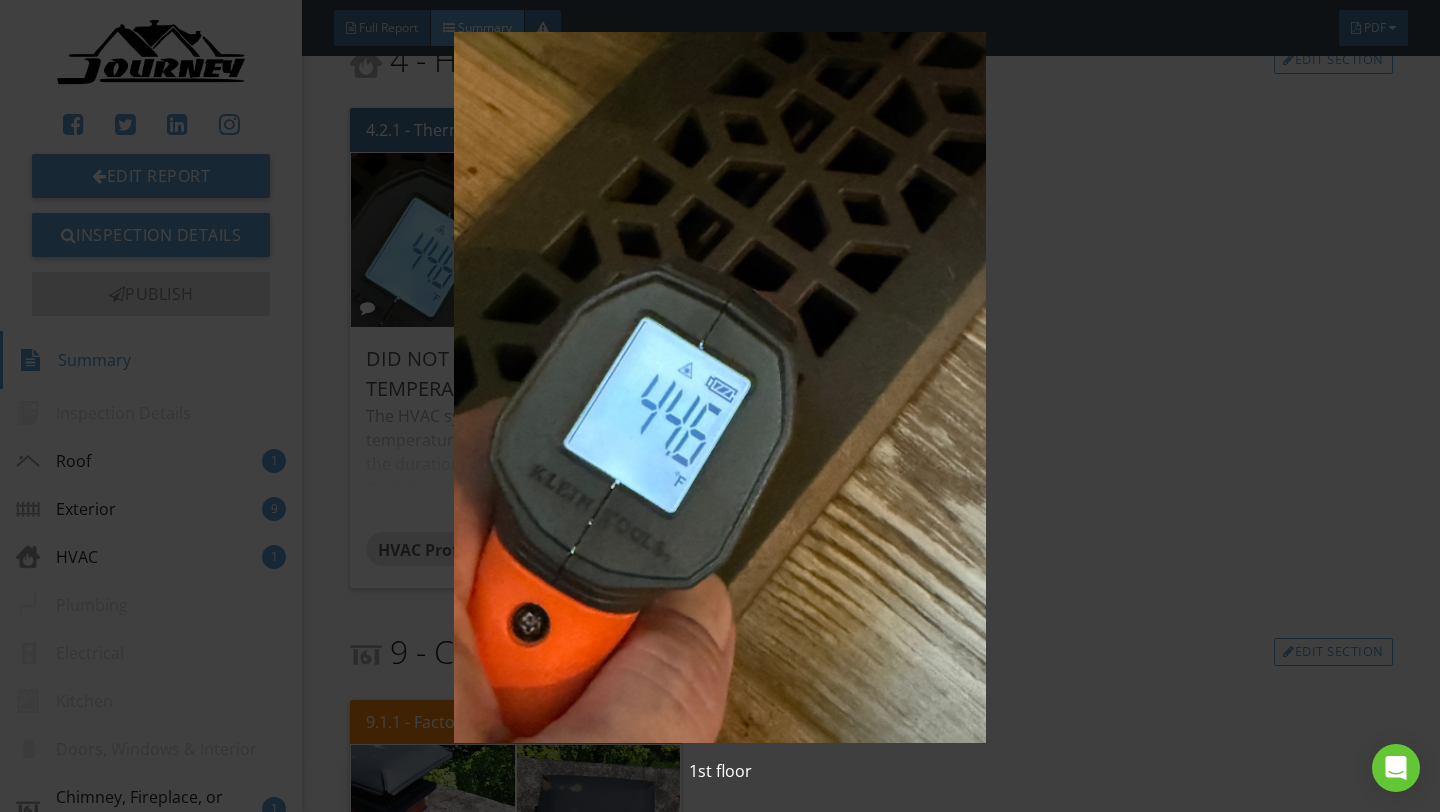 click at bounding box center (719, 387) 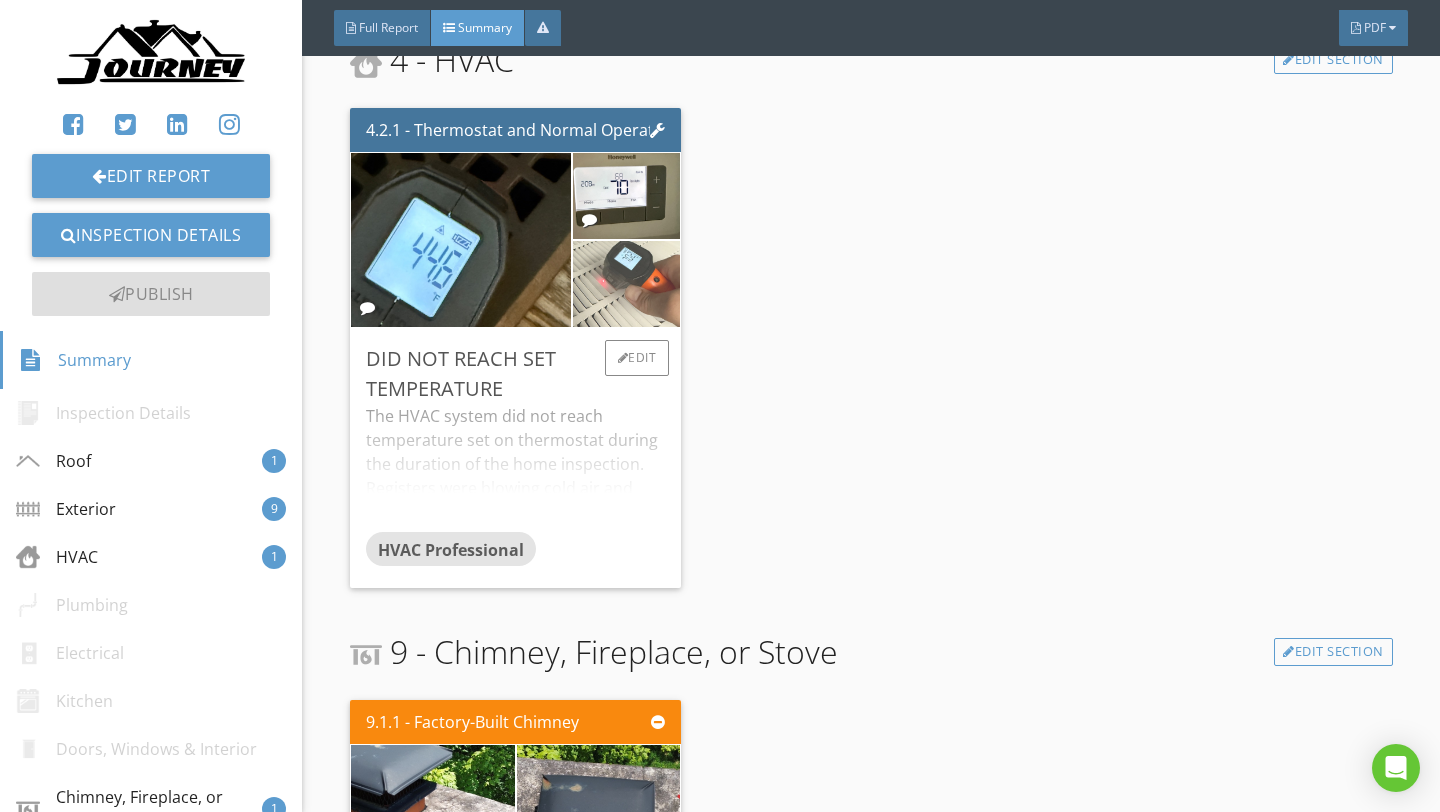 click at bounding box center [626, 284] 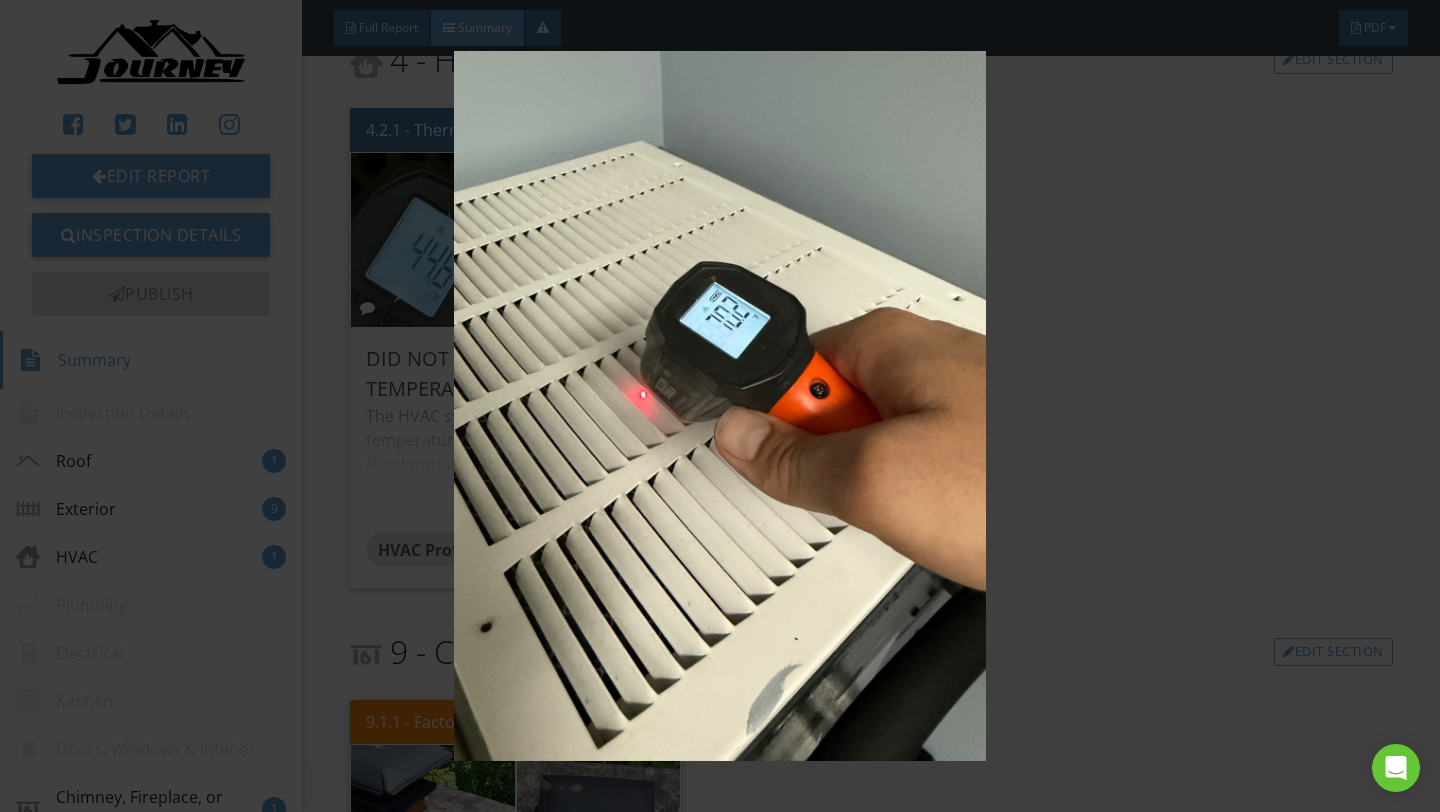 click at bounding box center (719, 406) 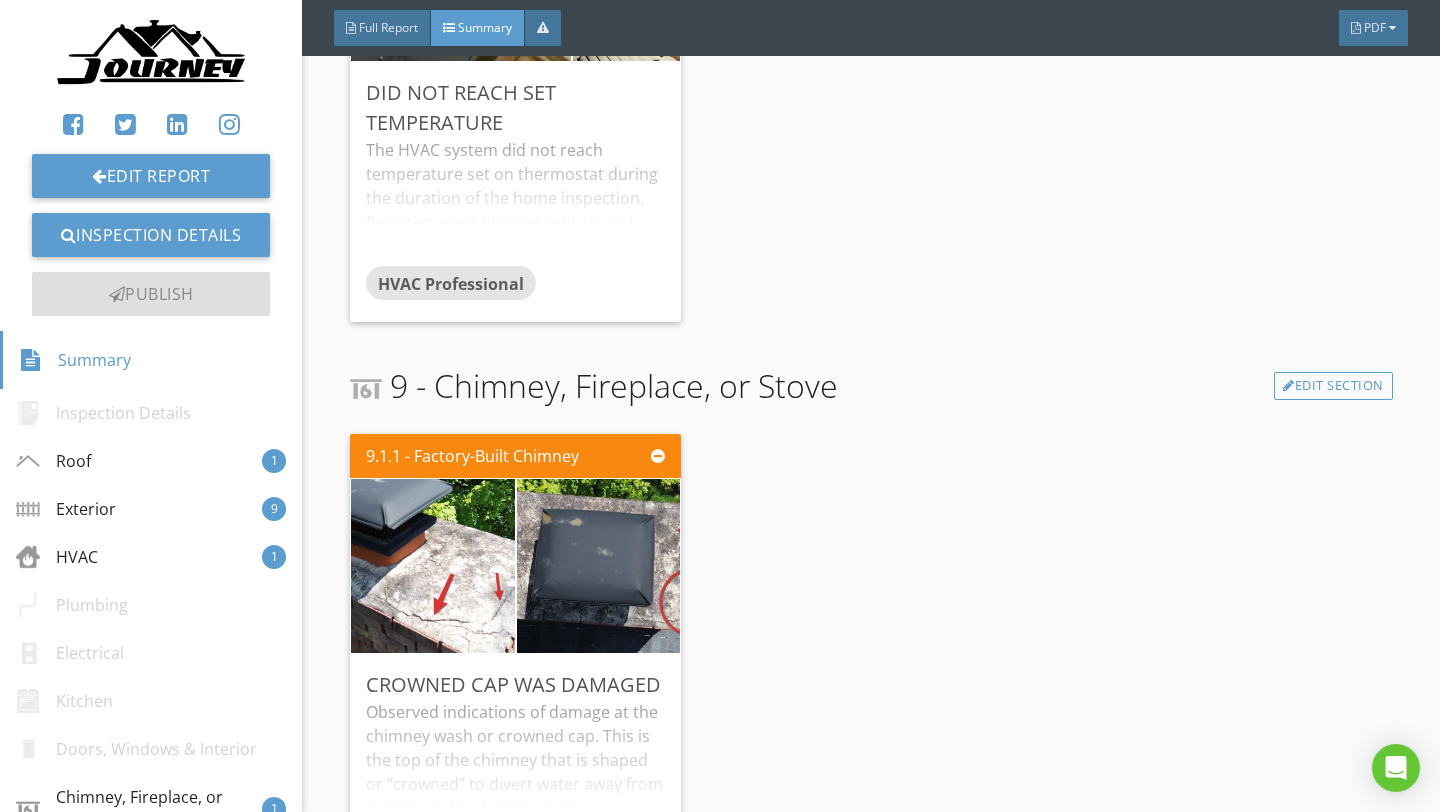 scroll, scrollTop: 3076, scrollLeft: 0, axis: vertical 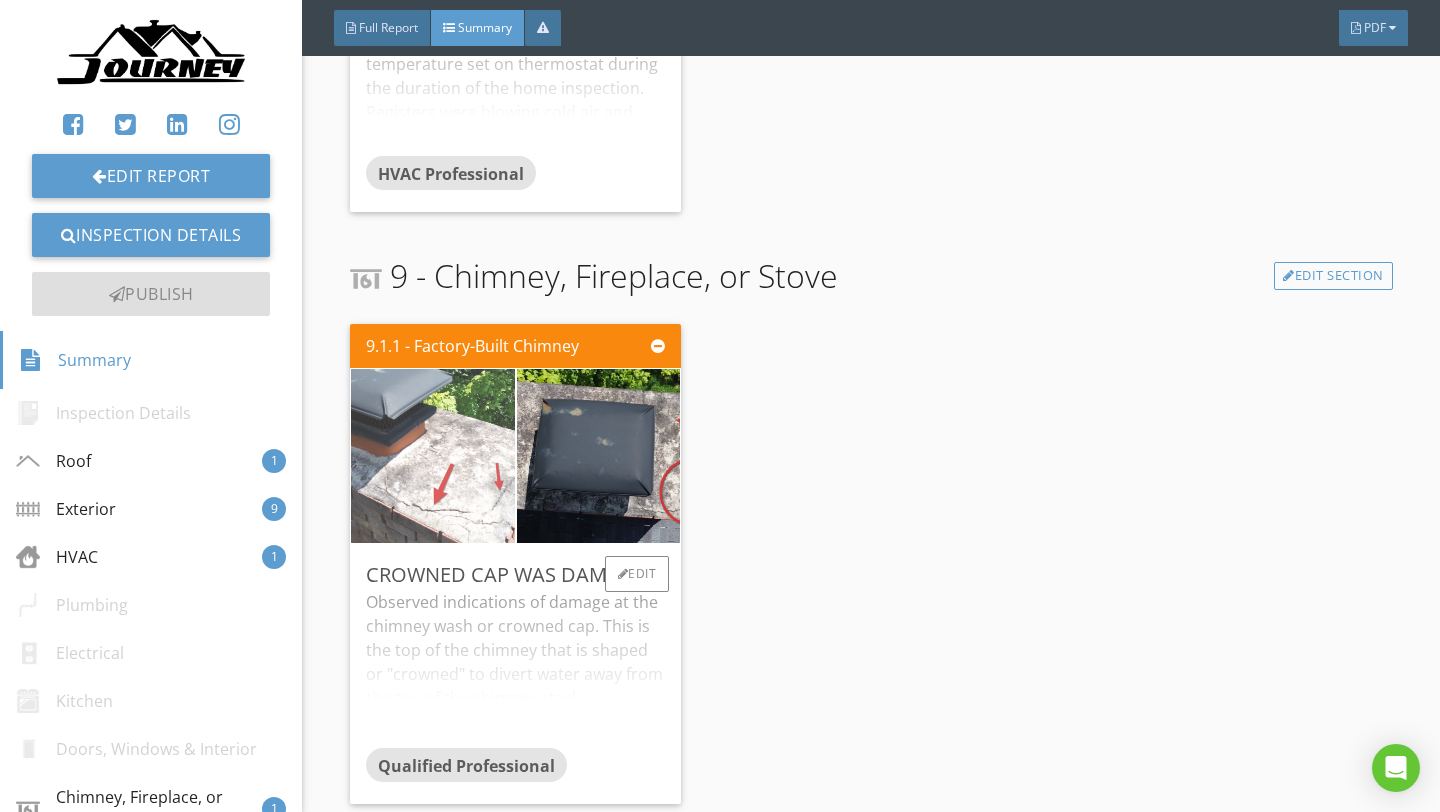 click at bounding box center (432, 456) 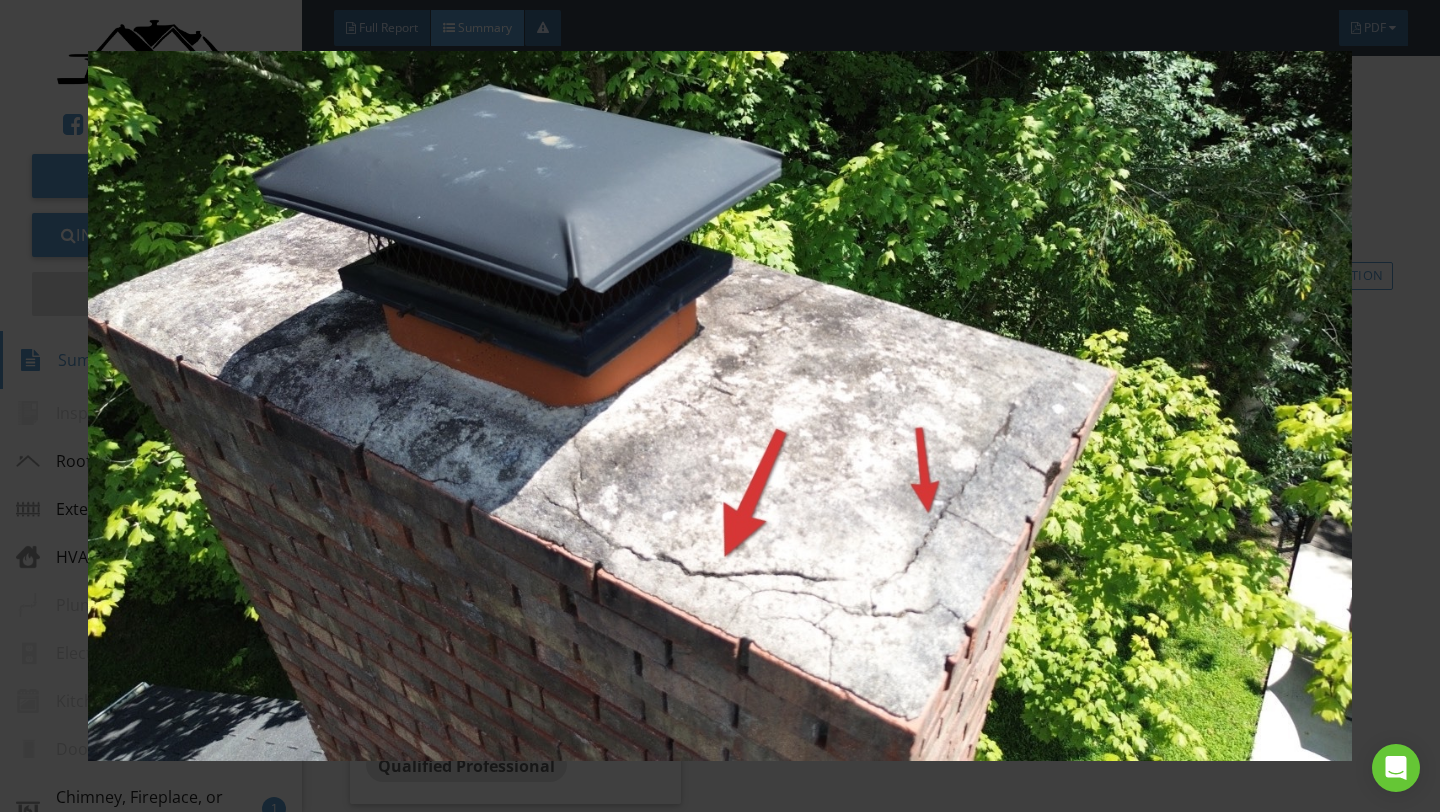 click at bounding box center (719, 406) 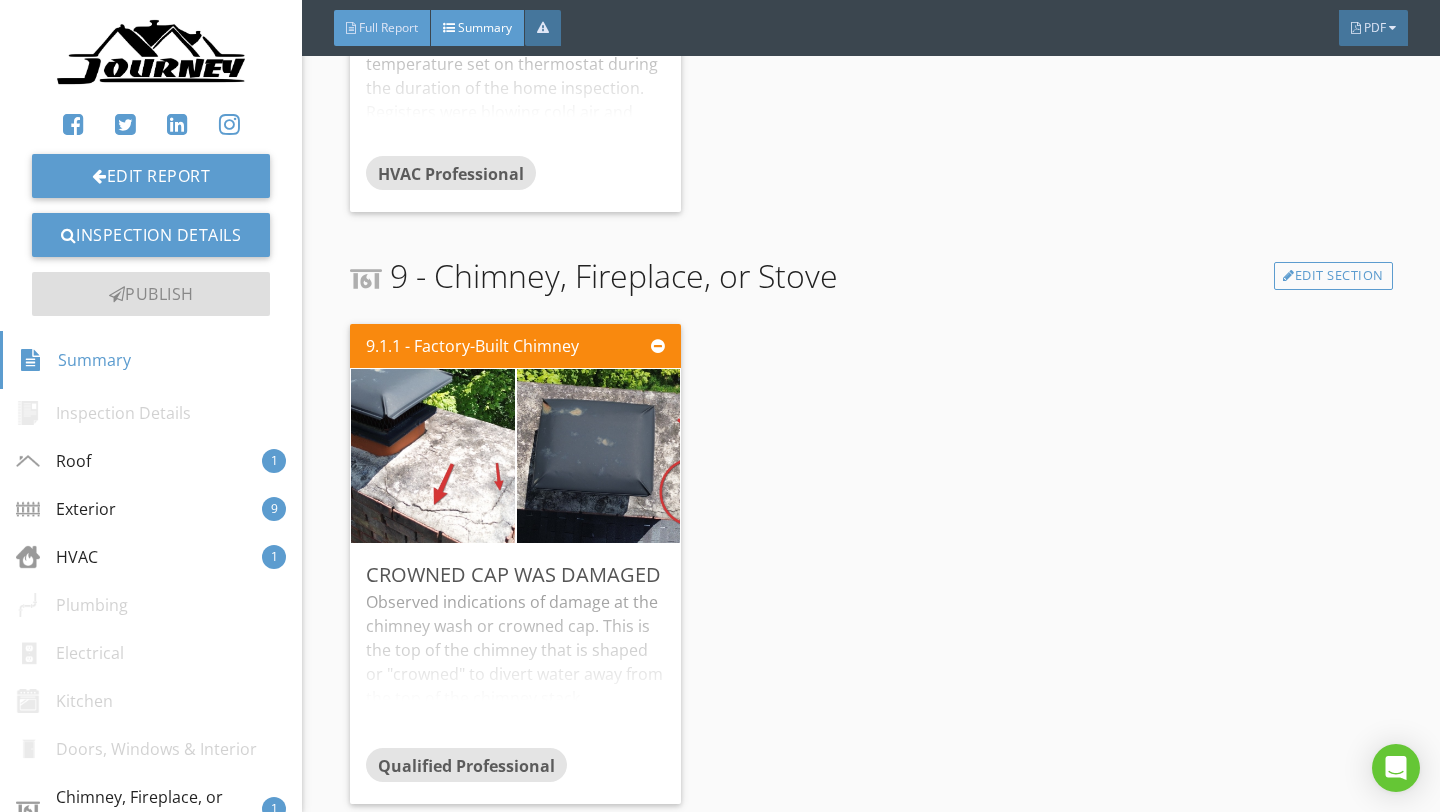 click on "Full Report" at bounding box center (382, 28) 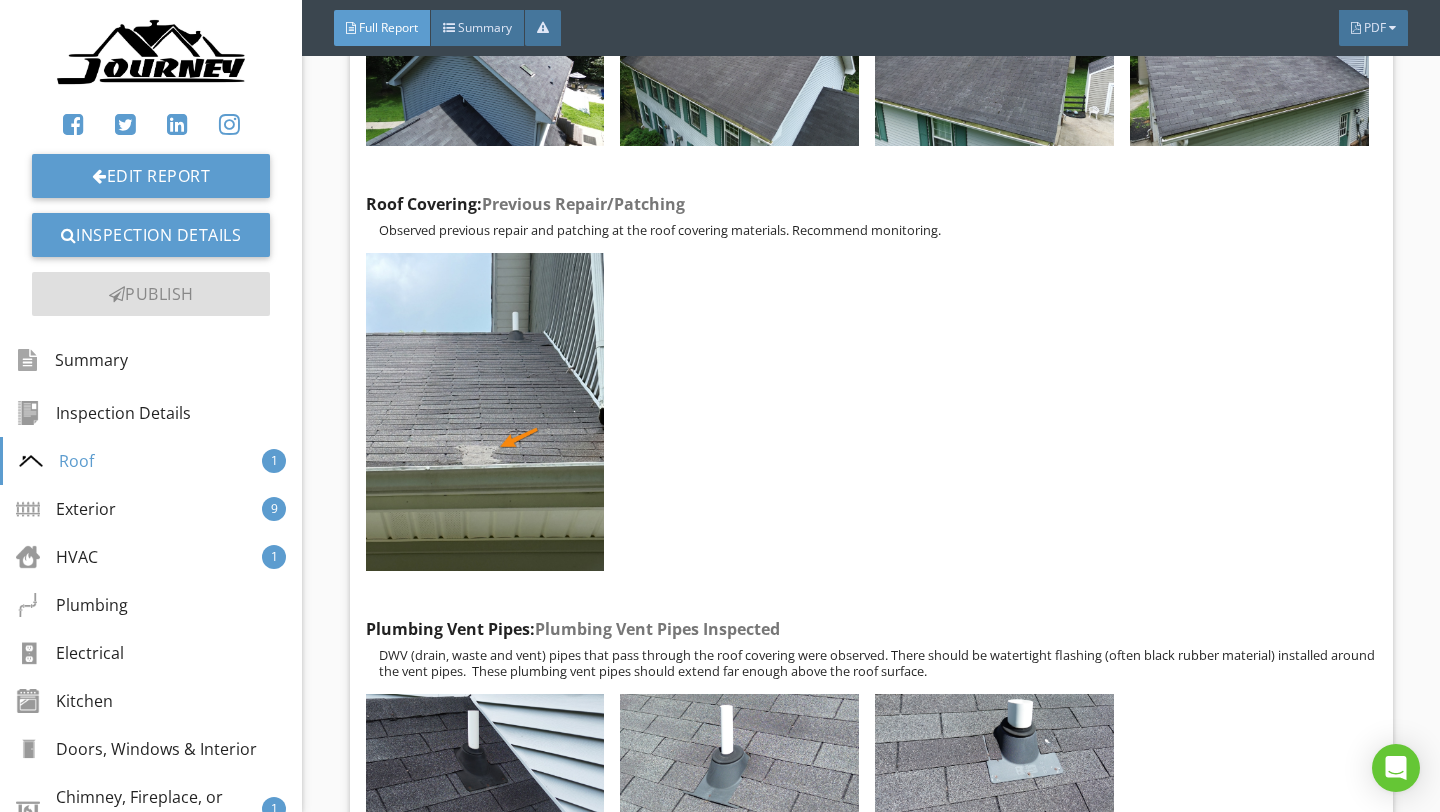 scroll, scrollTop: 3038, scrollLeft: 0, axis: vertical 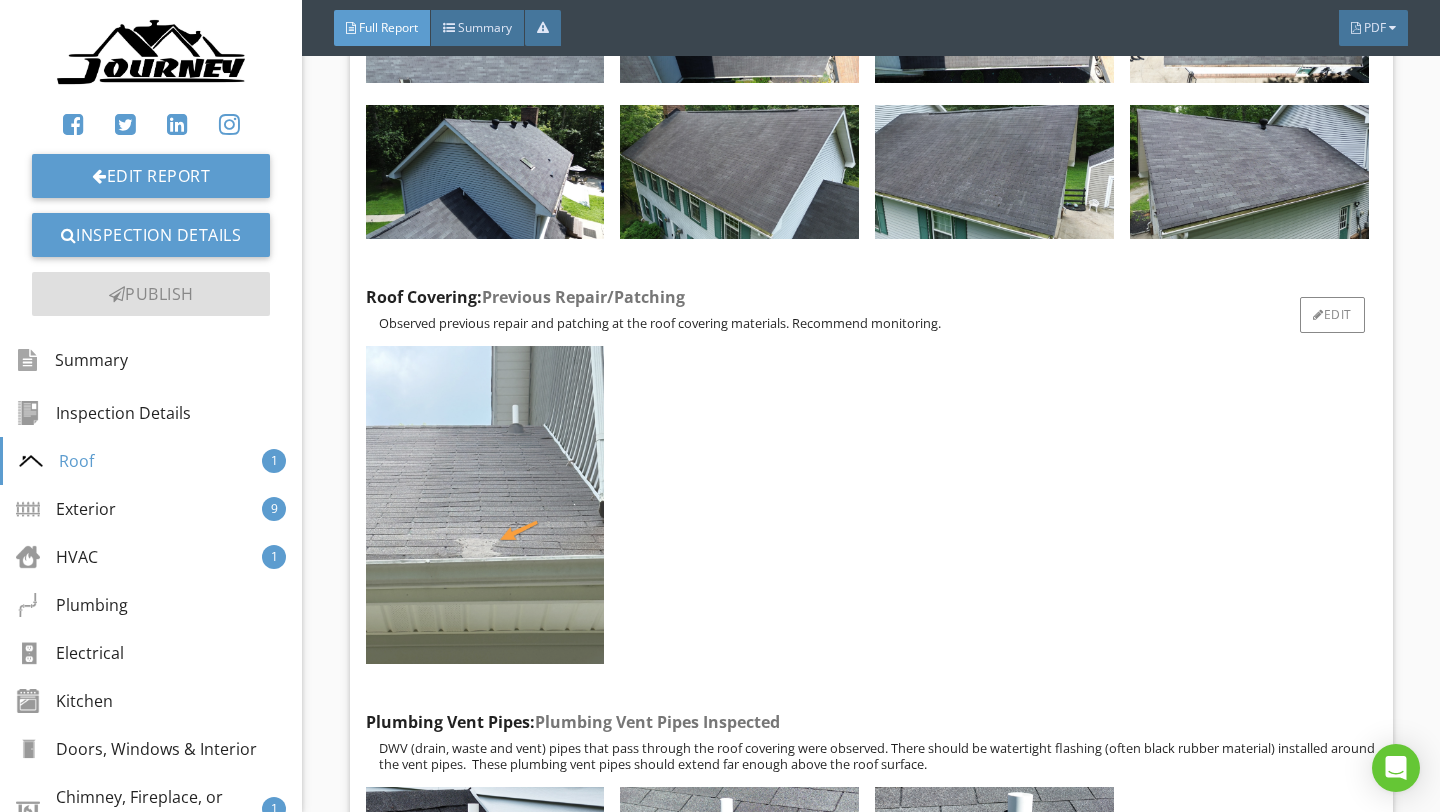 click at bounding box center (485, 505) 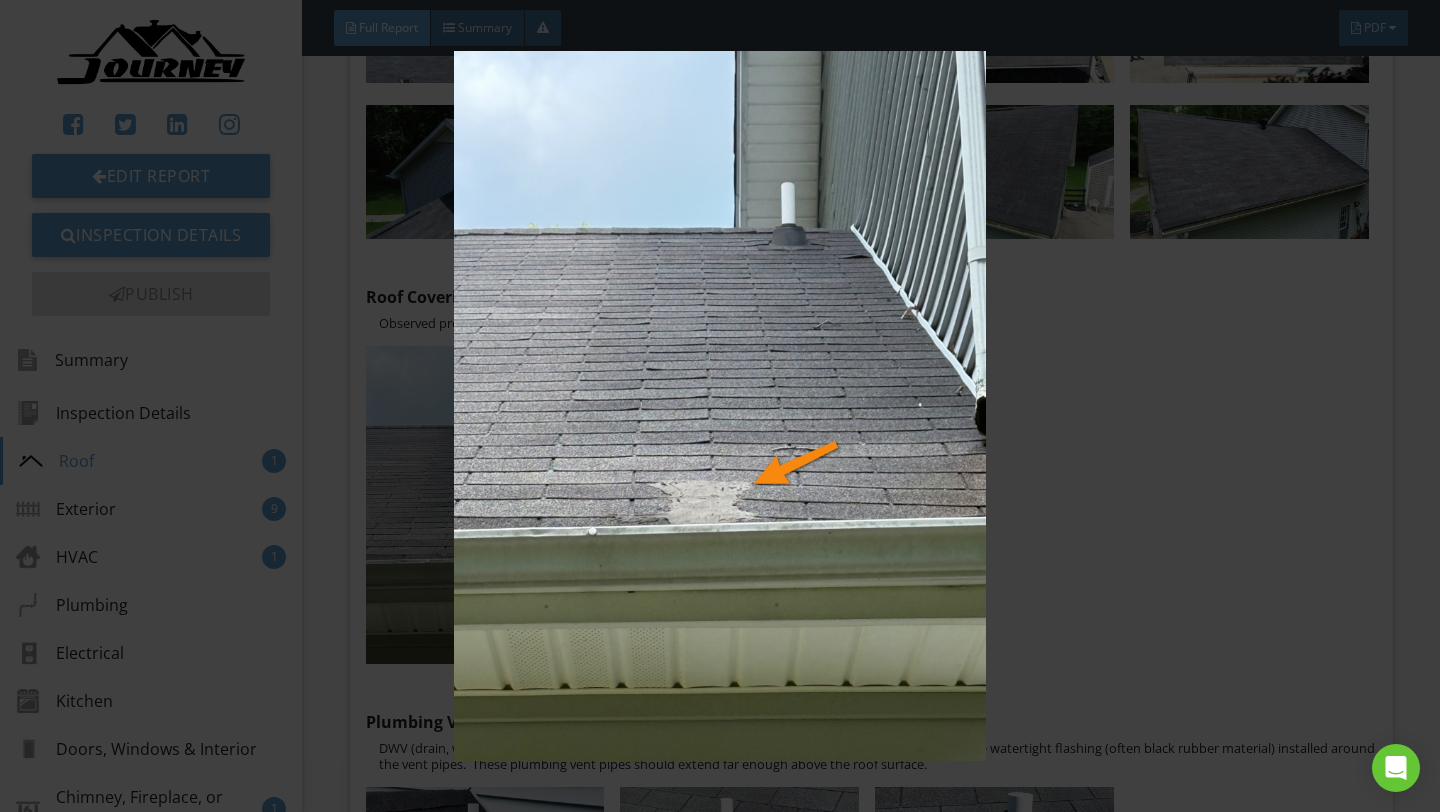 click at bounding box center (719, 406) 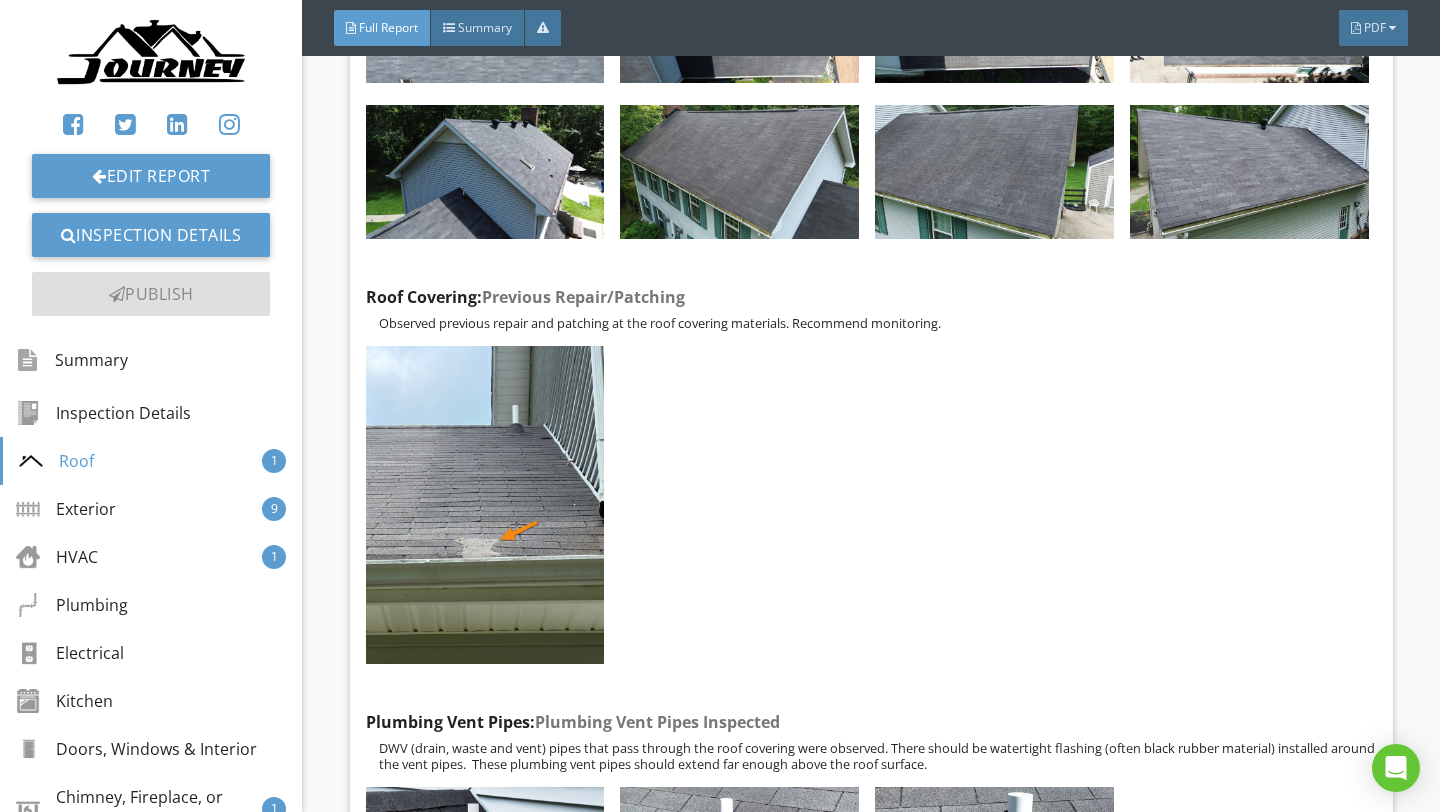 click at bounding box center [719, 406] 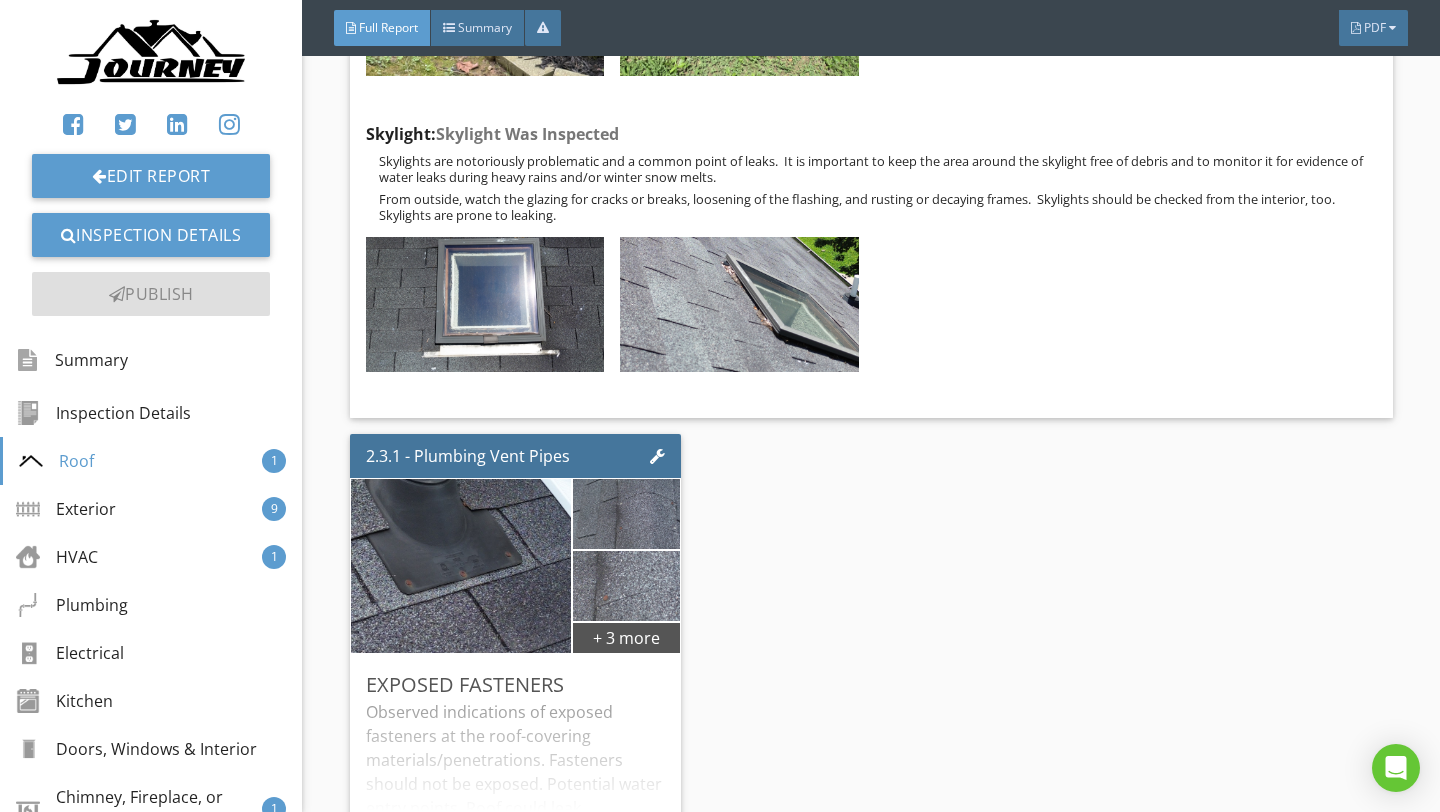 scroll, scrollTop: 5516, scrollLeft: 0, axis: vertical 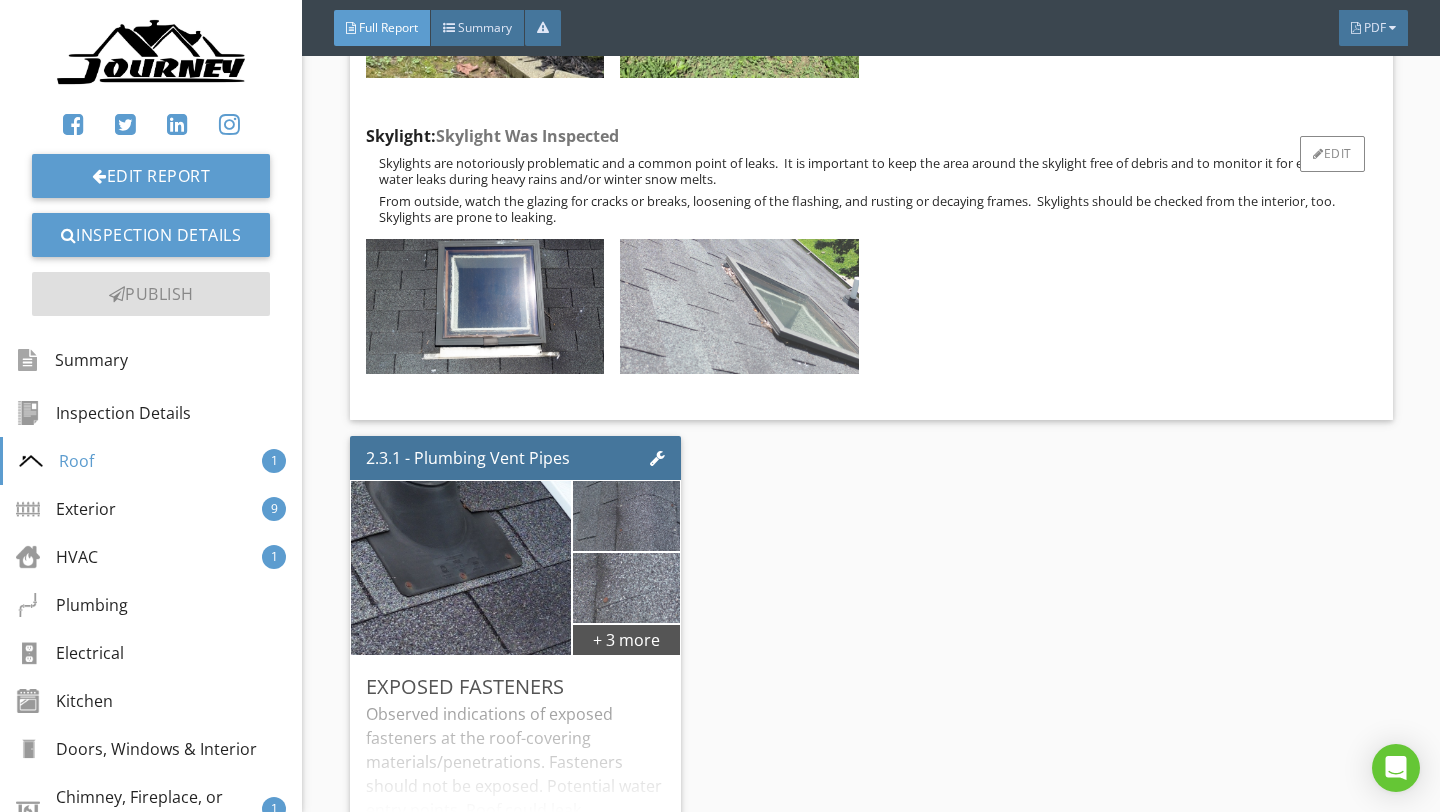 click at bounding box center (739, 306) 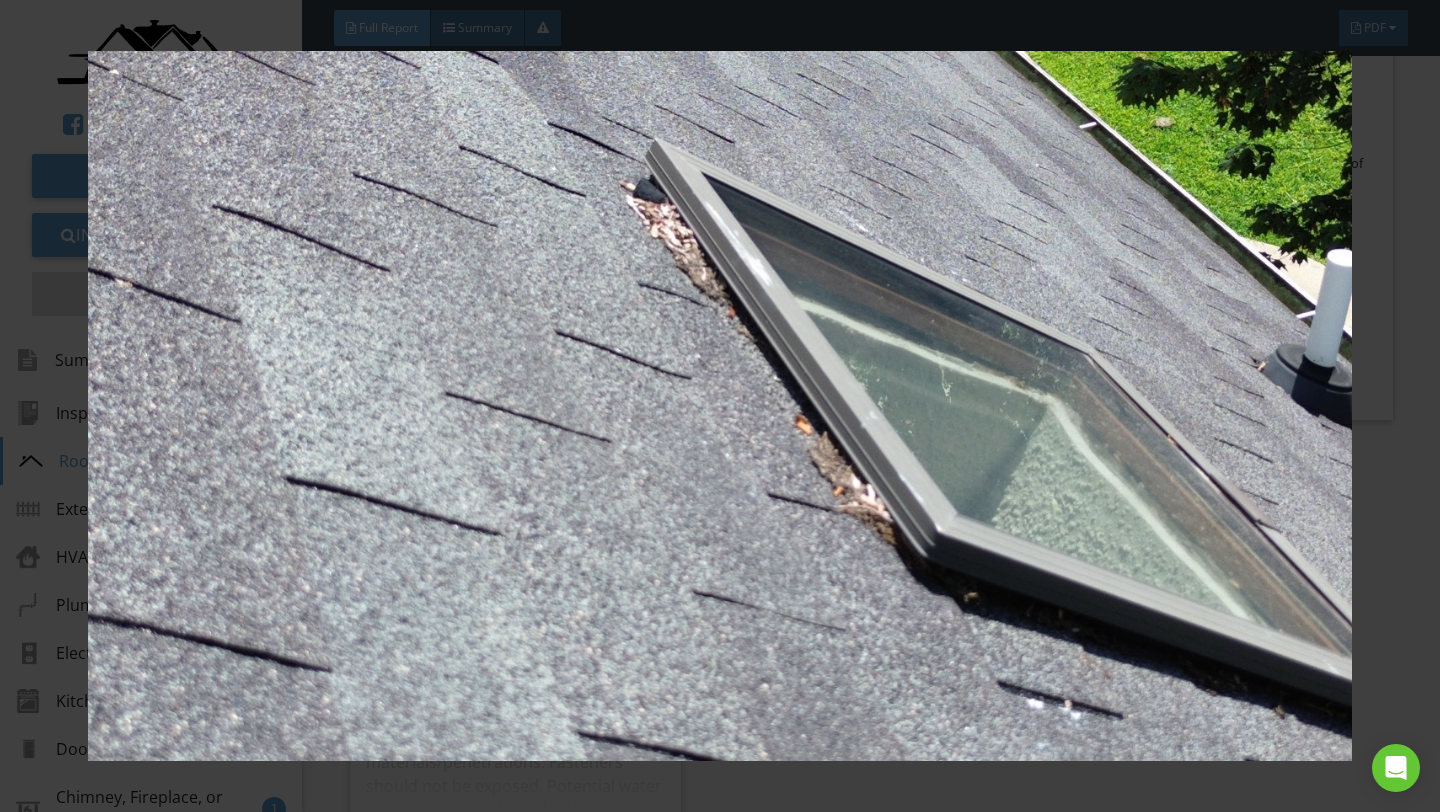 click at bounding box center [719, 406] 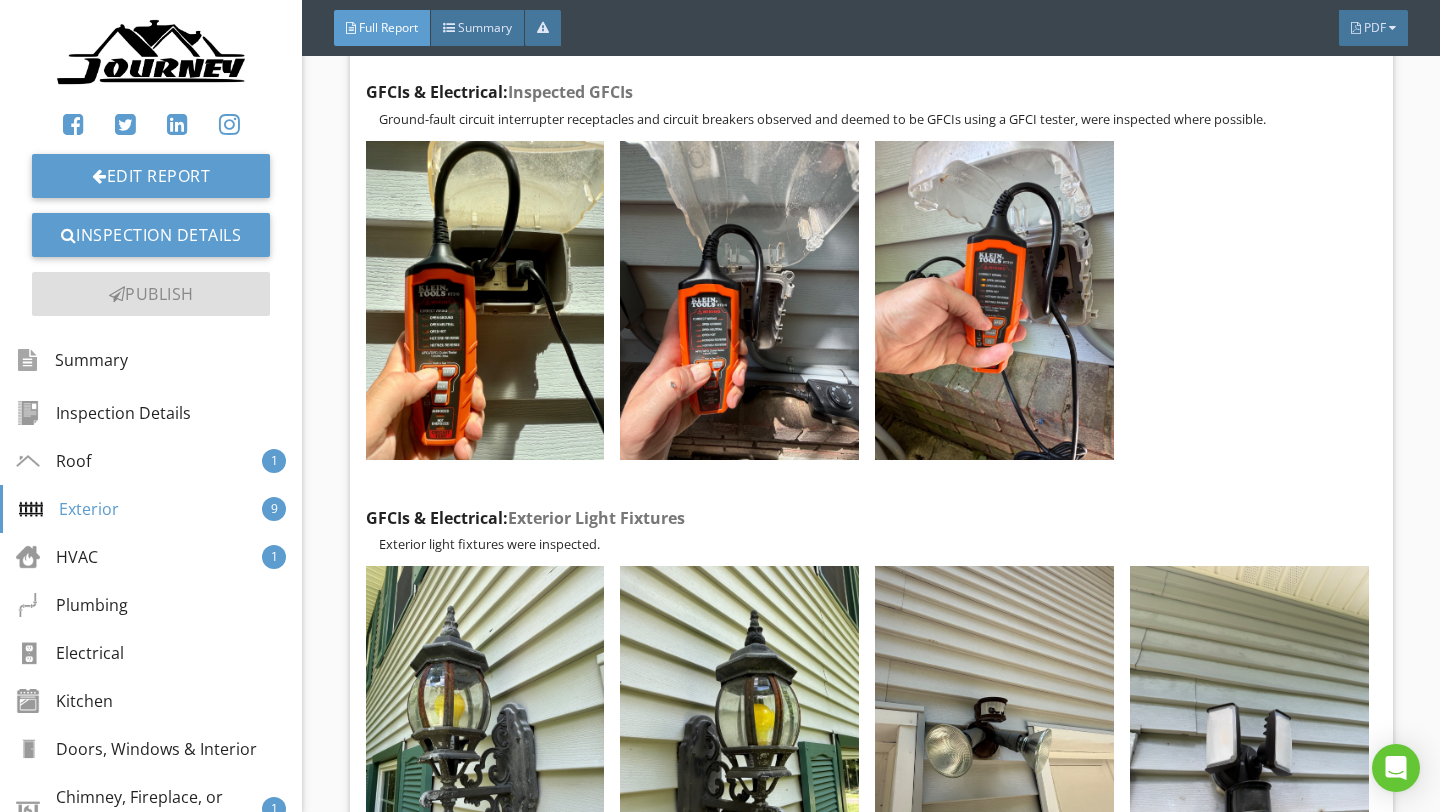 scroll, scrollTop: 9552, scrollLeft: 0, axis: vertical 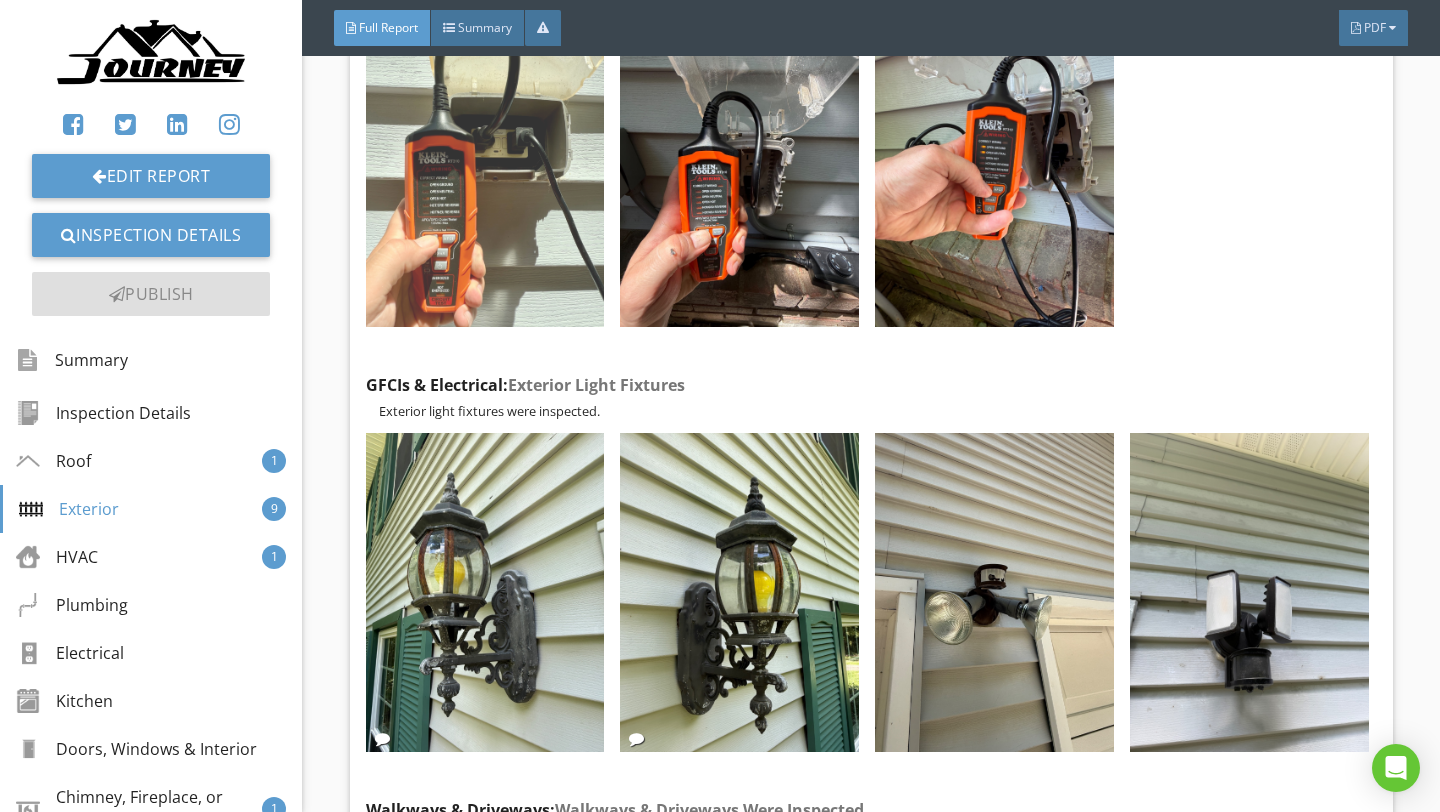 click at bounding box center (485, 167) 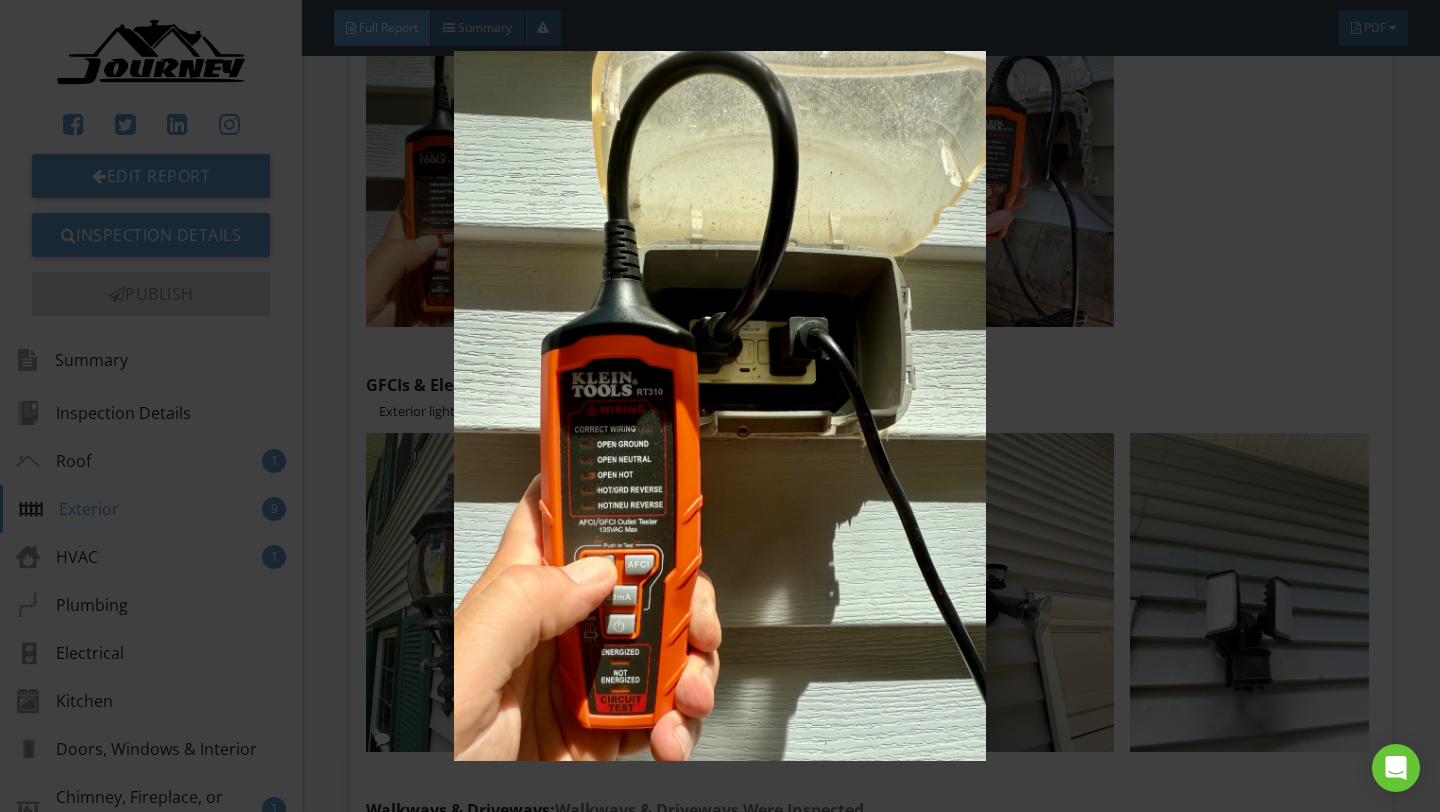 click at bounding box center (719, 406) 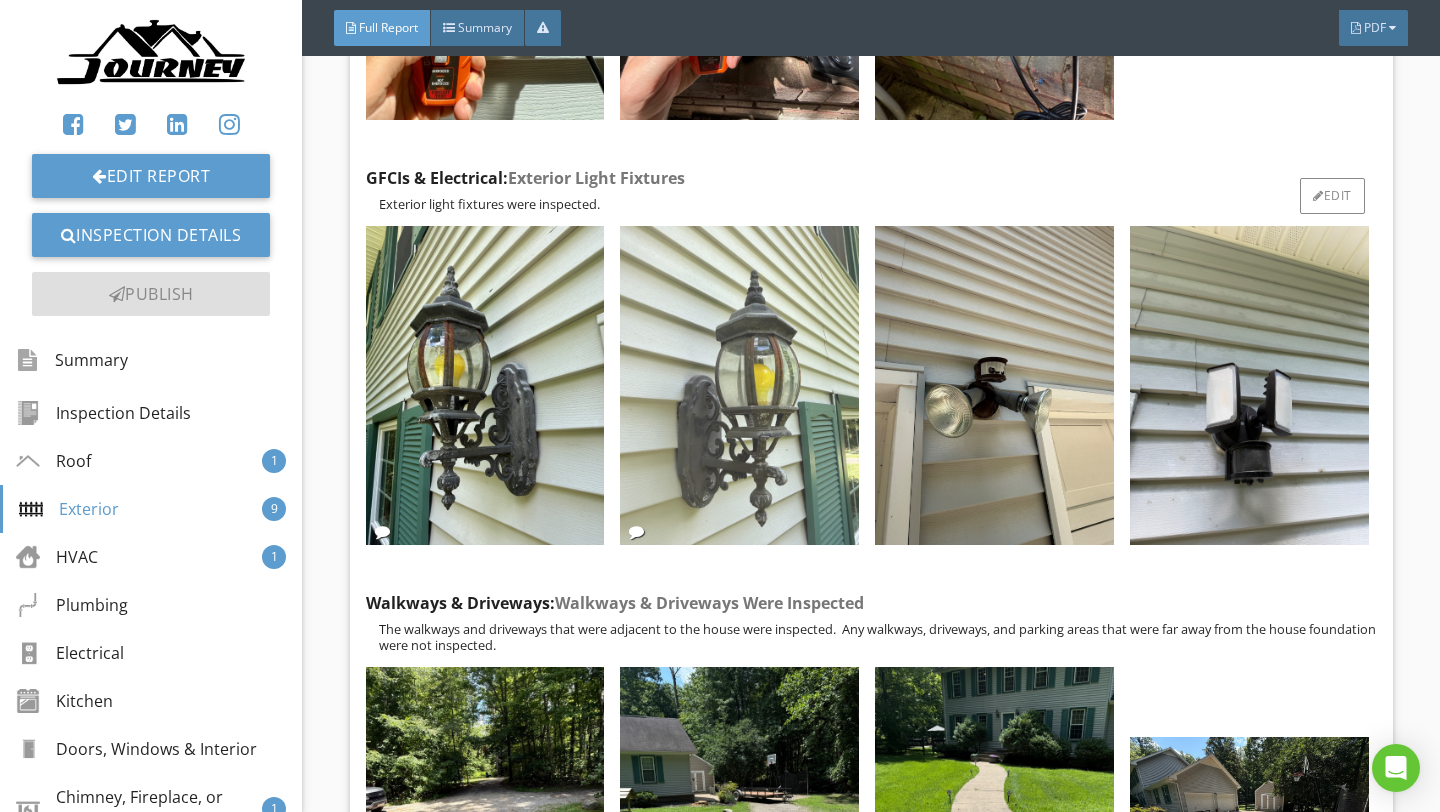 scroll, scrollTop: 9696, scrollLeft: 0, axis: vertical 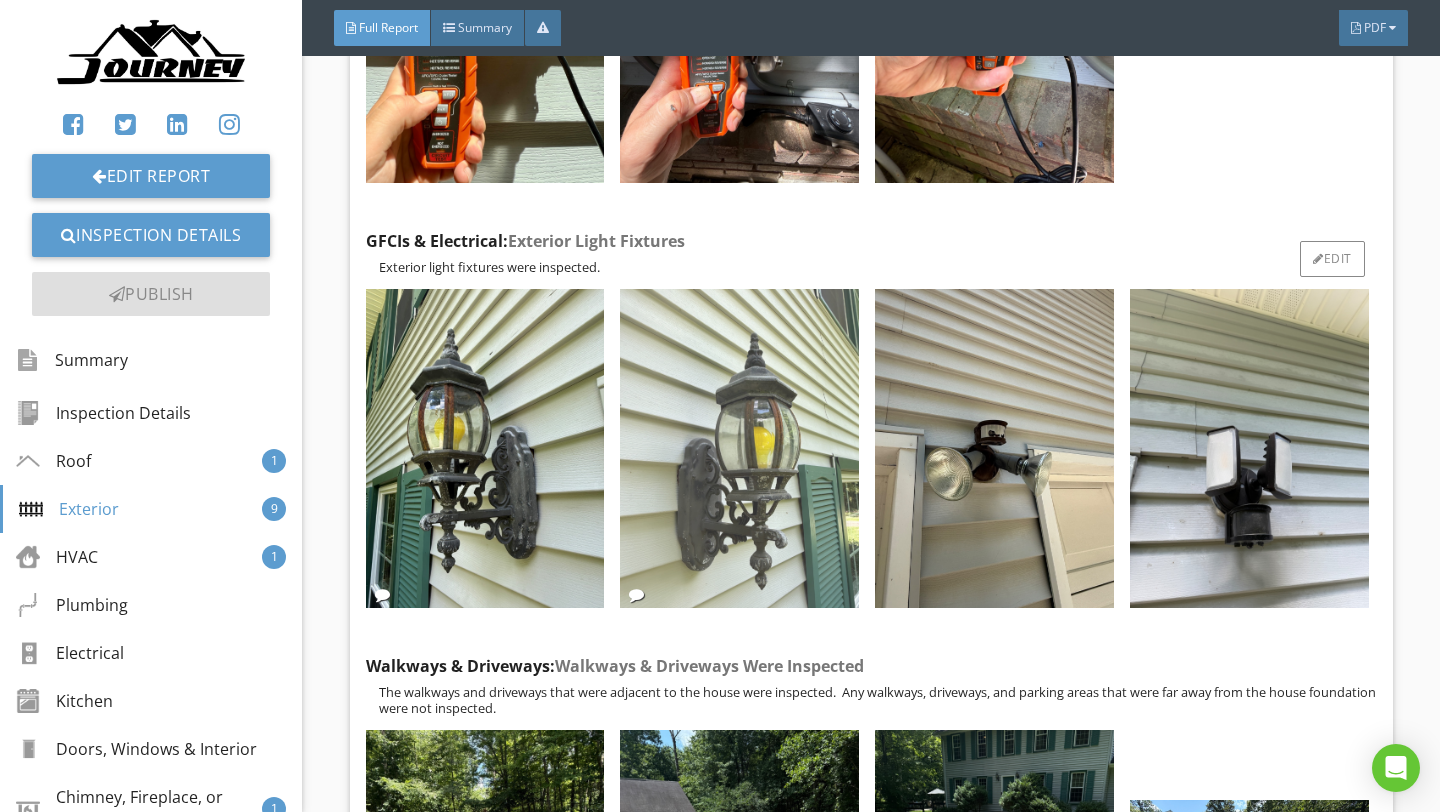 click at bounding box center [739, 448] 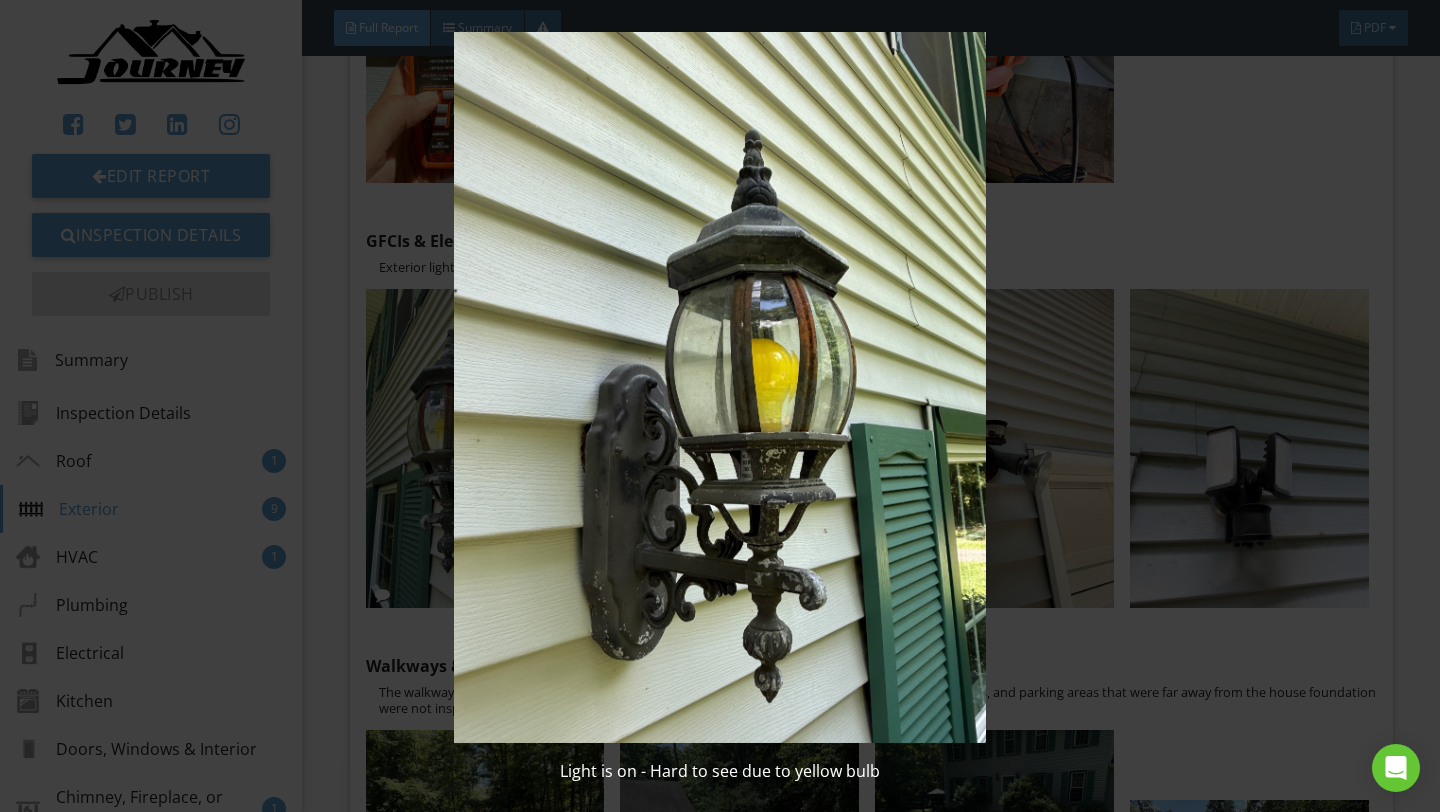 click at bounding box center [719, 387] 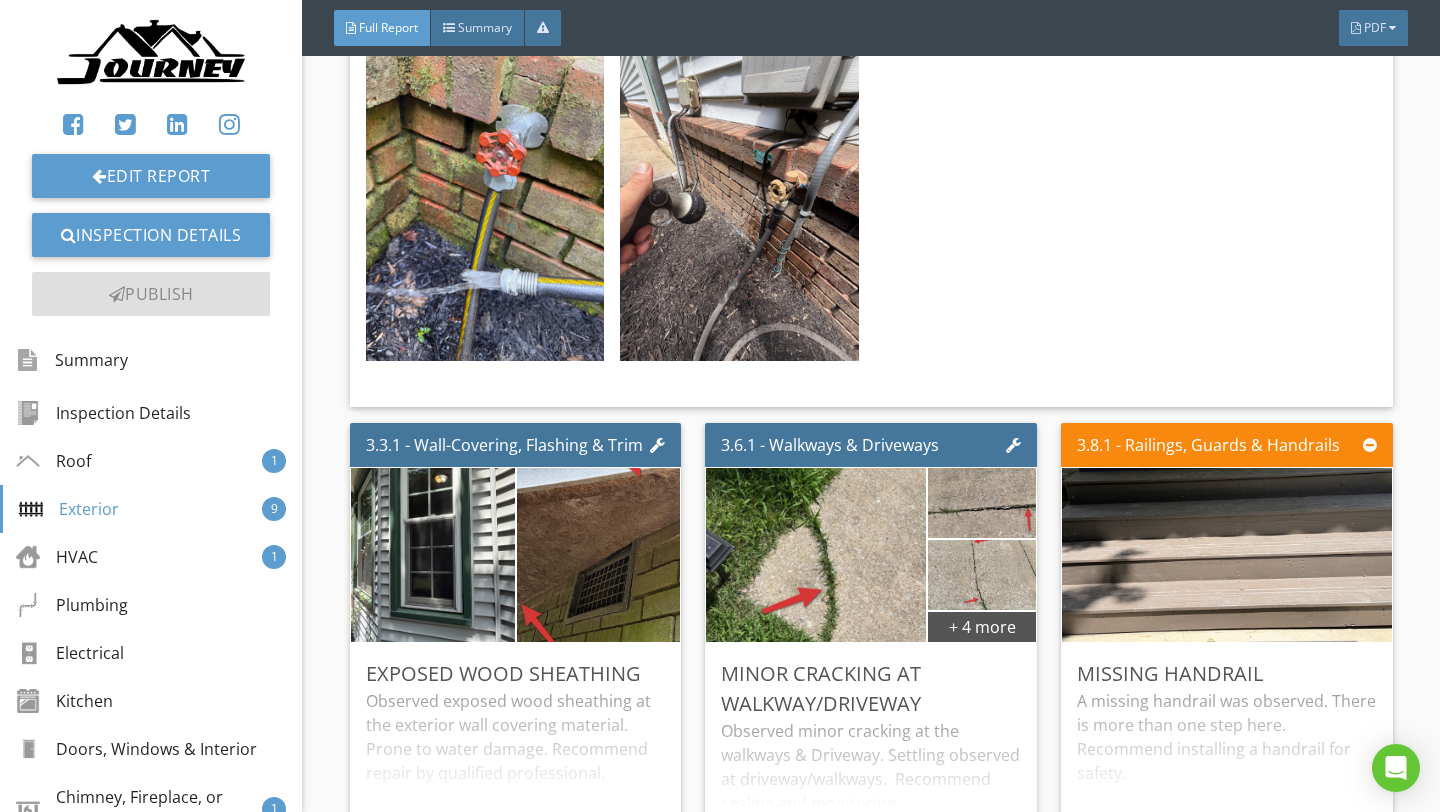 scroll, scrollTop: 14457, scrollLeft: 0, axis: vertical 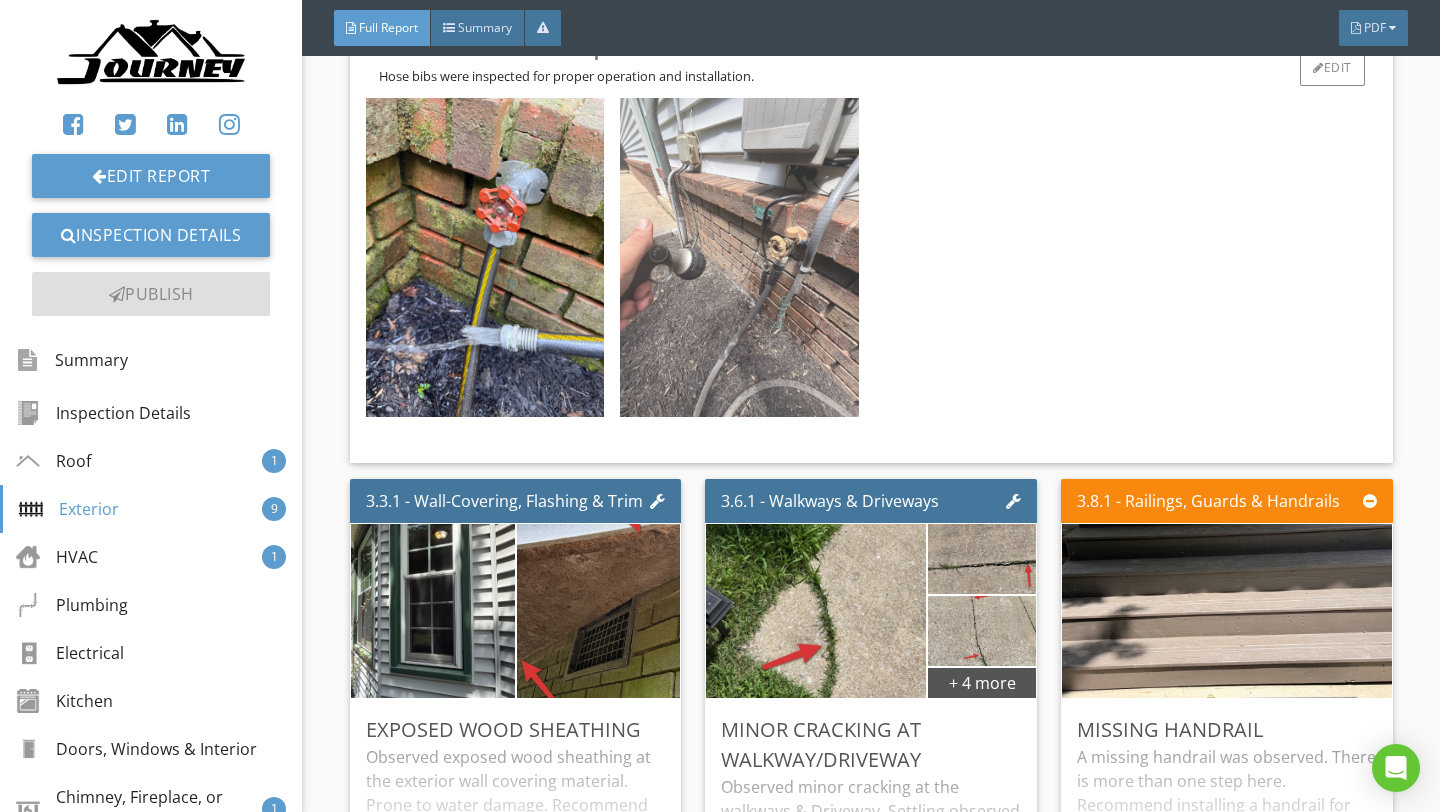 click at bounding box center [739, 257] 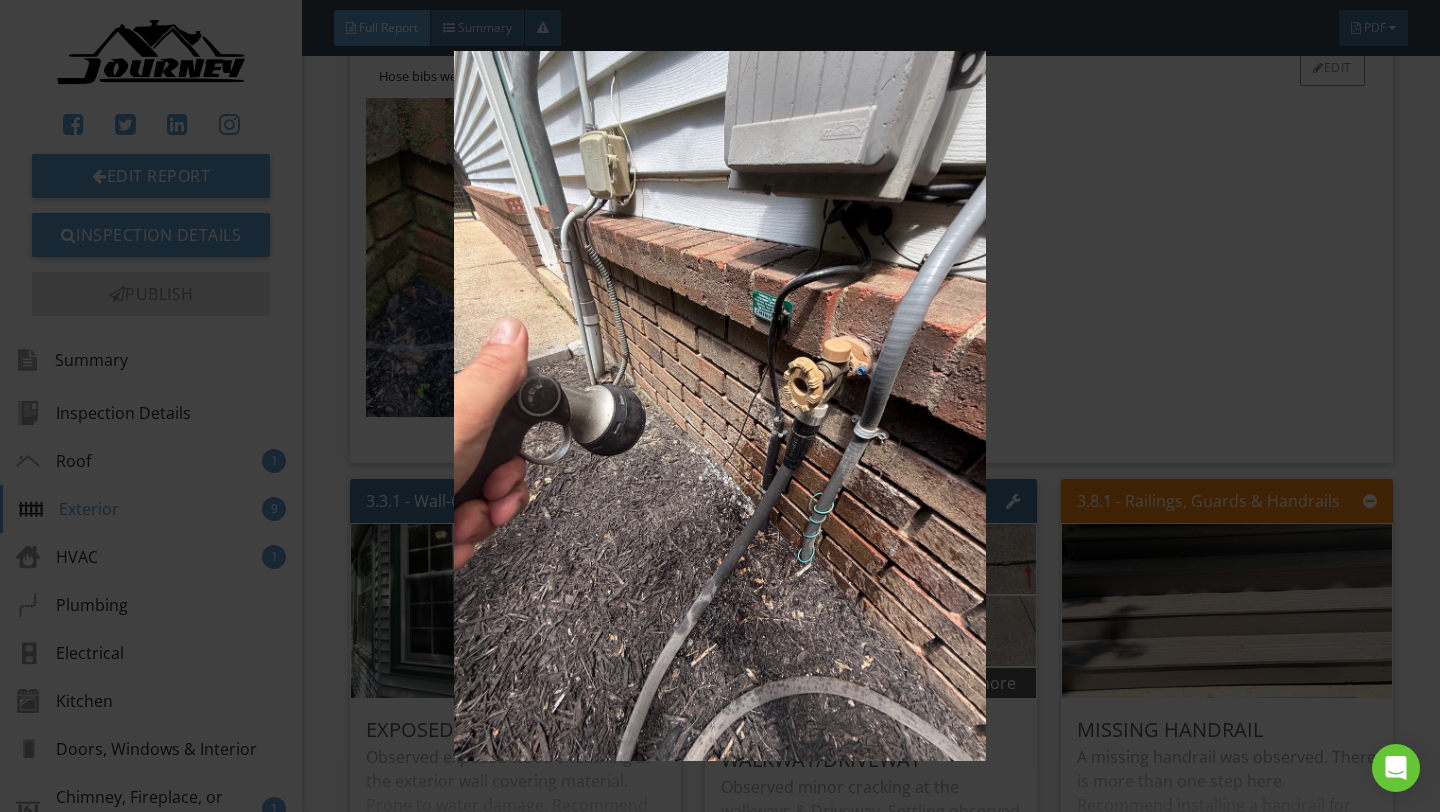 click at bounding box center (719, 406) 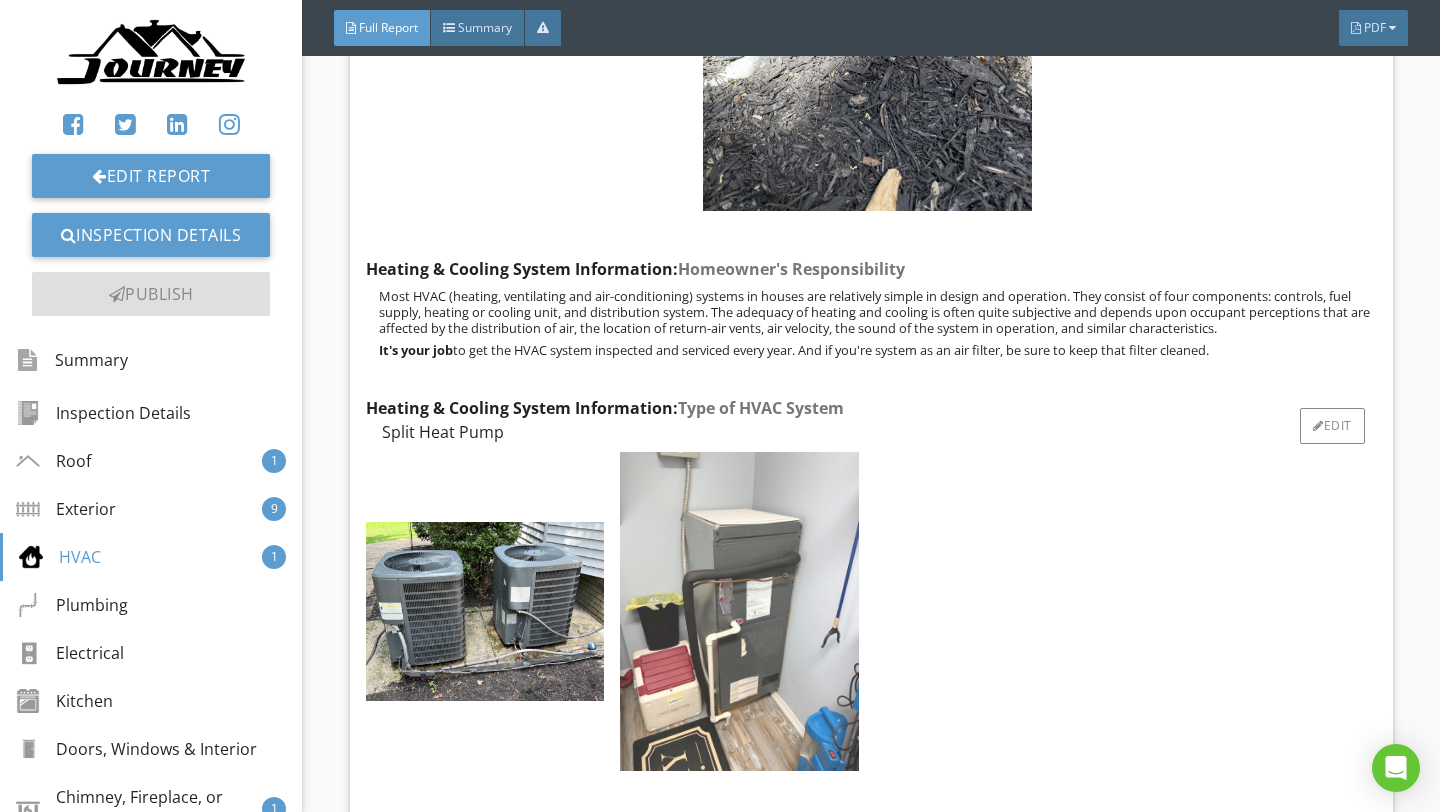 scroll, scrollTop: 17224, scrollLeft: 0, axis: vertical 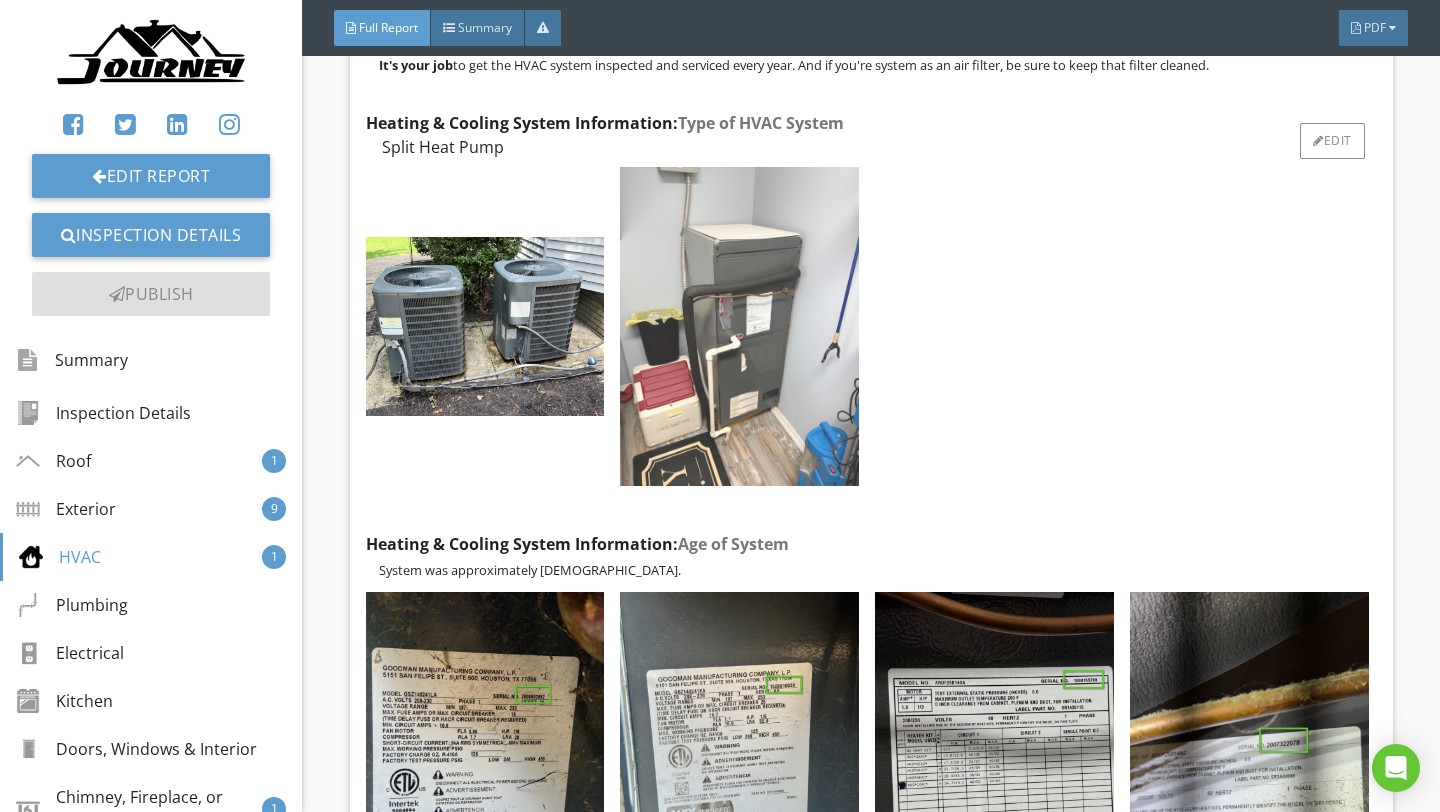 click at bounding box center [739, 326] 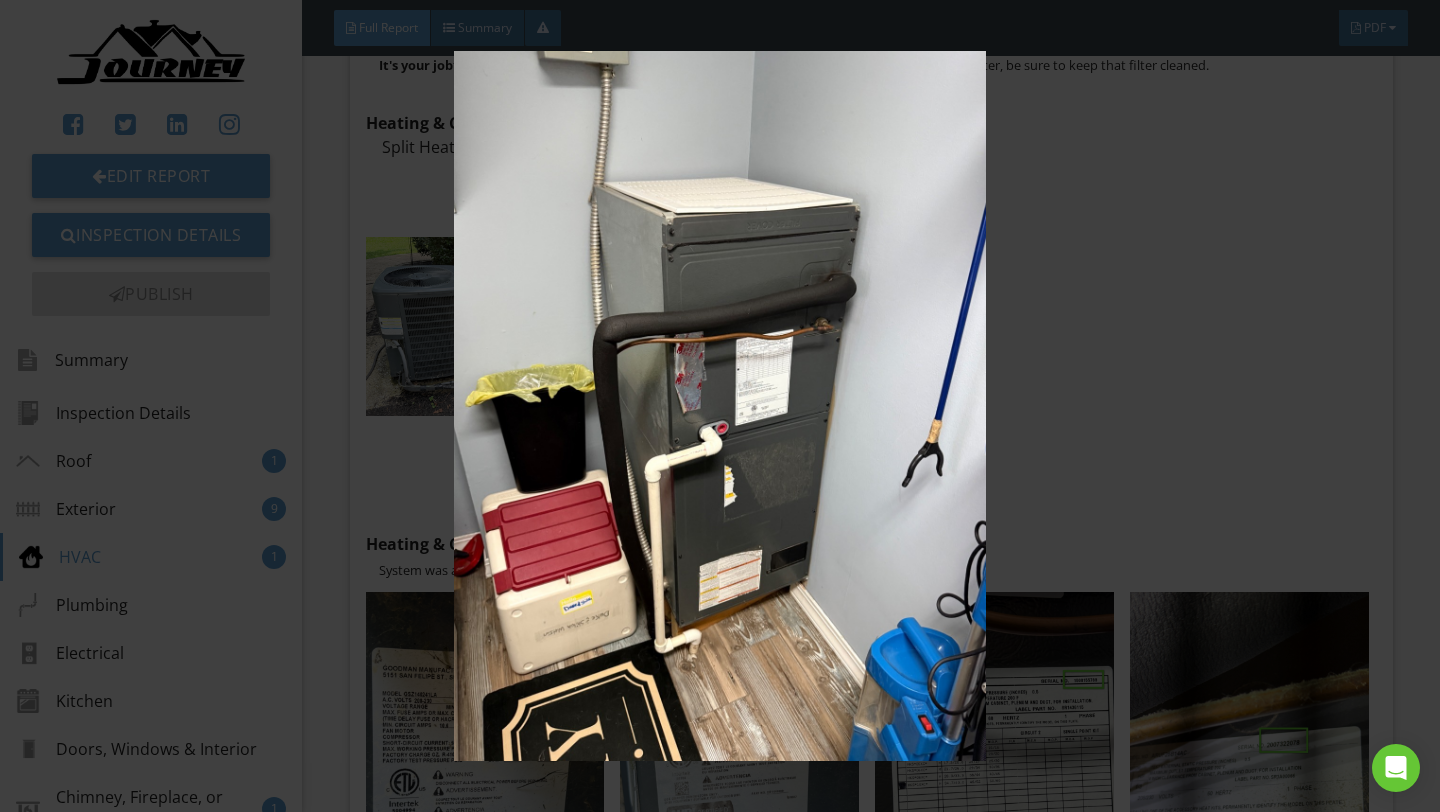 click at bounding box center [719, 406] 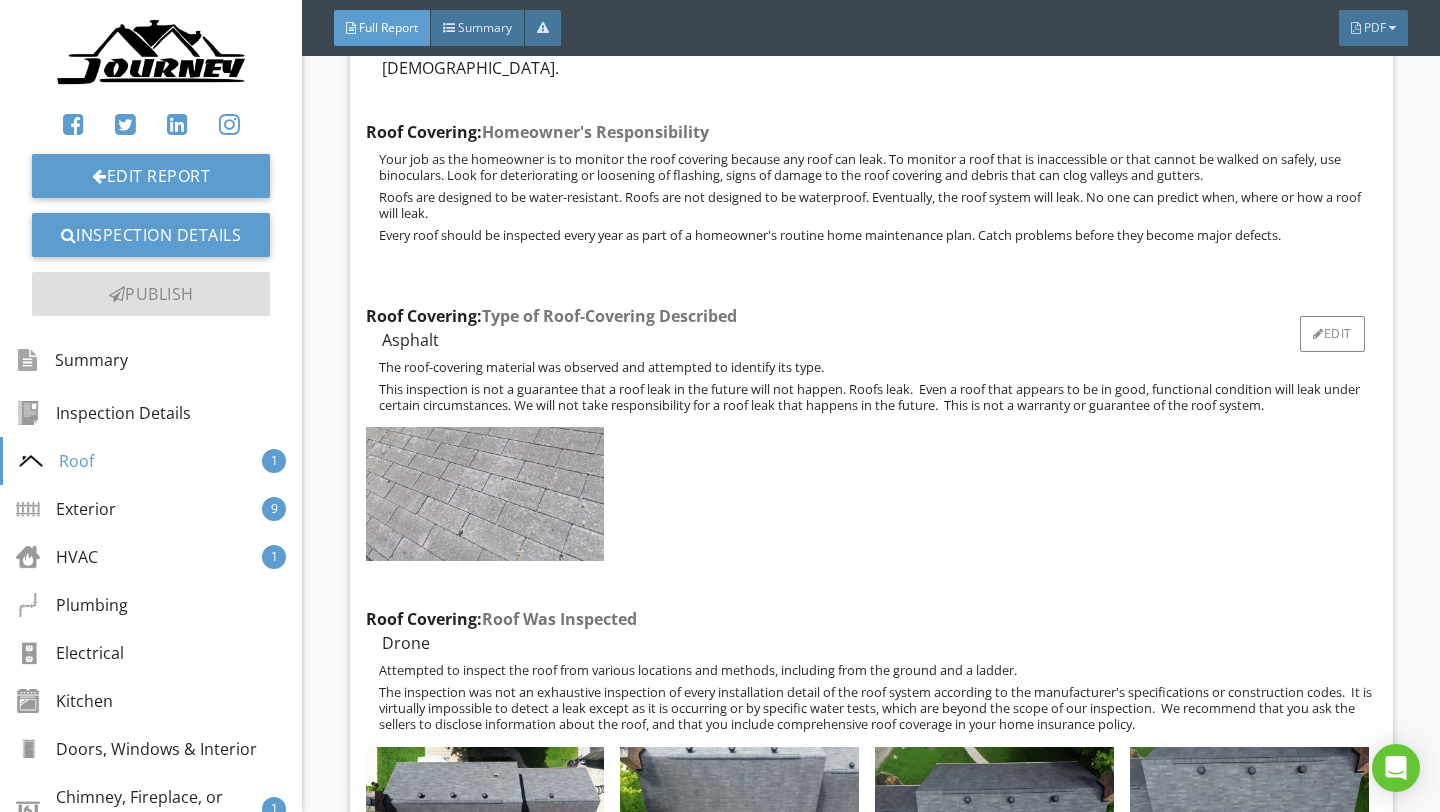 scroll, scrollTop: 2088, scrollLeft: 0, axis: vertical 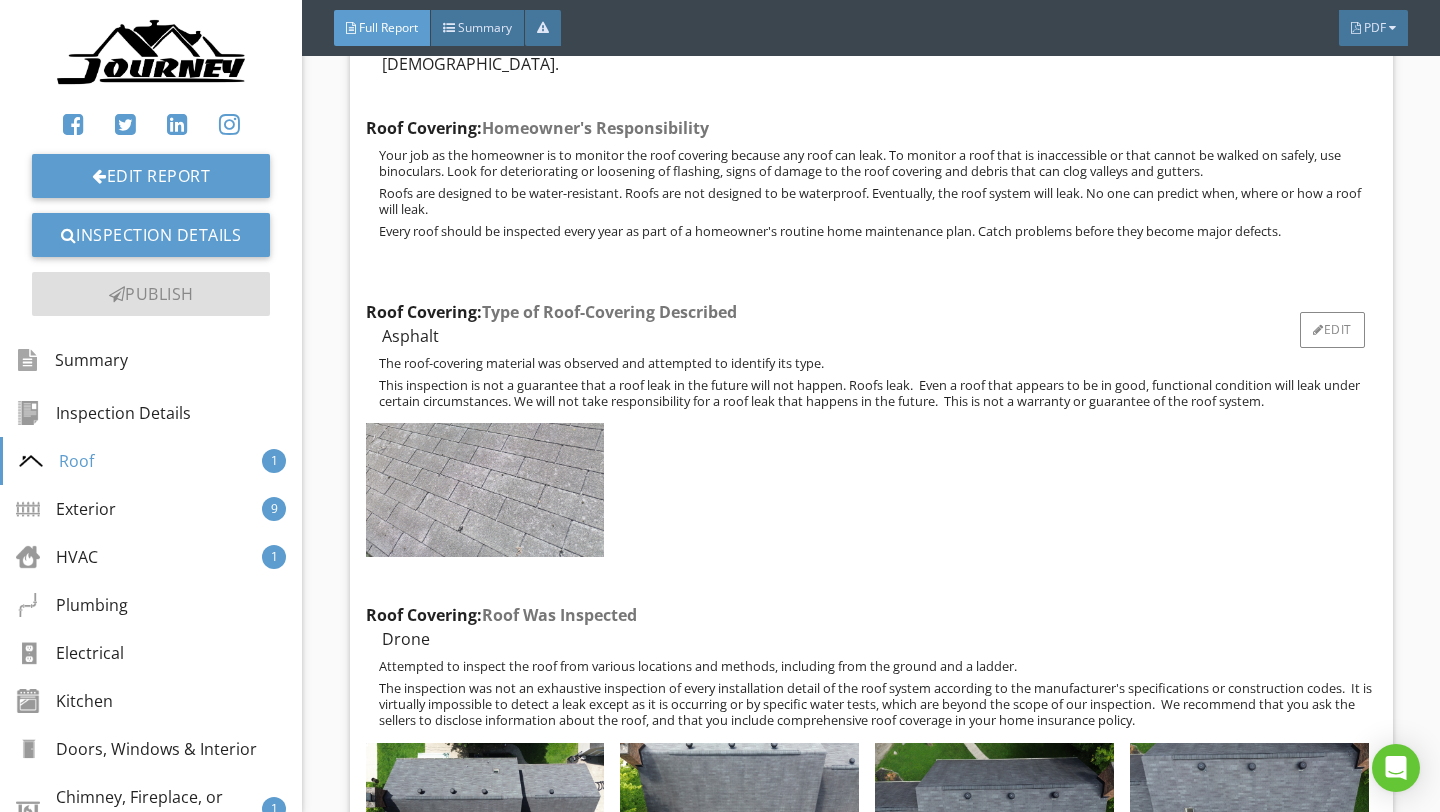 click at bounding box center (485, 490) 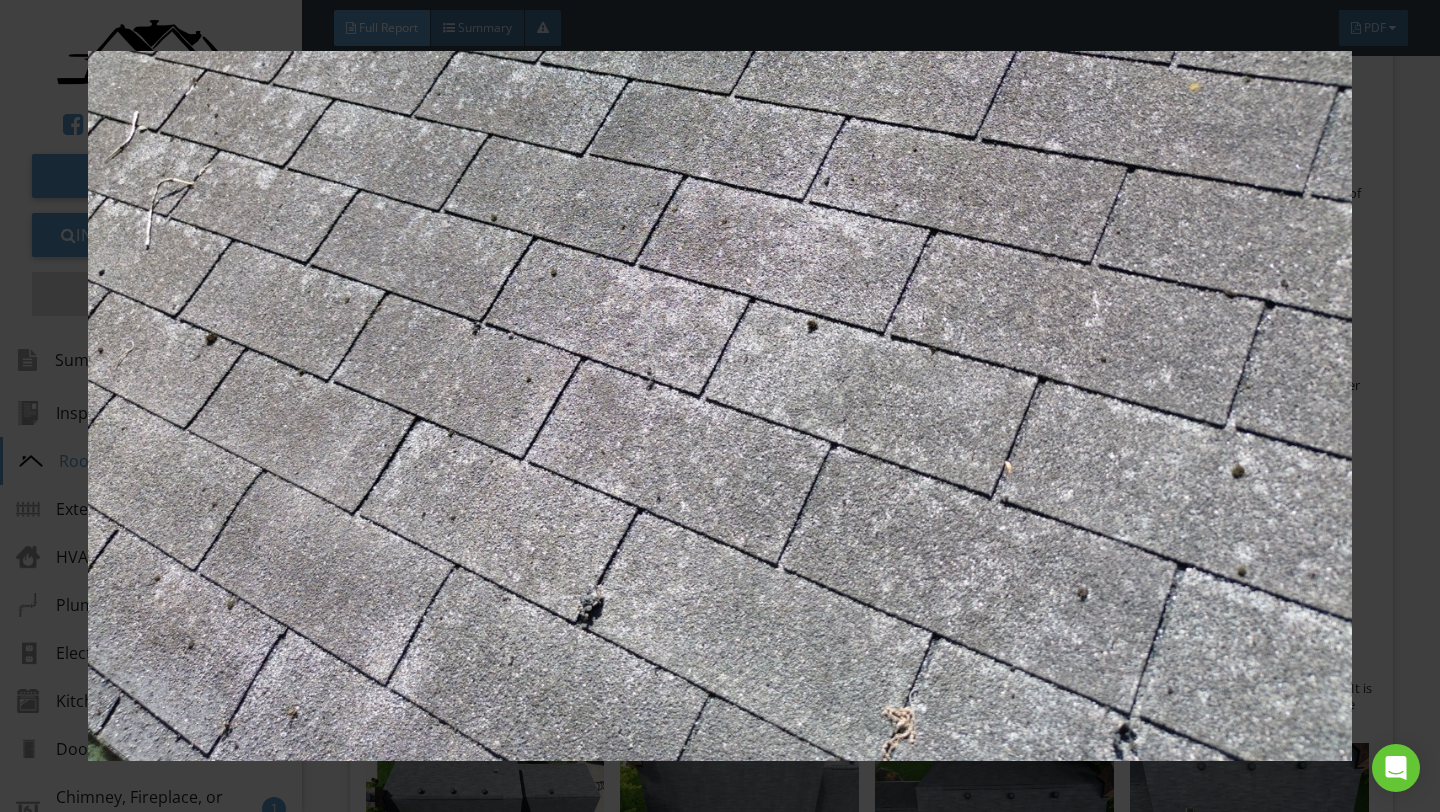 click at bounding box center [719, 406] 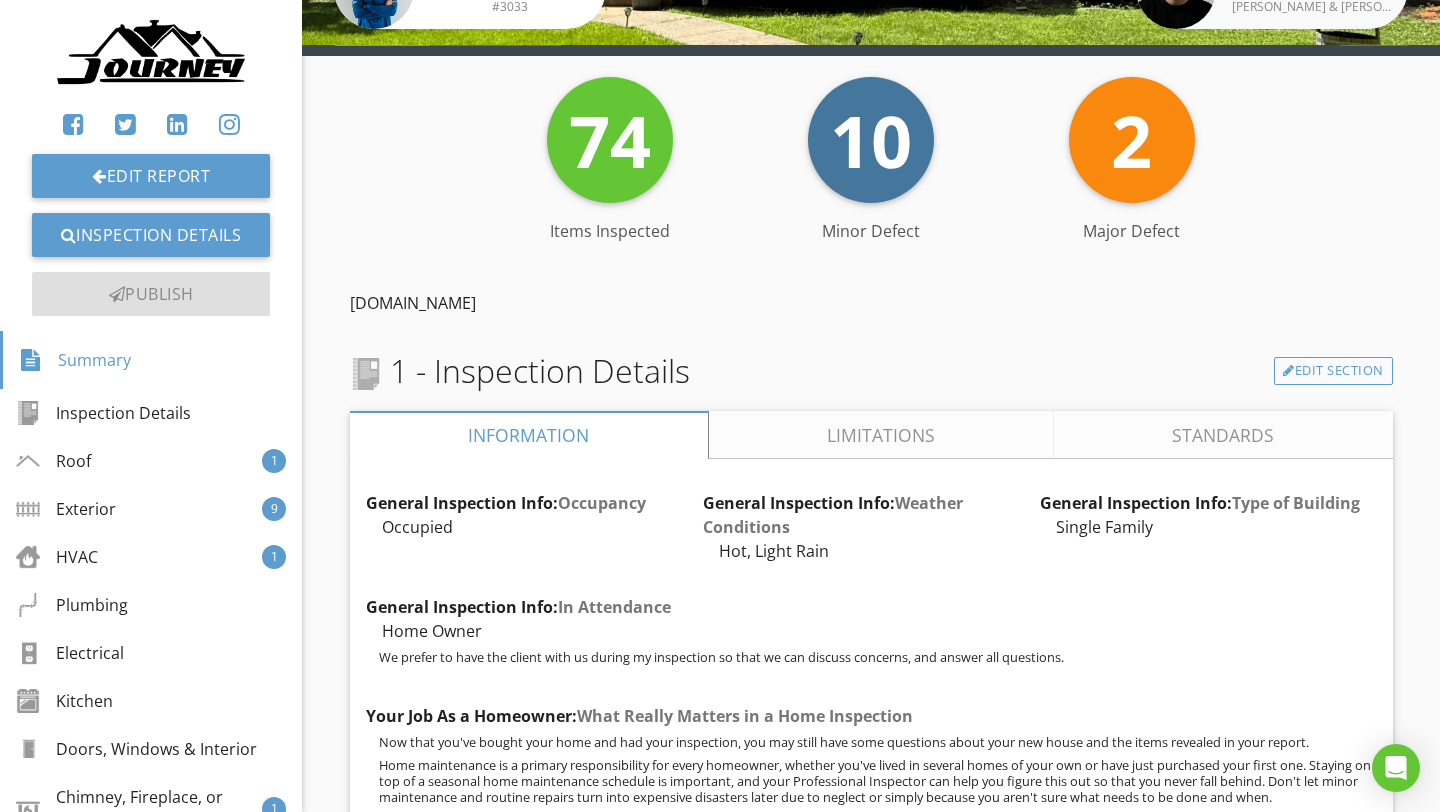 scroll, scrollTop: 292, scrollLeft: 0, axis: vertical 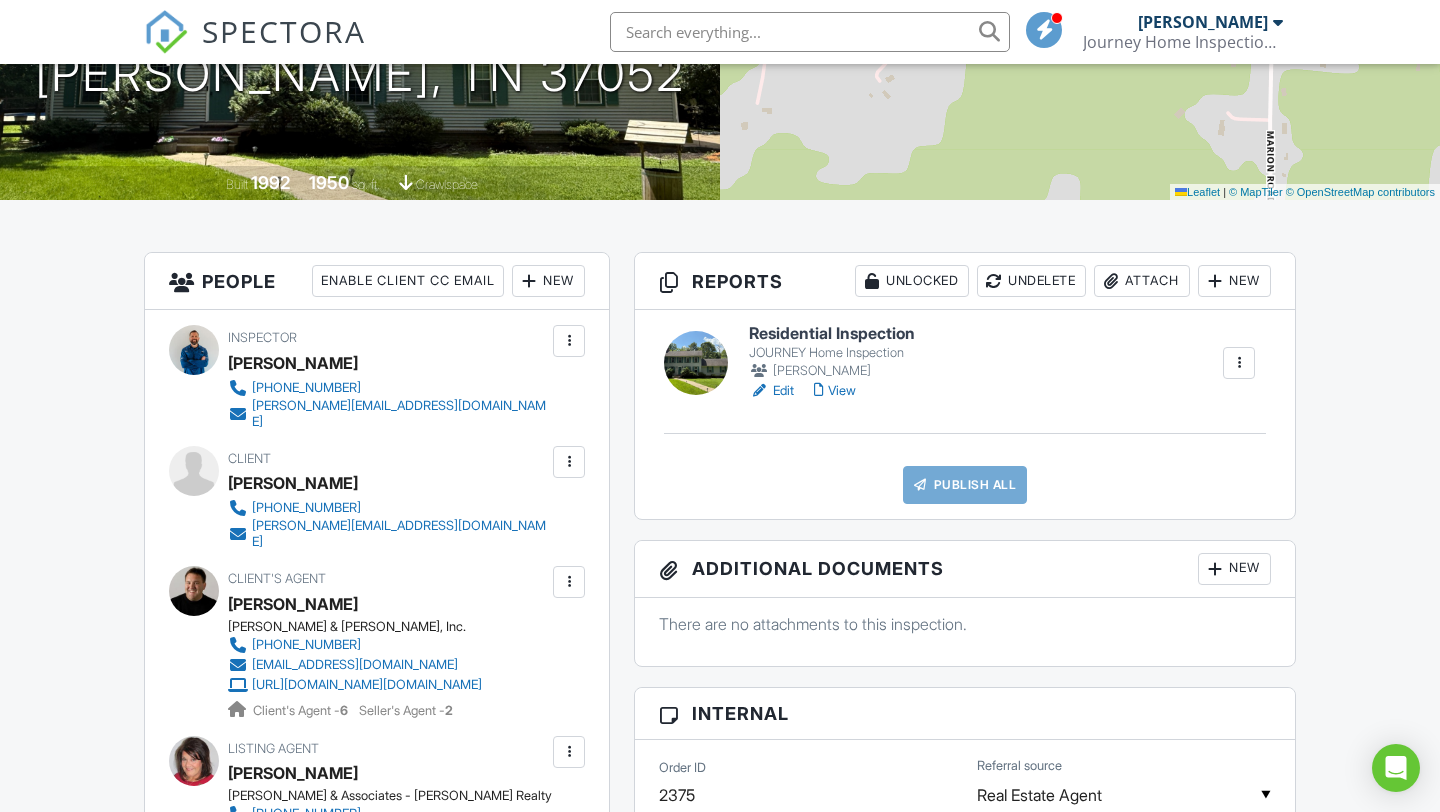 click on "View" at bounding box center (835, 391) 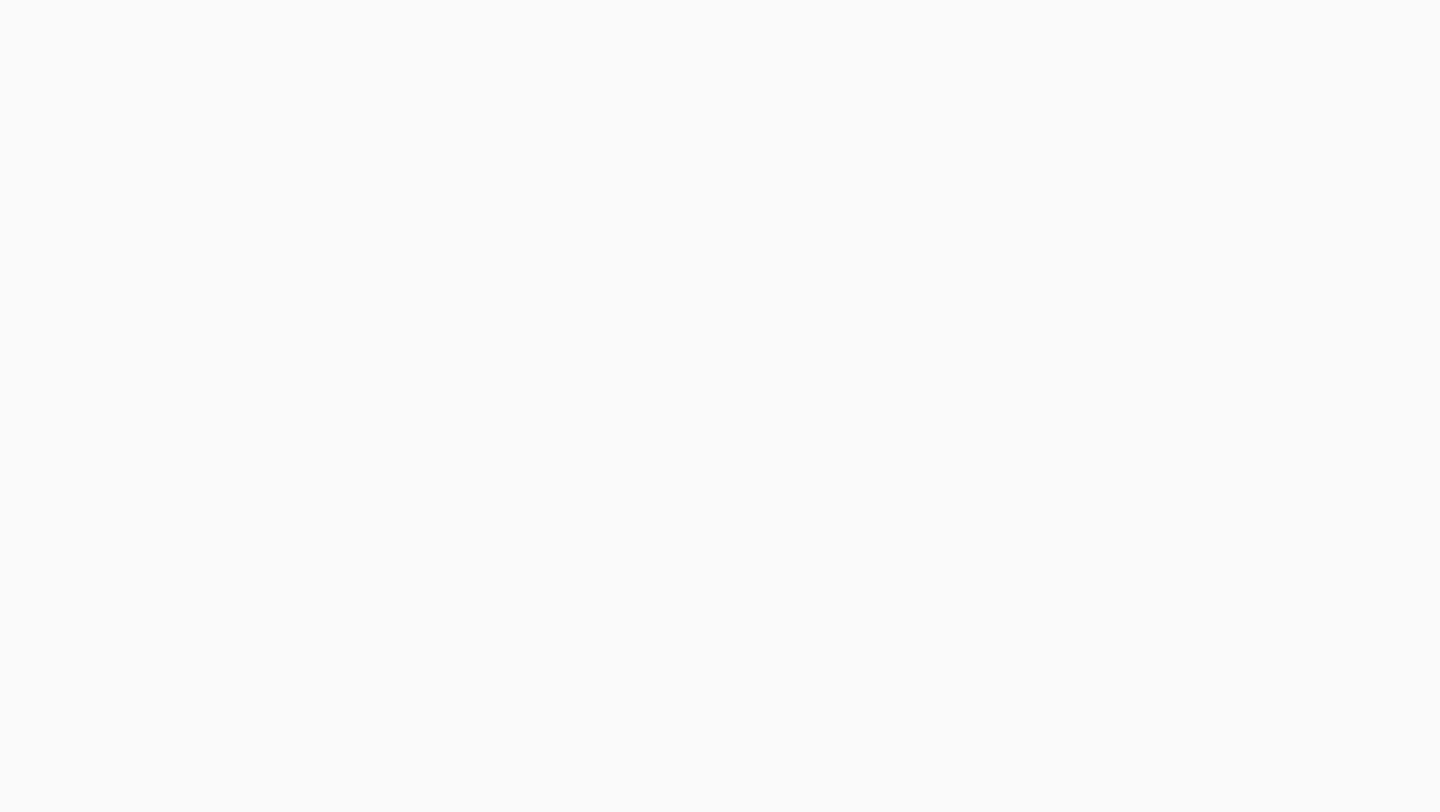 scroll, scrollTop: 0, scrollLeft: 0, axis: both 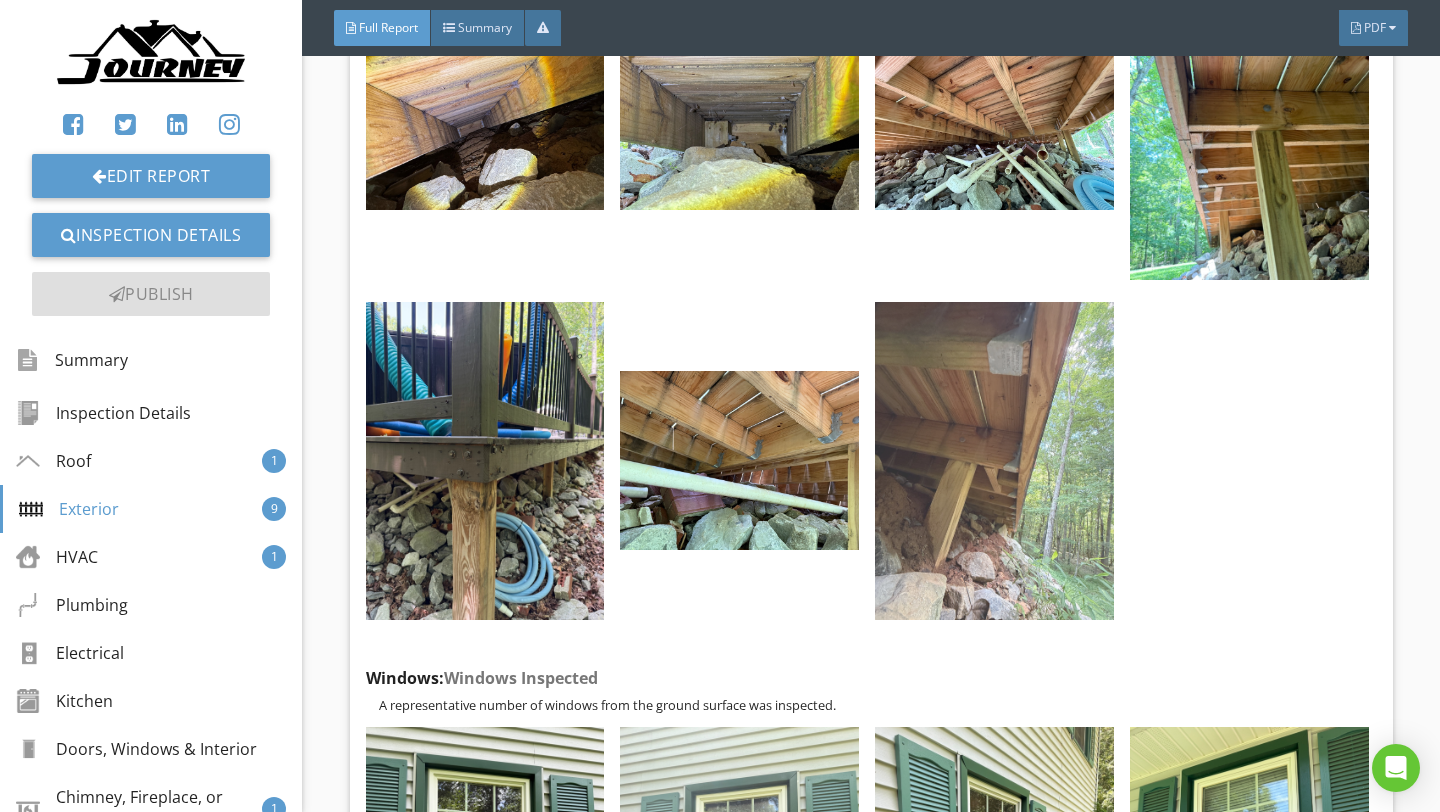 click at bounding box center (994, 461) 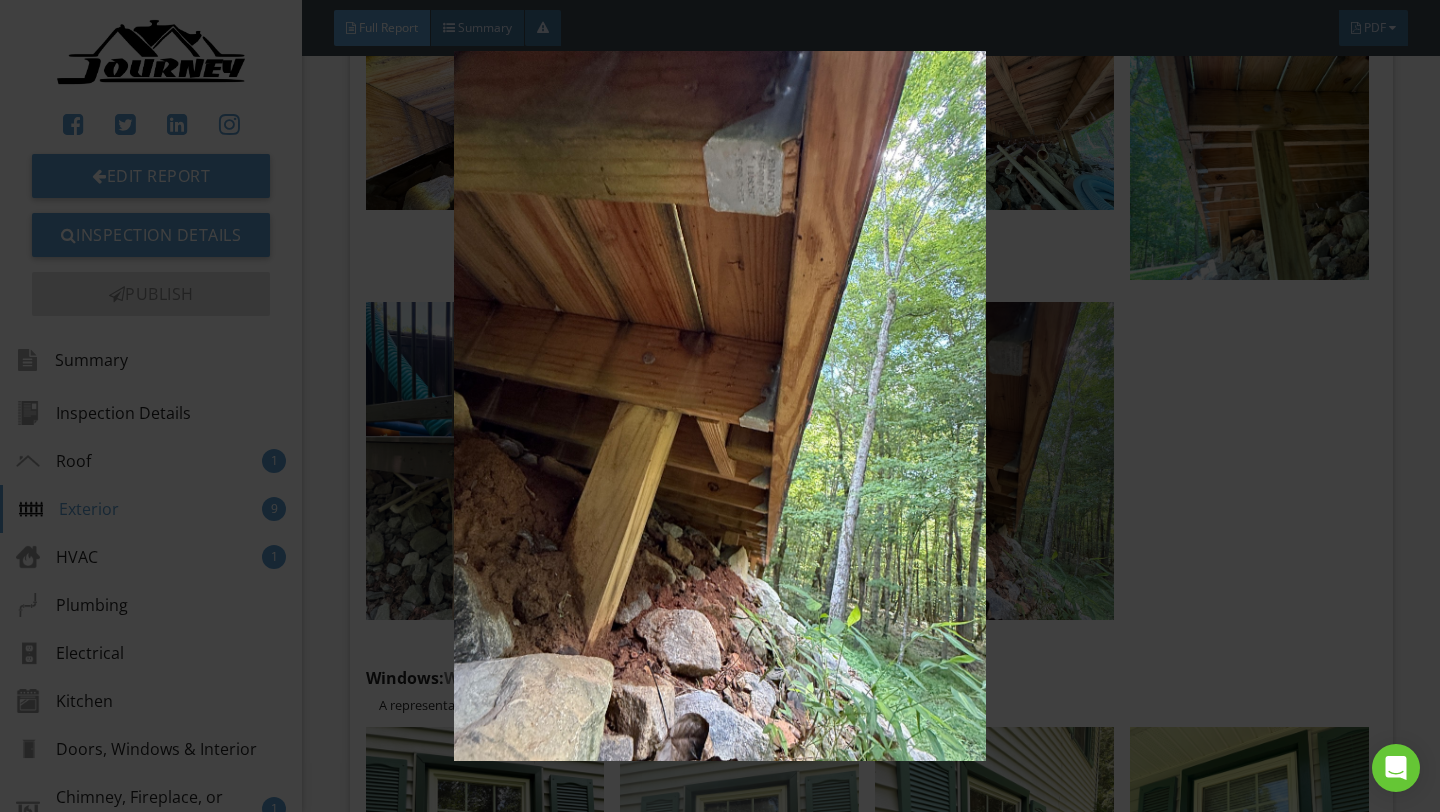 click at bounding box center [719, 406] 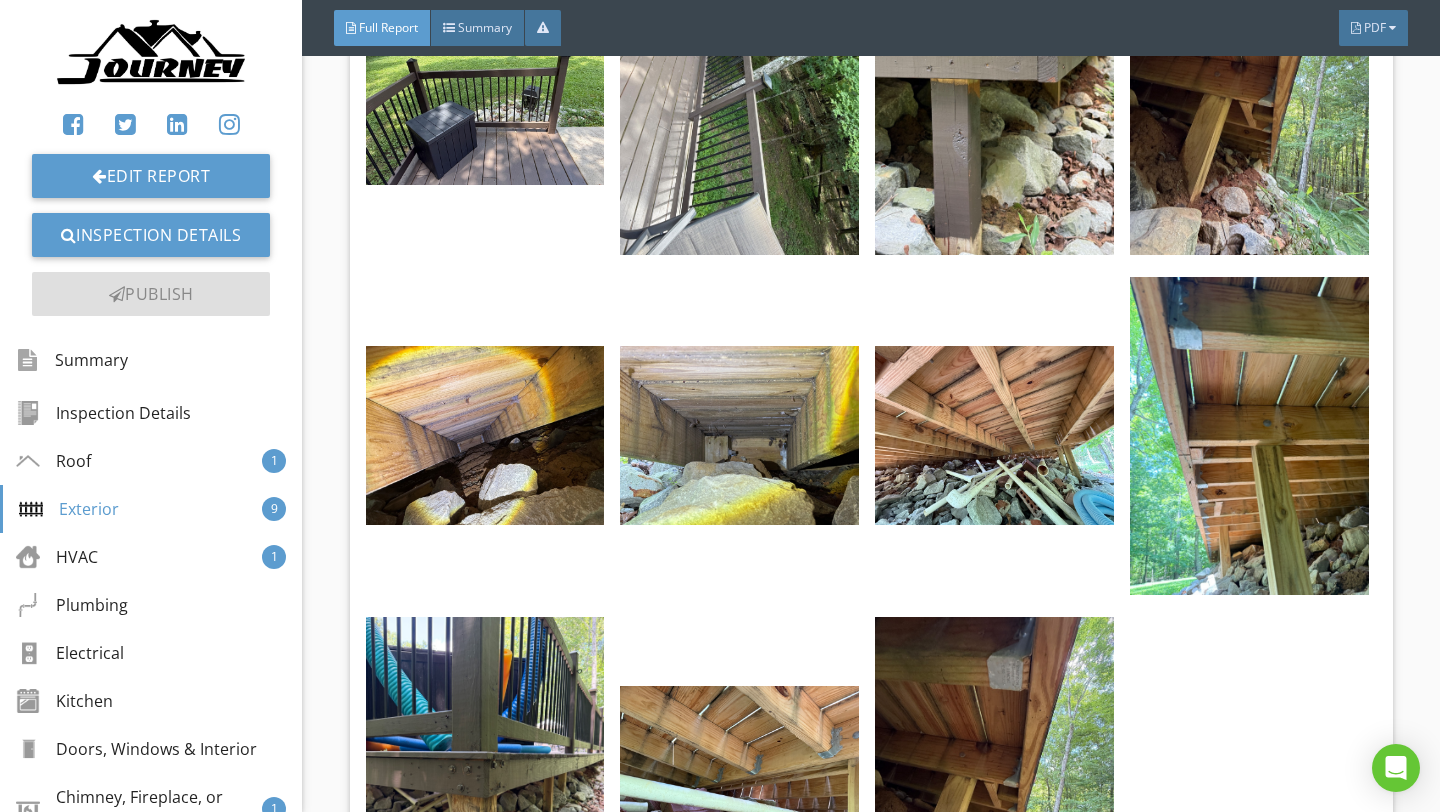 scroll, scrollTop: 11907, scrollLeft: 0, axis: vertical 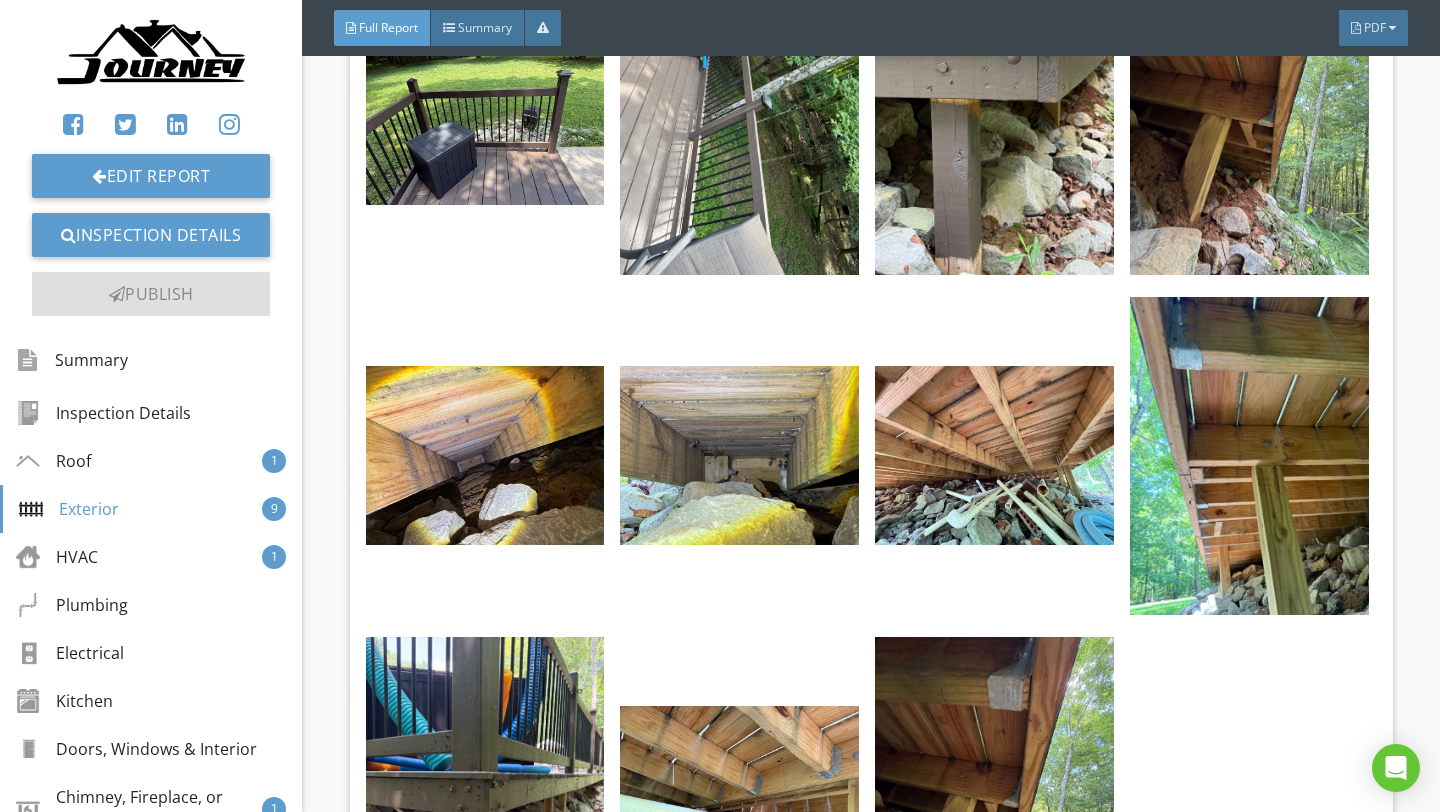 click at bounding box center (739, 455) 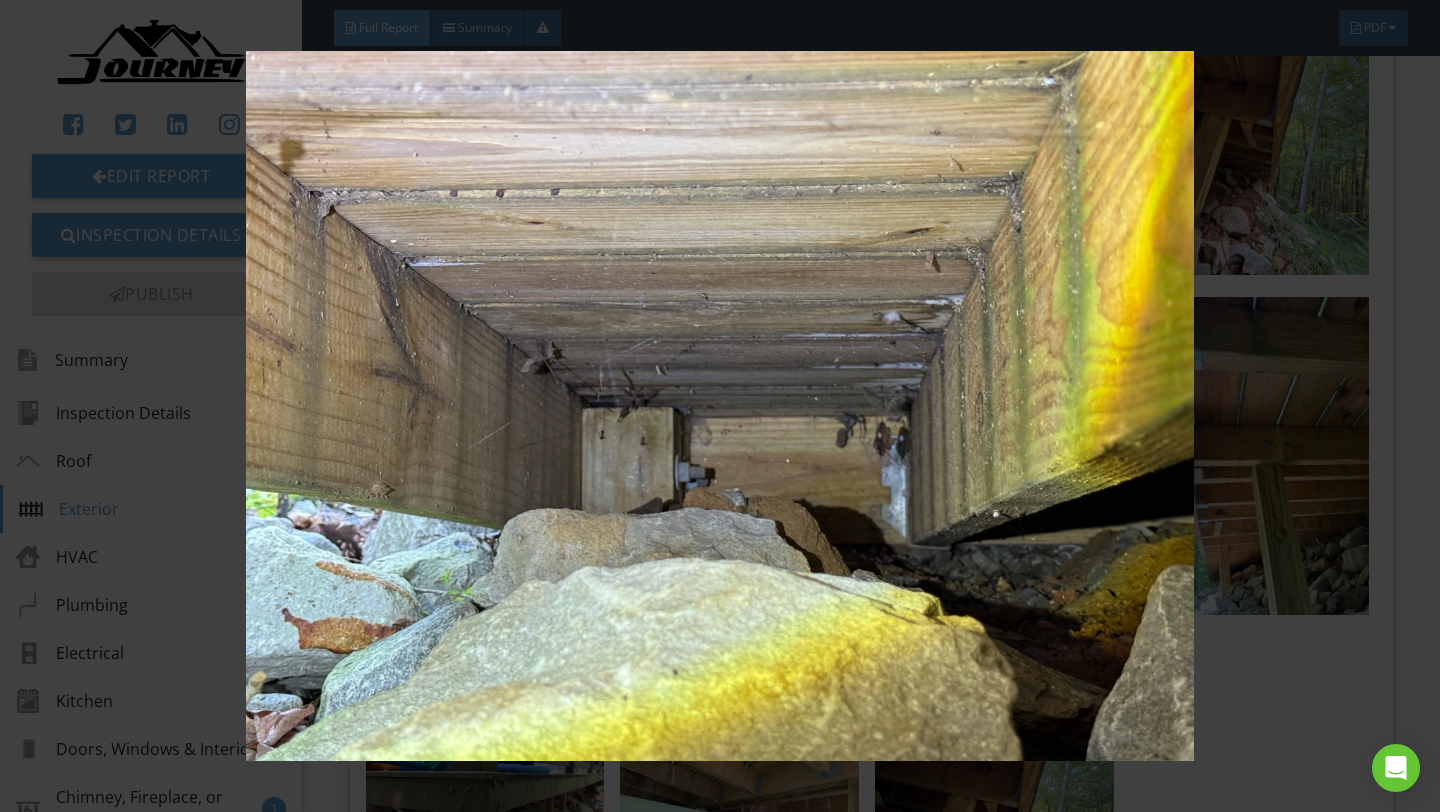 click at bounding box center (719, 406) 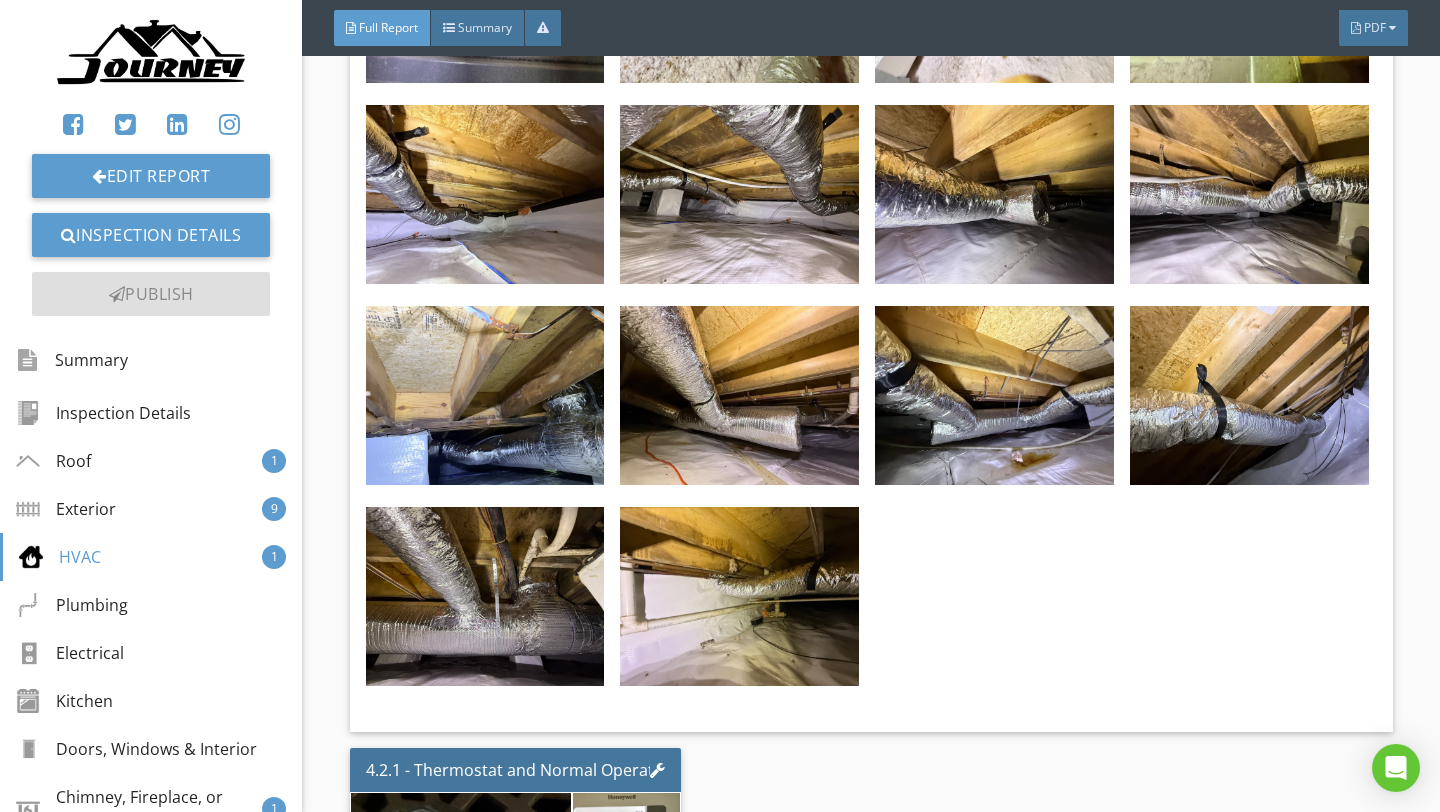 scroll, scrollTop: 18528, scrollLeft: 0, axis: vertical 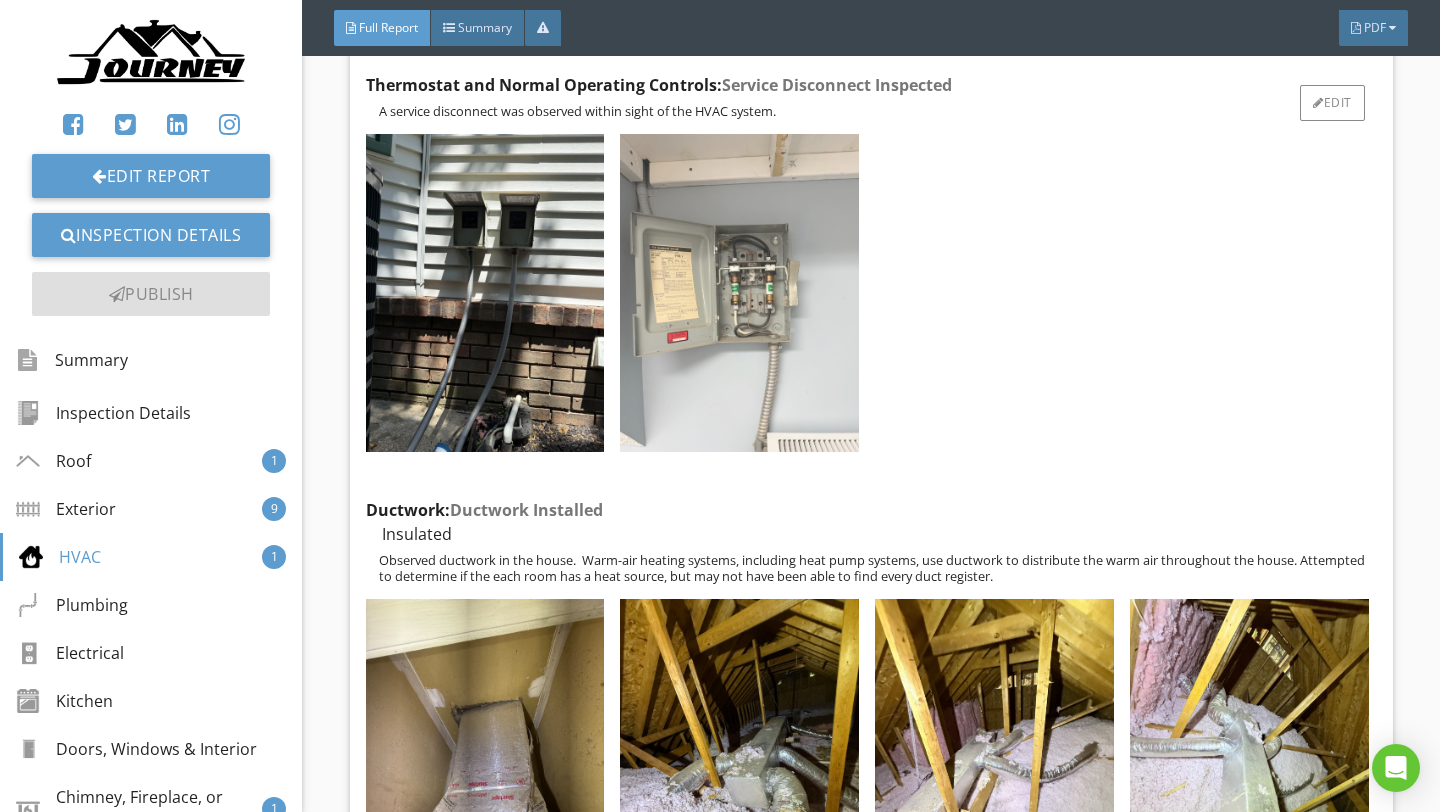 click at bounding box center (739, 293) 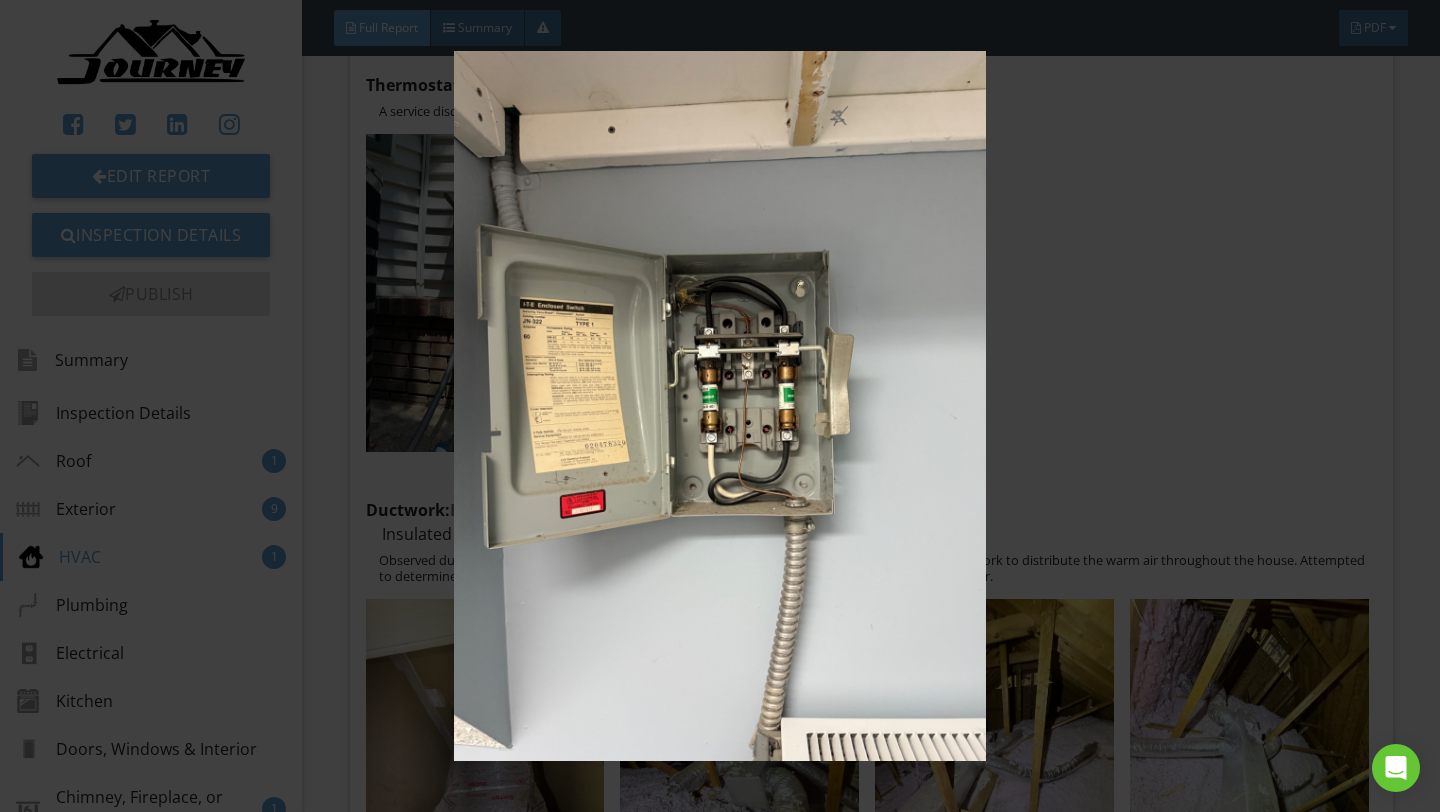 click at bounding box center (719, 406) 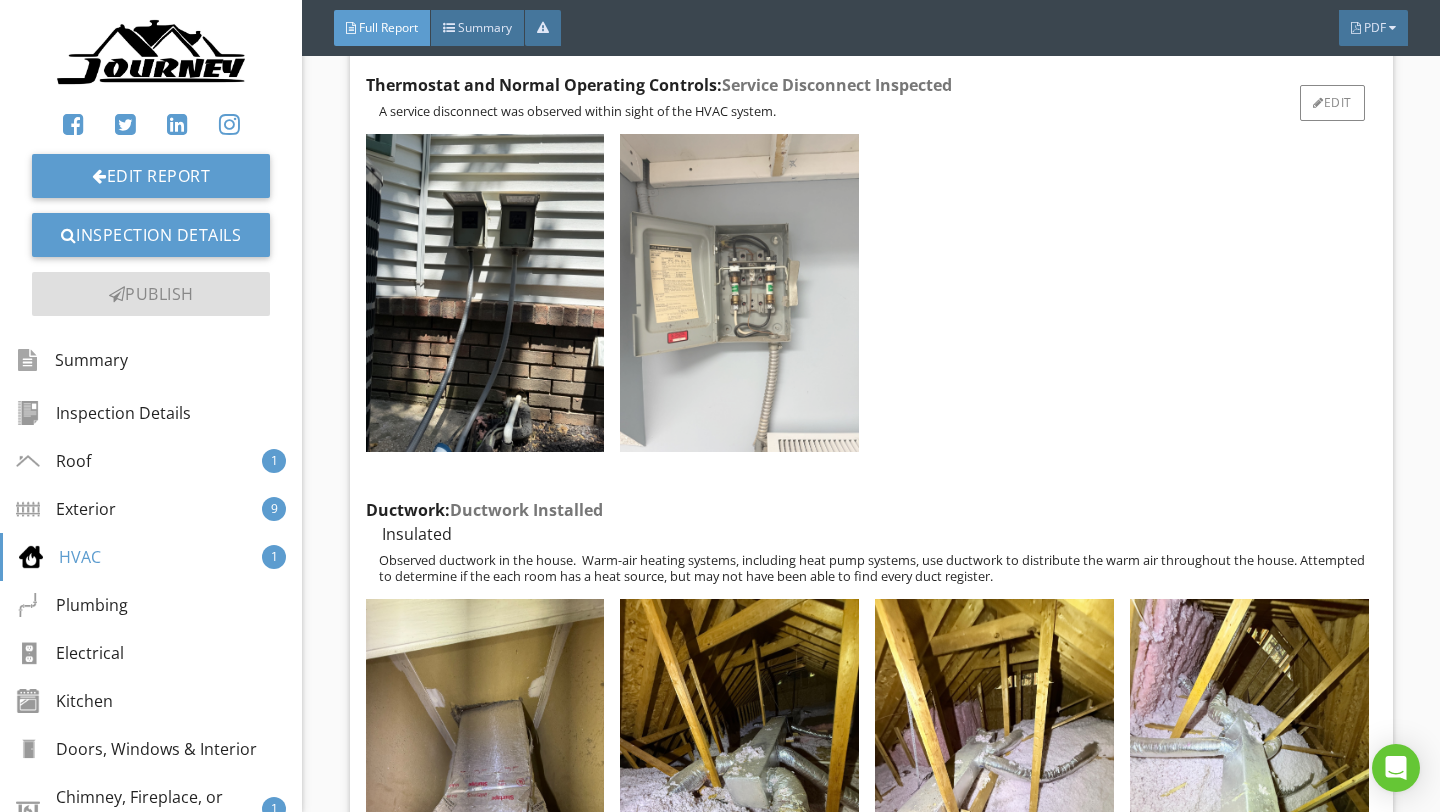 click at bounding box center (739, 293) 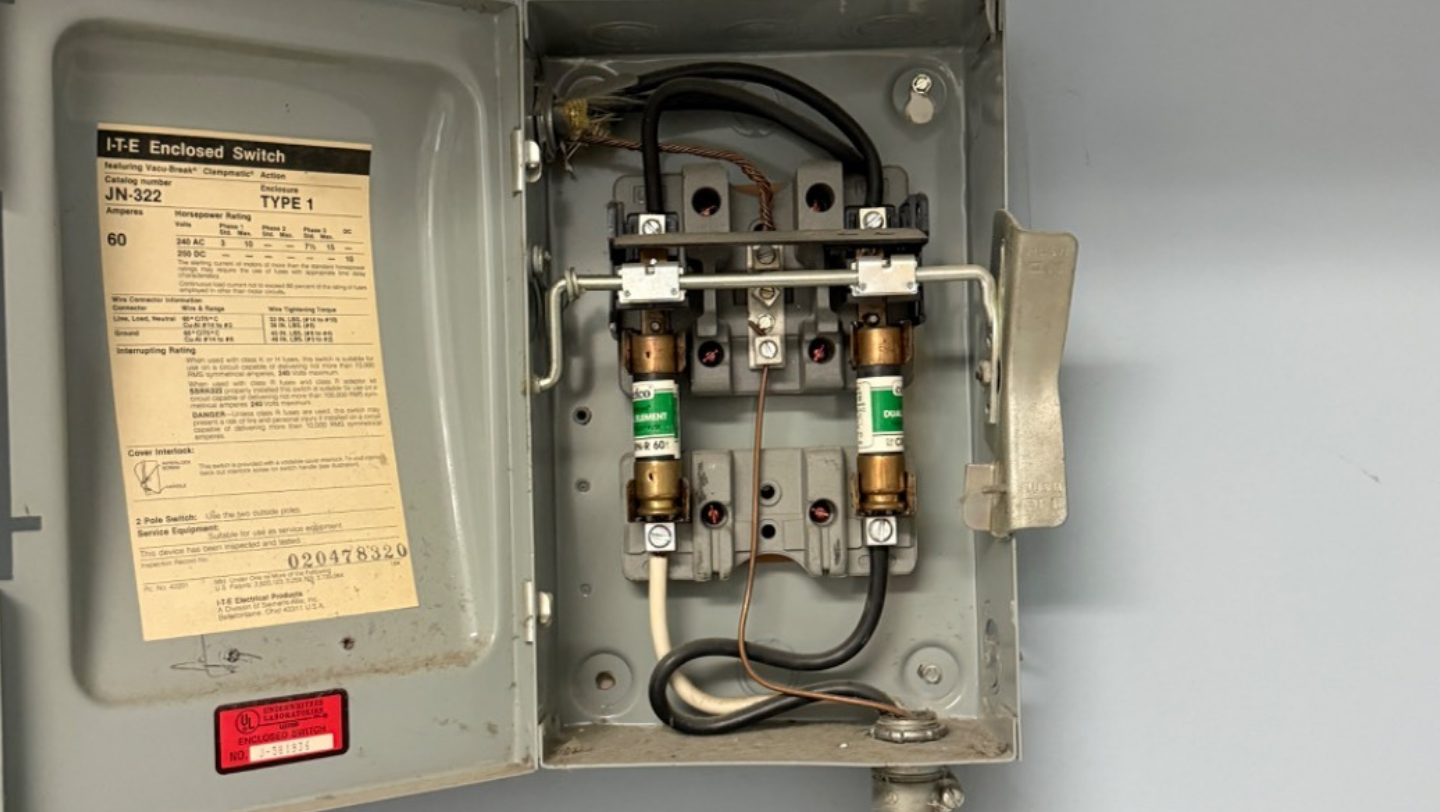 click at bounding box center (719, 406) 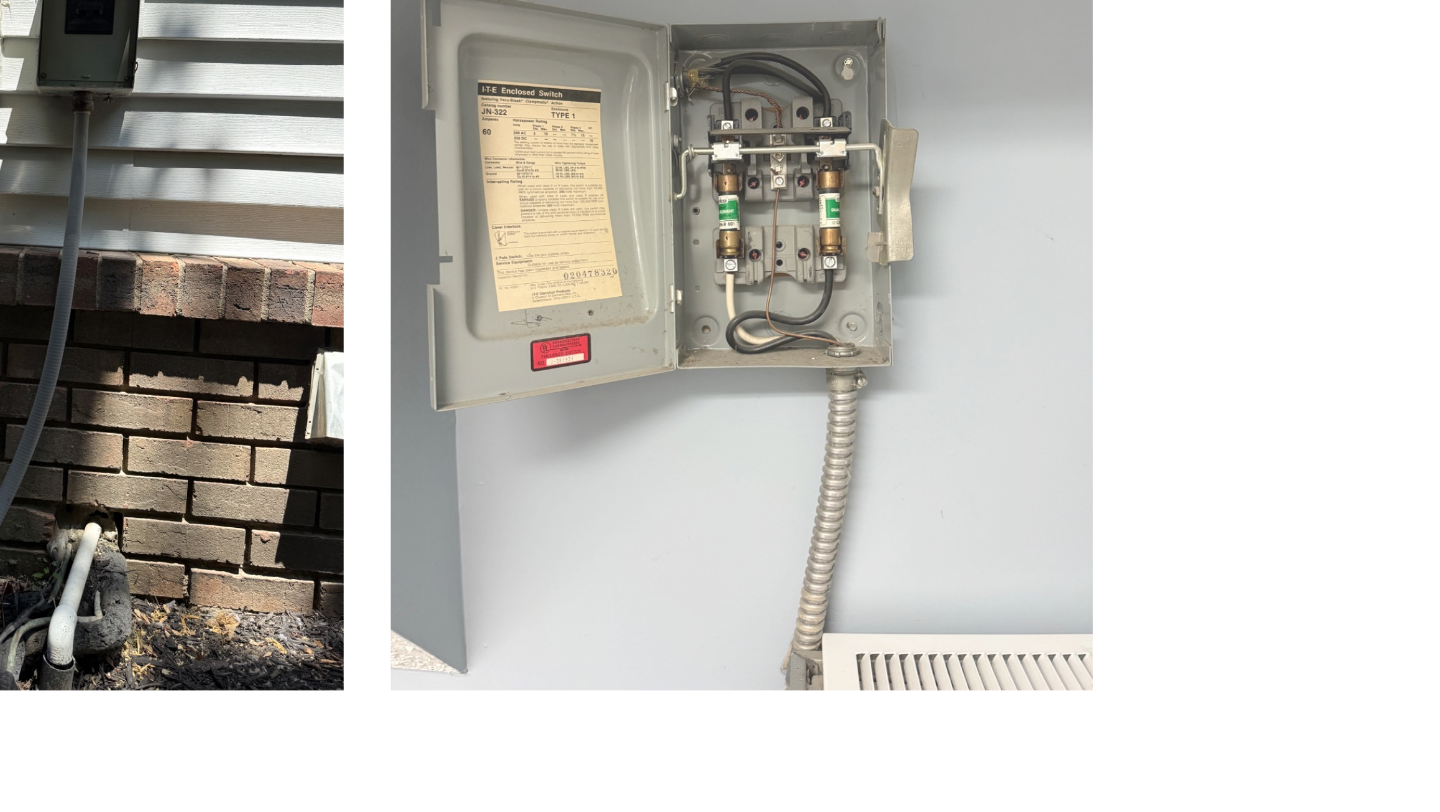 scroll, scrollTop: 18478, scrollLeft: 0, axis: vertical 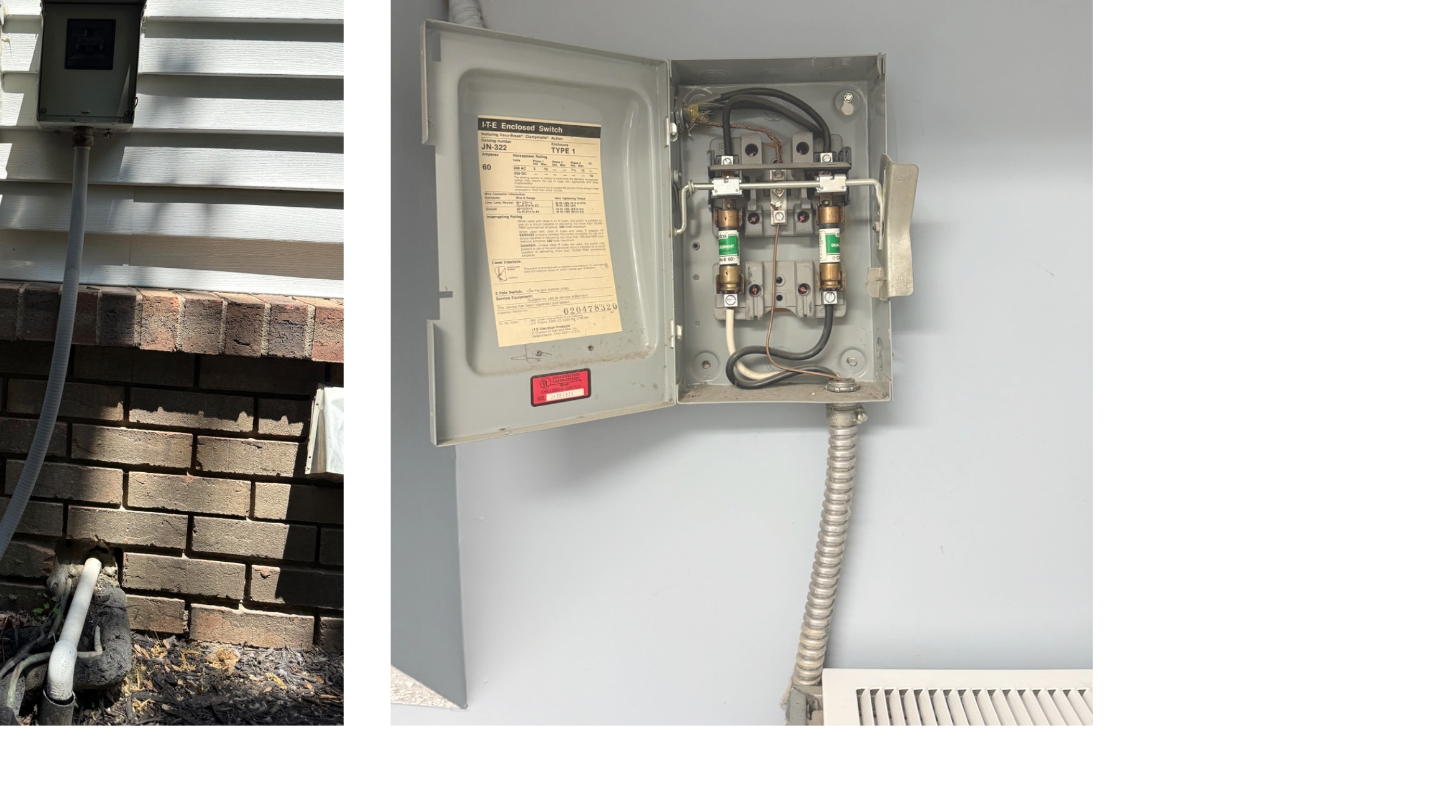 click at bounding box center [739, 343] 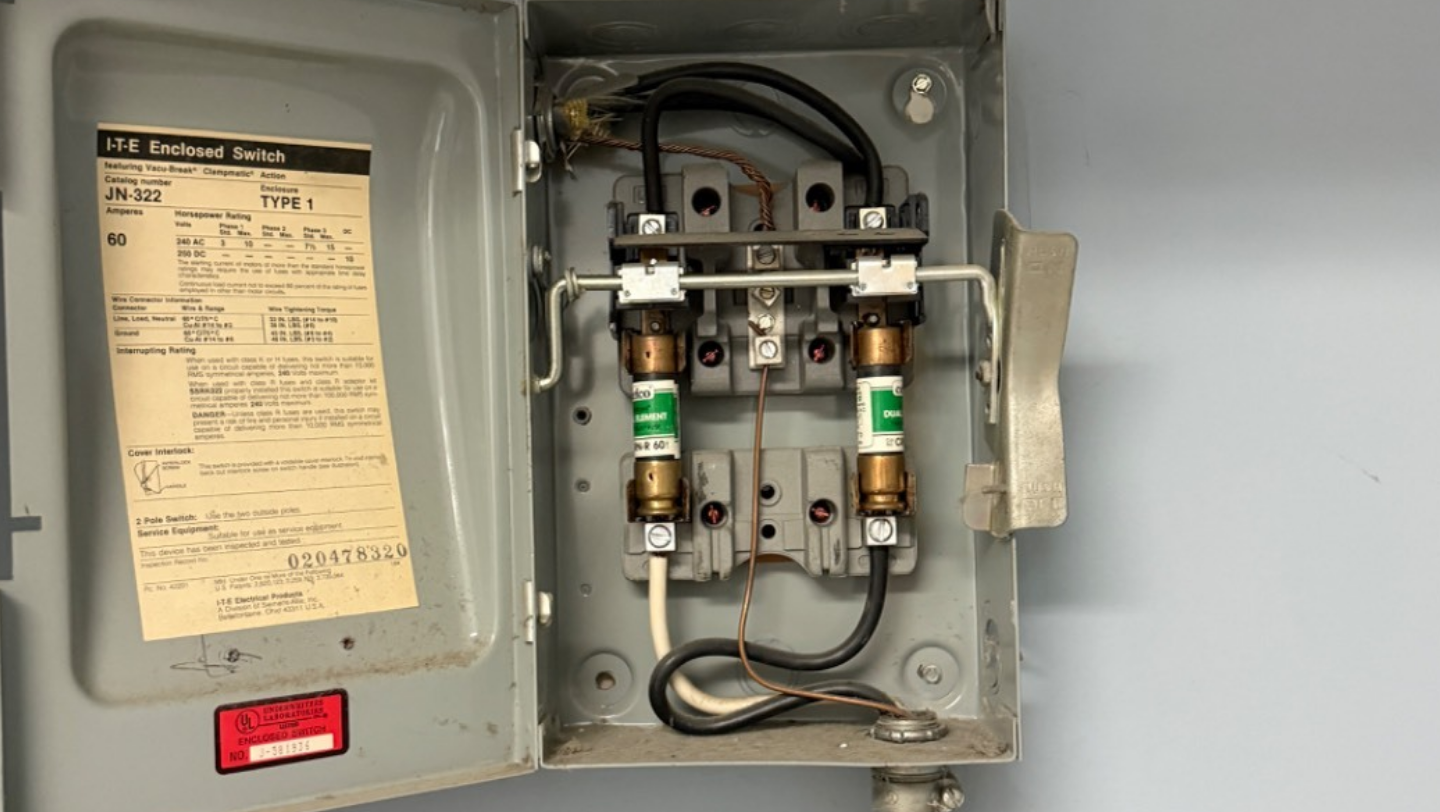 click at bounding box center [719, 406] 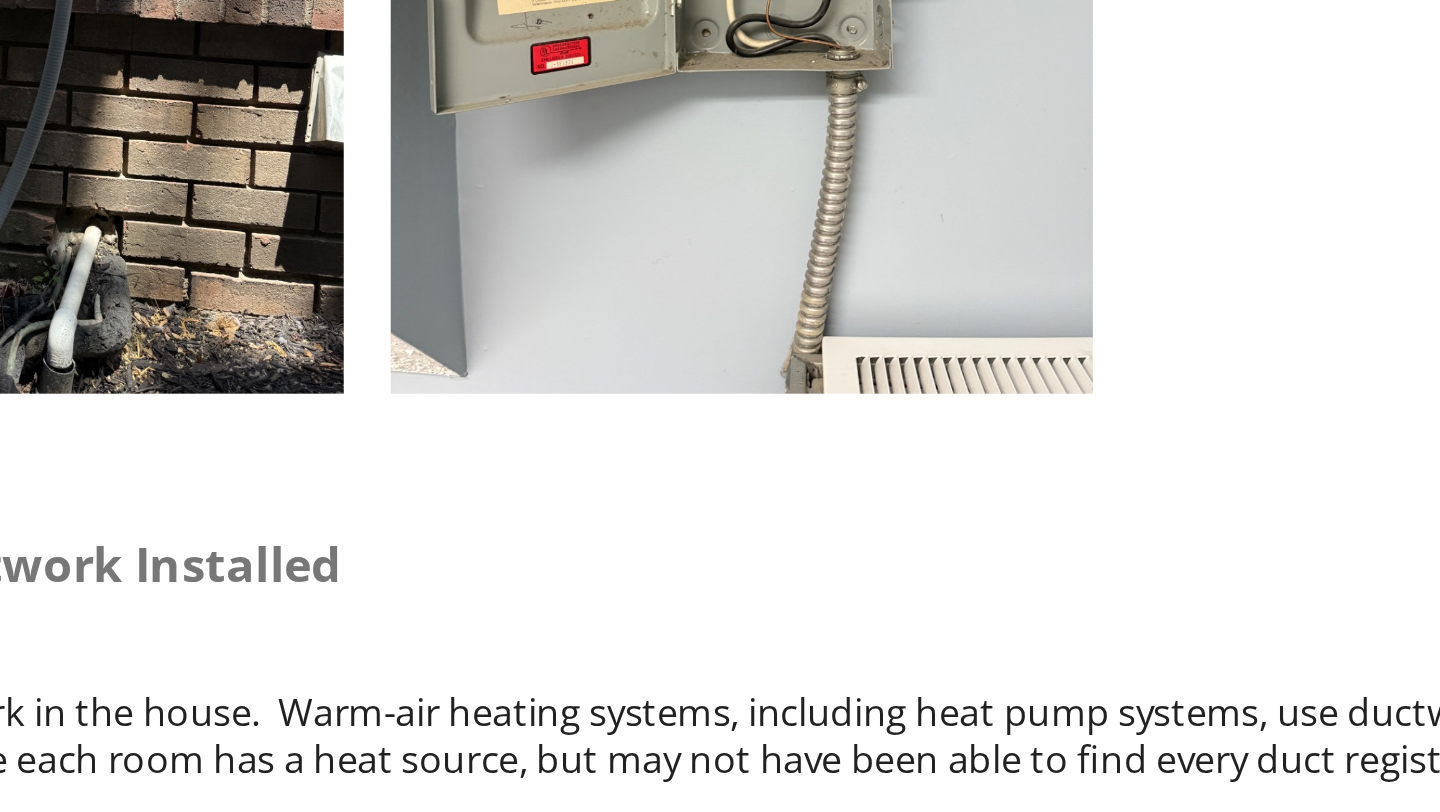 scroll, scrollTop: 18592, scrollLeft: 0, axis: vertical 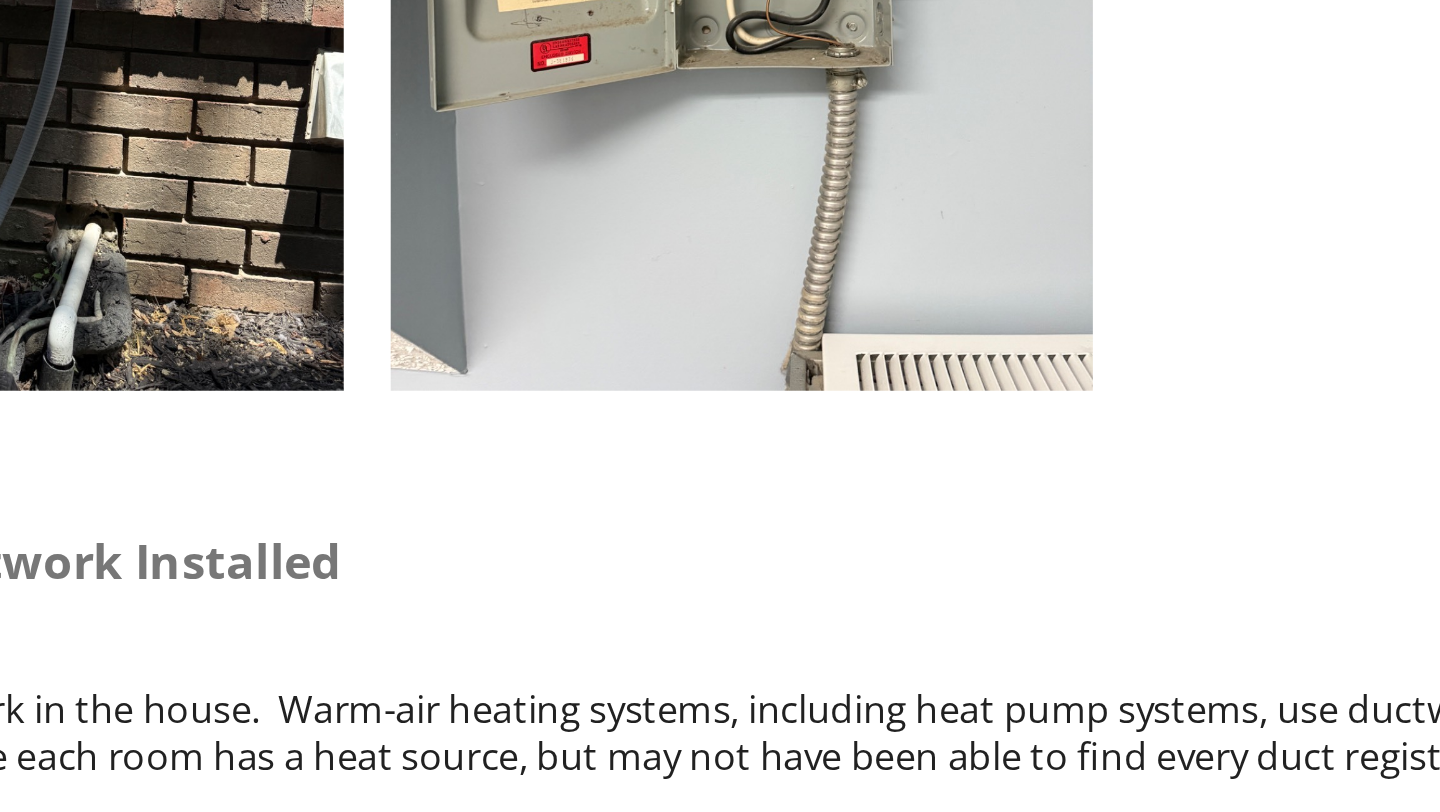 click at bounding box center (867, 232) 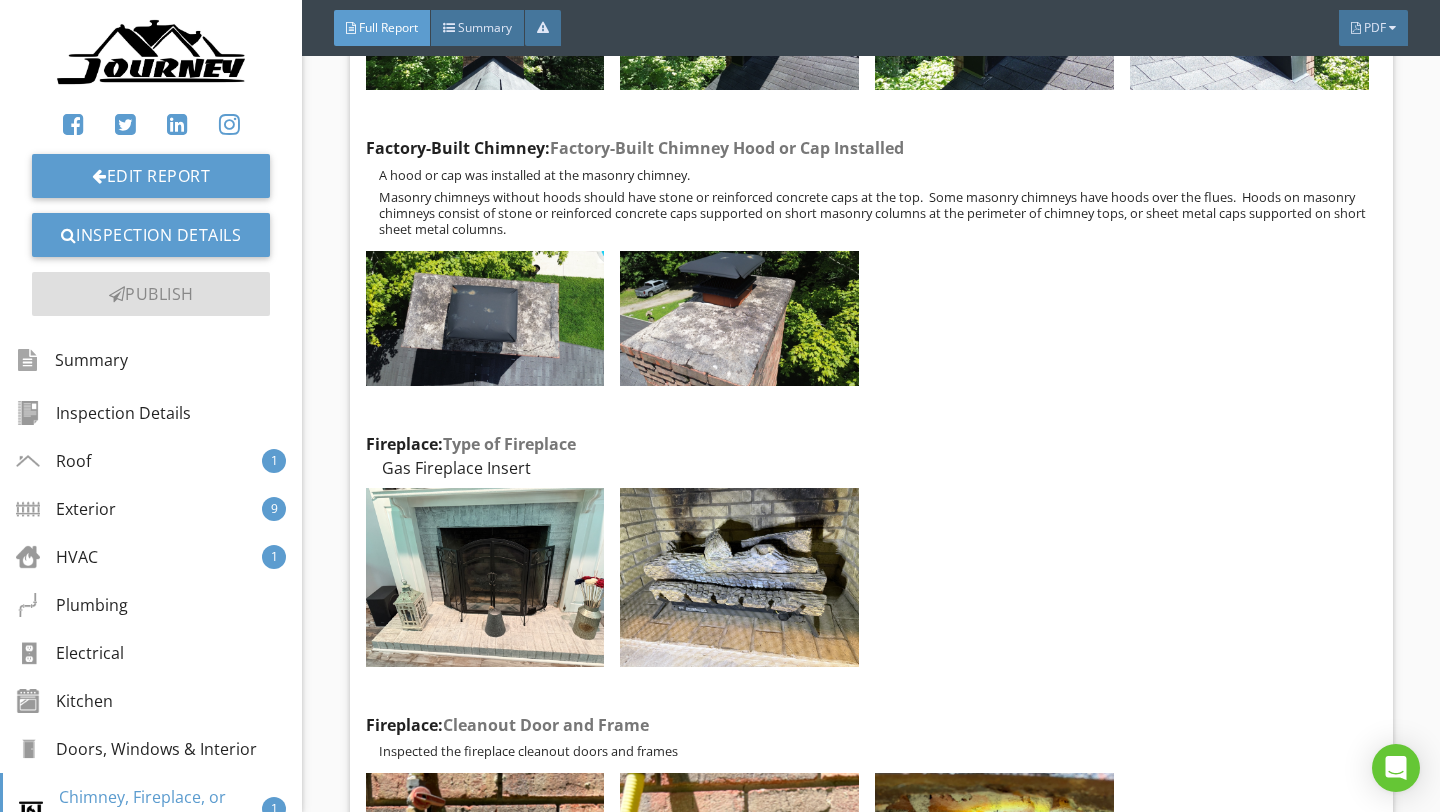 scroll, scrollTop: 24349, scrollLeft: 0, axis: vertical 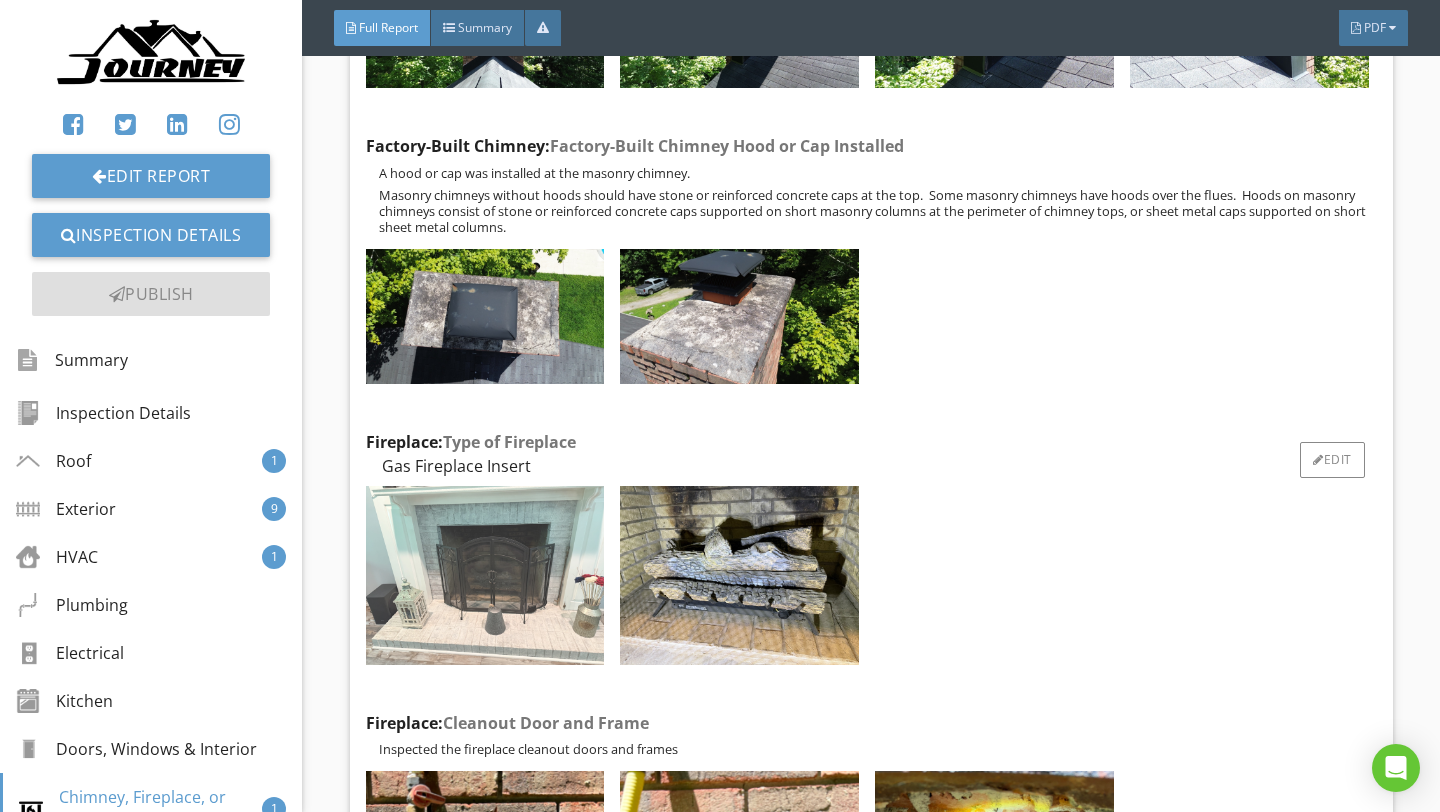 click at bounding box center (485, 575) 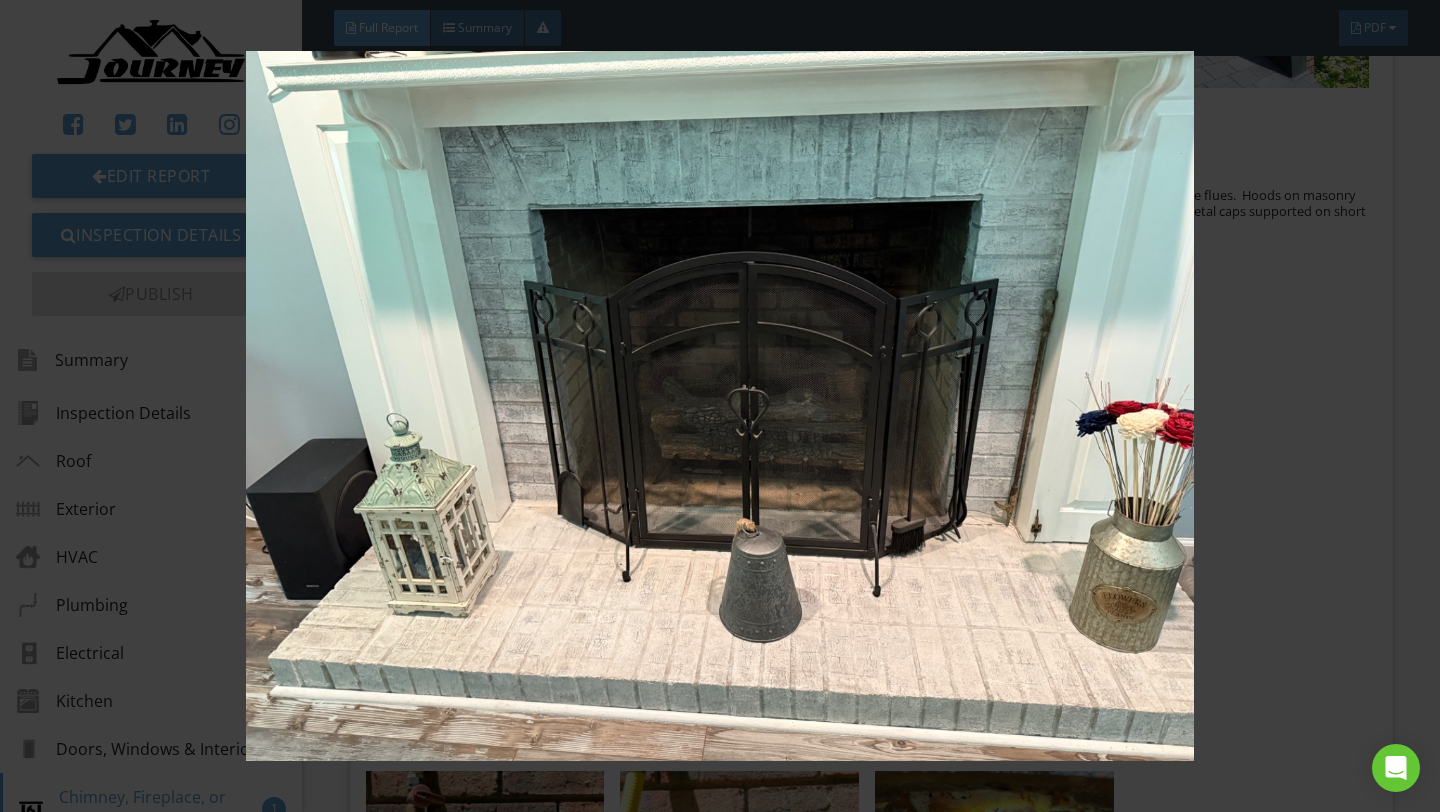 click at bounding box center [719, 406] 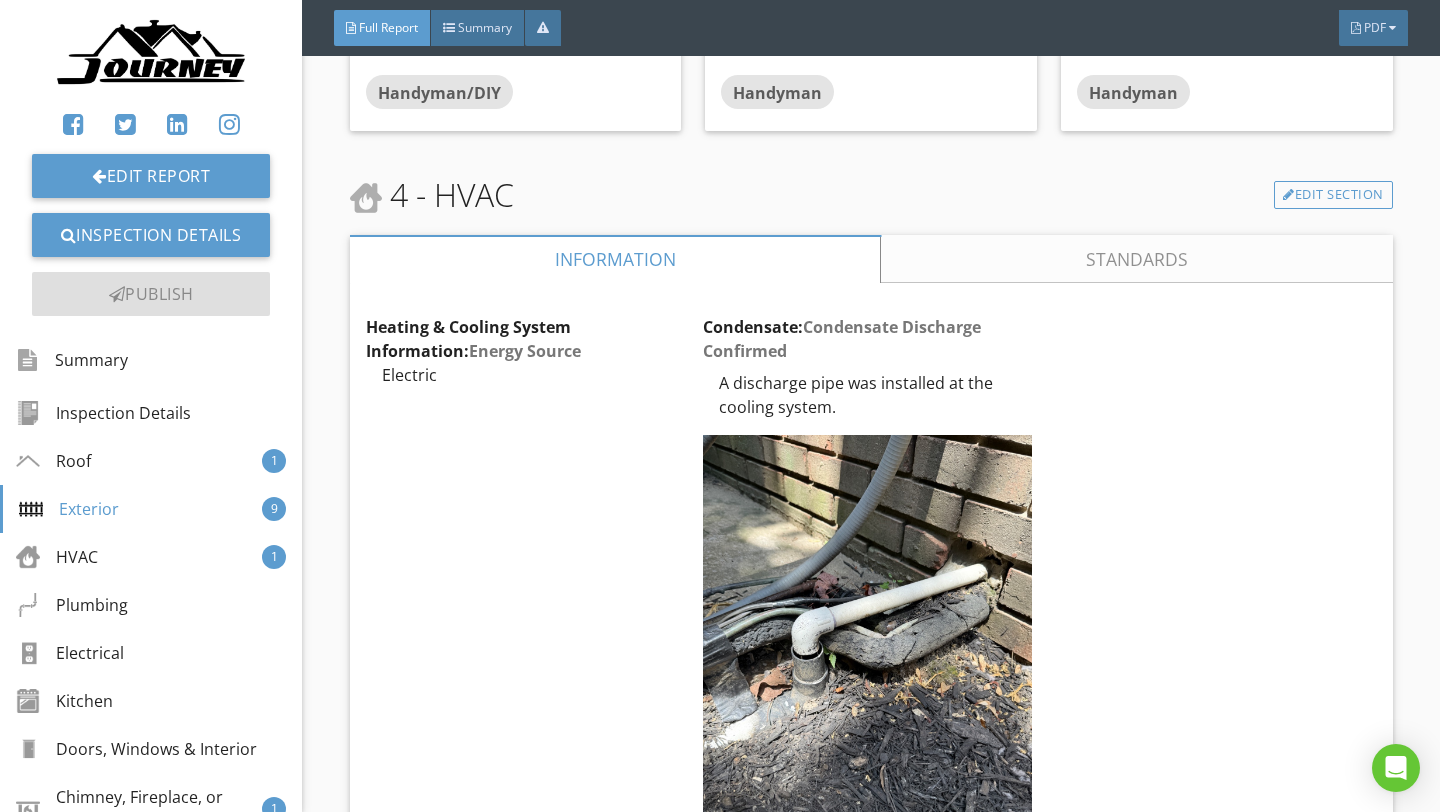 scroll, scrollTop: 16276, scrollLeft: 0, axis: vertical 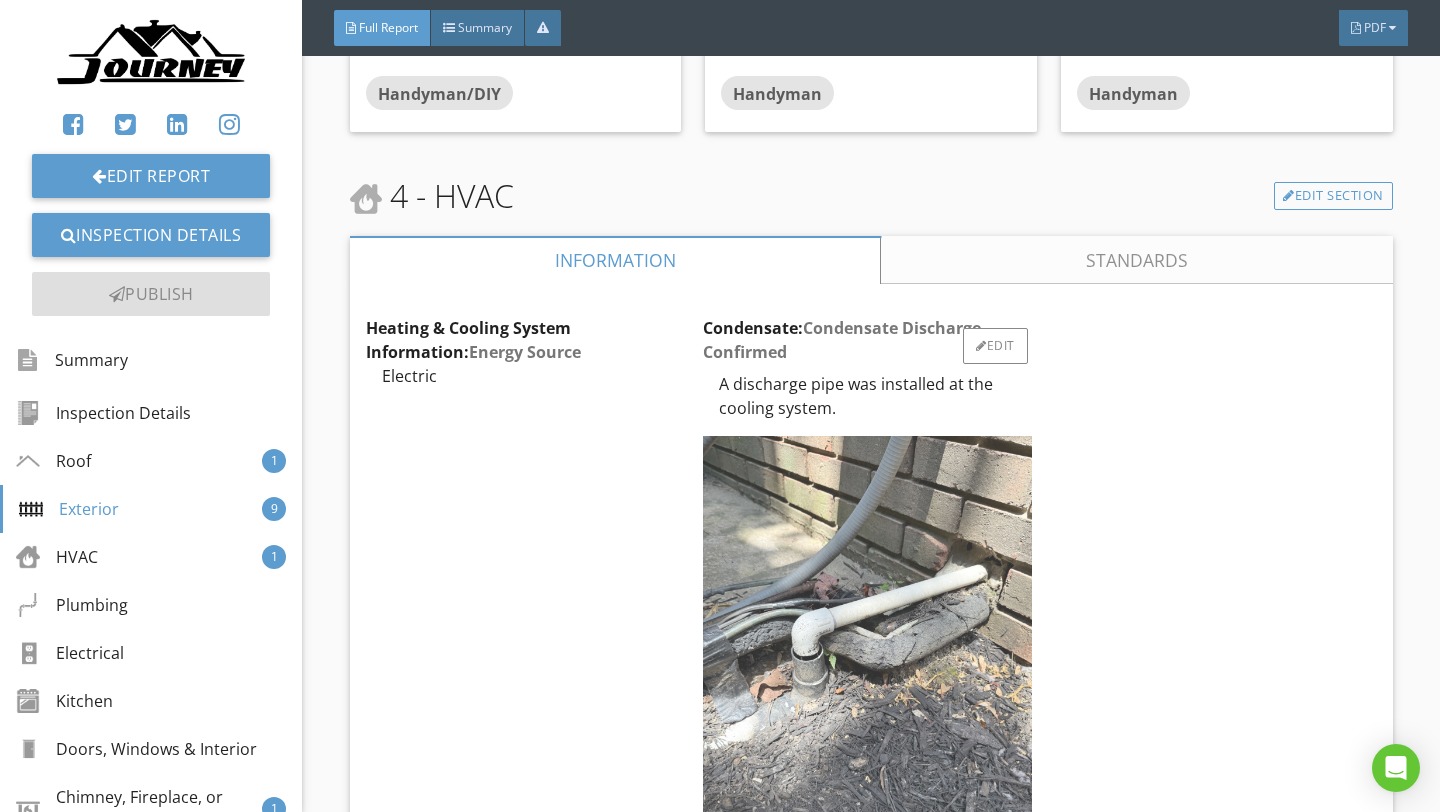 click at bounding box center [867, 655] 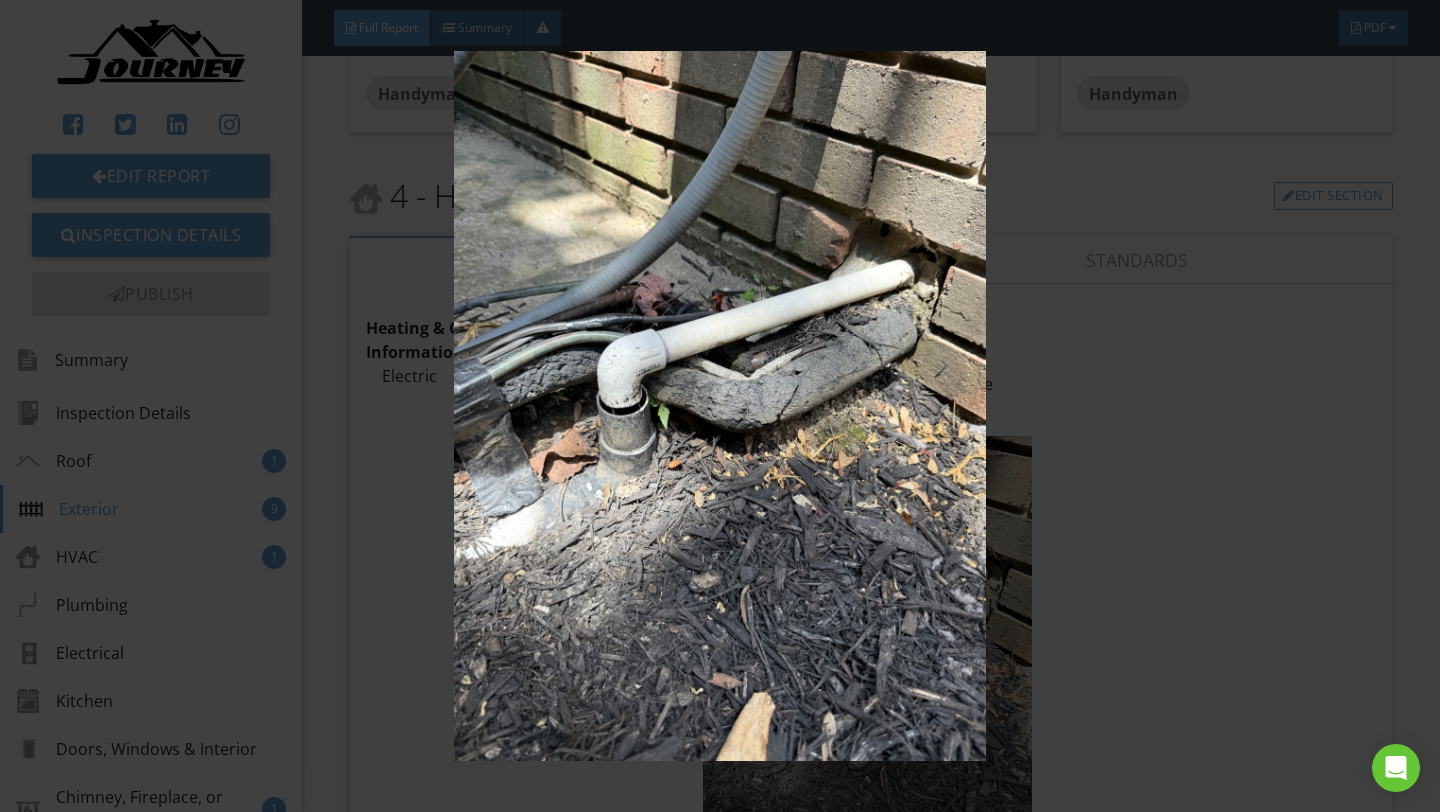 click at bounding box center [719, 406] 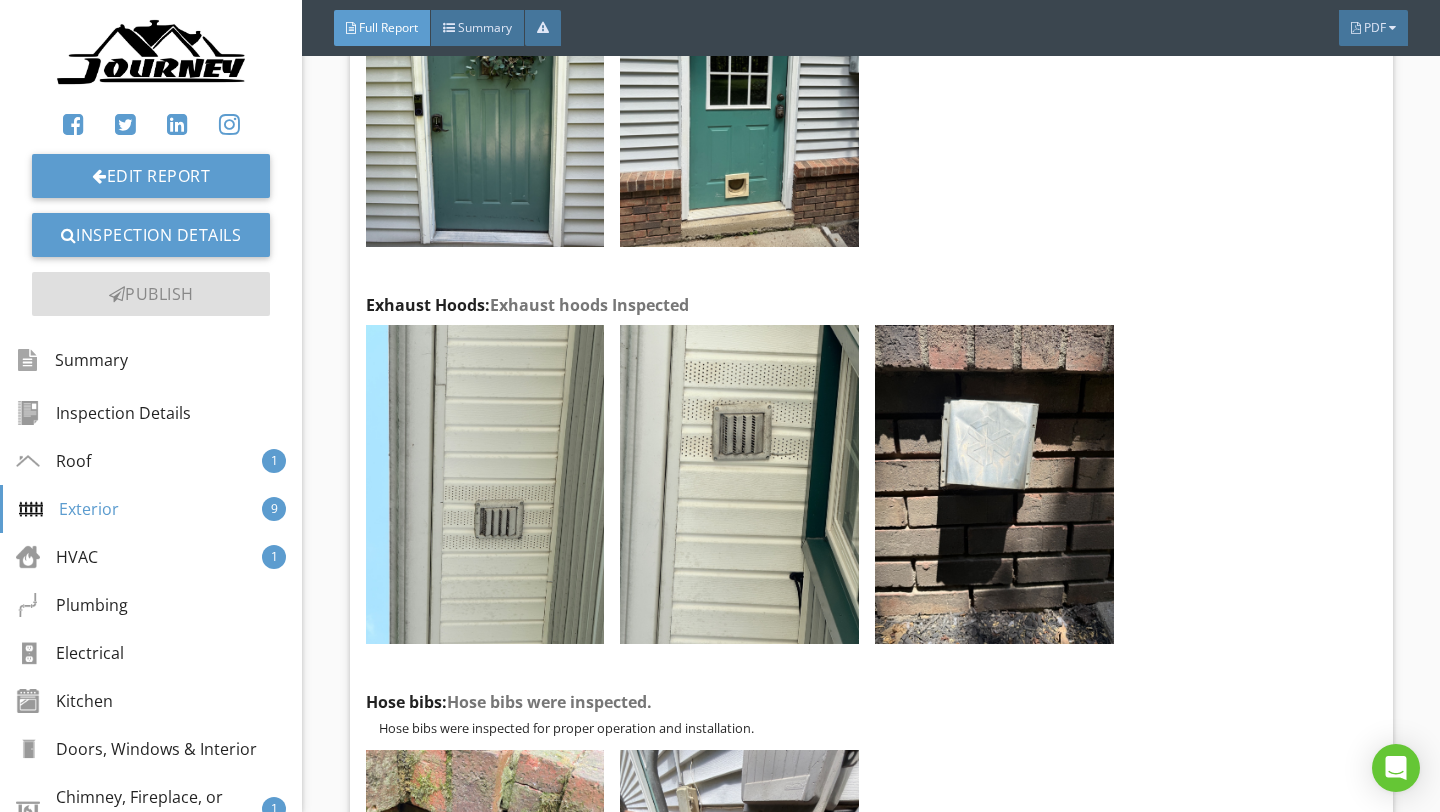 scroll, scrollTop: 13410, scrollLeft: 0, axis: vertical 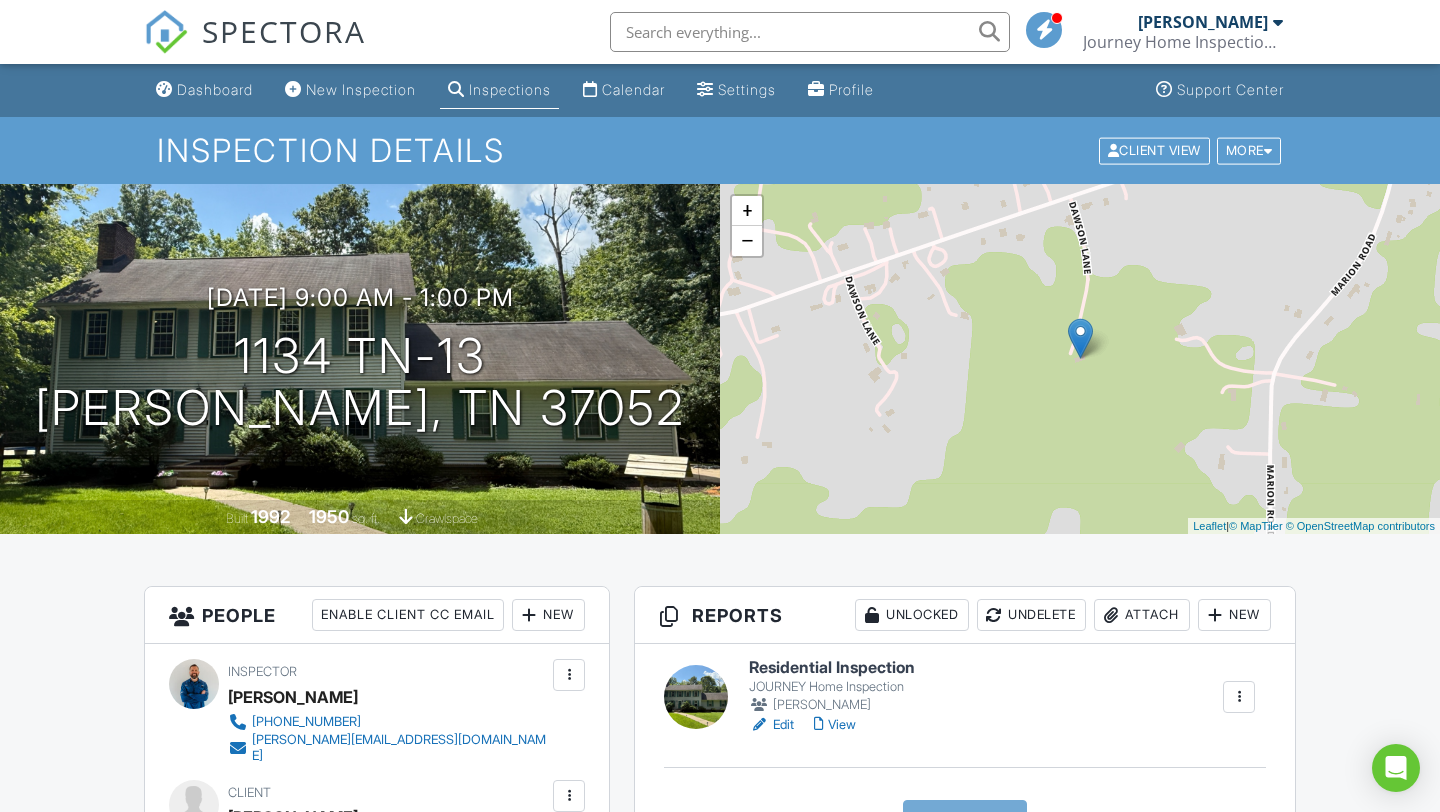 click on "Inspections" at bounding box center (510, 89) 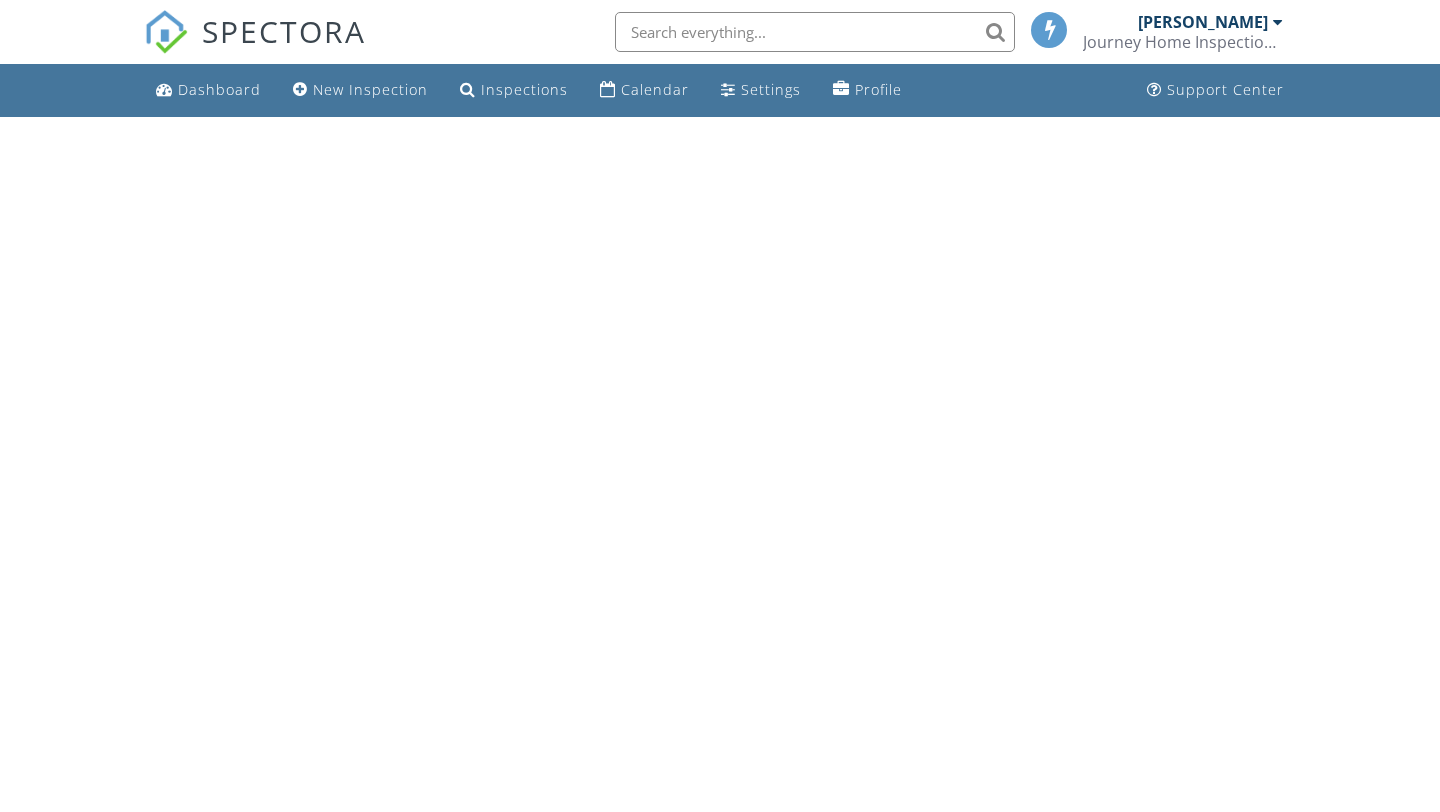 scroll, scrollTop: 0, scrollLeft: 0, axis: both 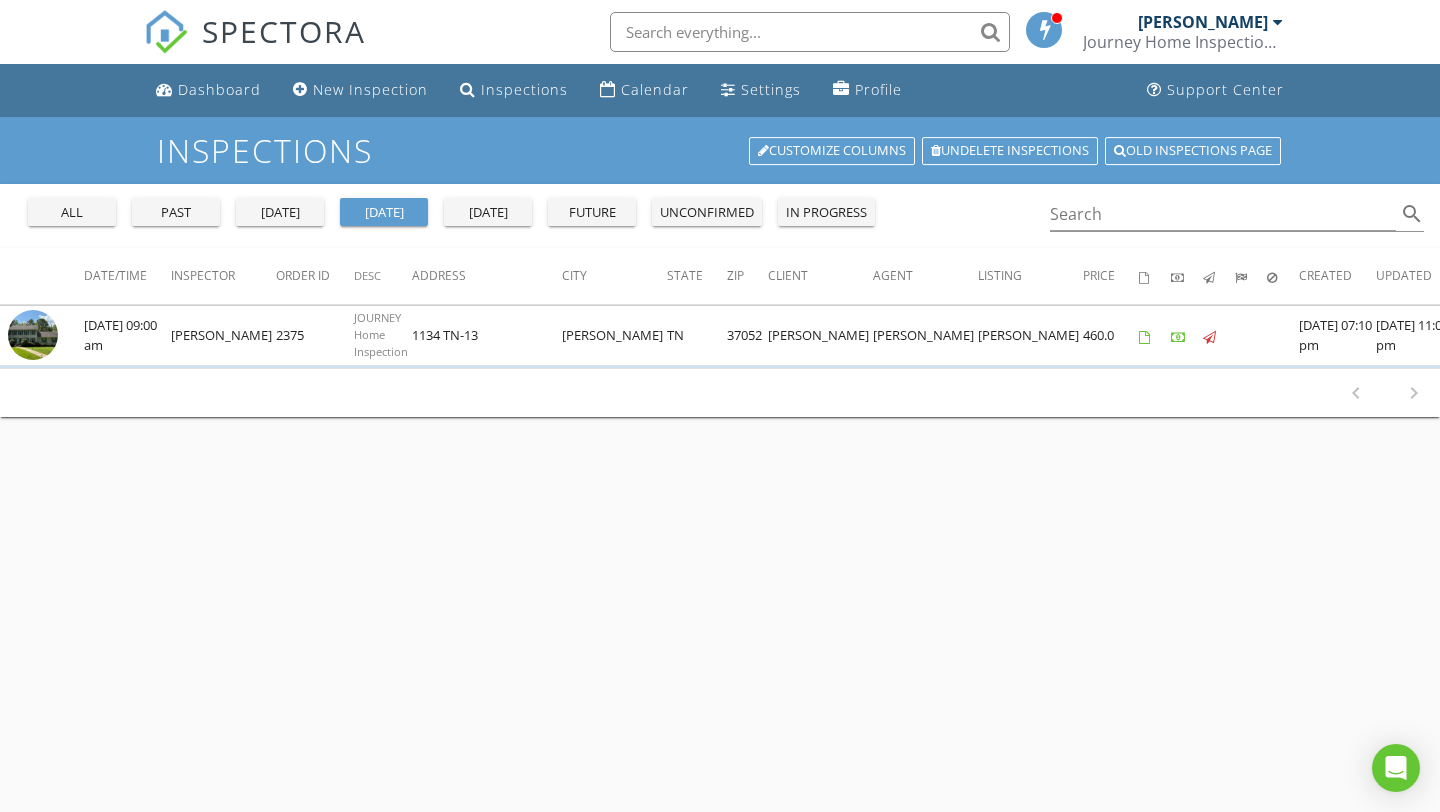 click on "[DATE]" at bounding box center [280, 213] 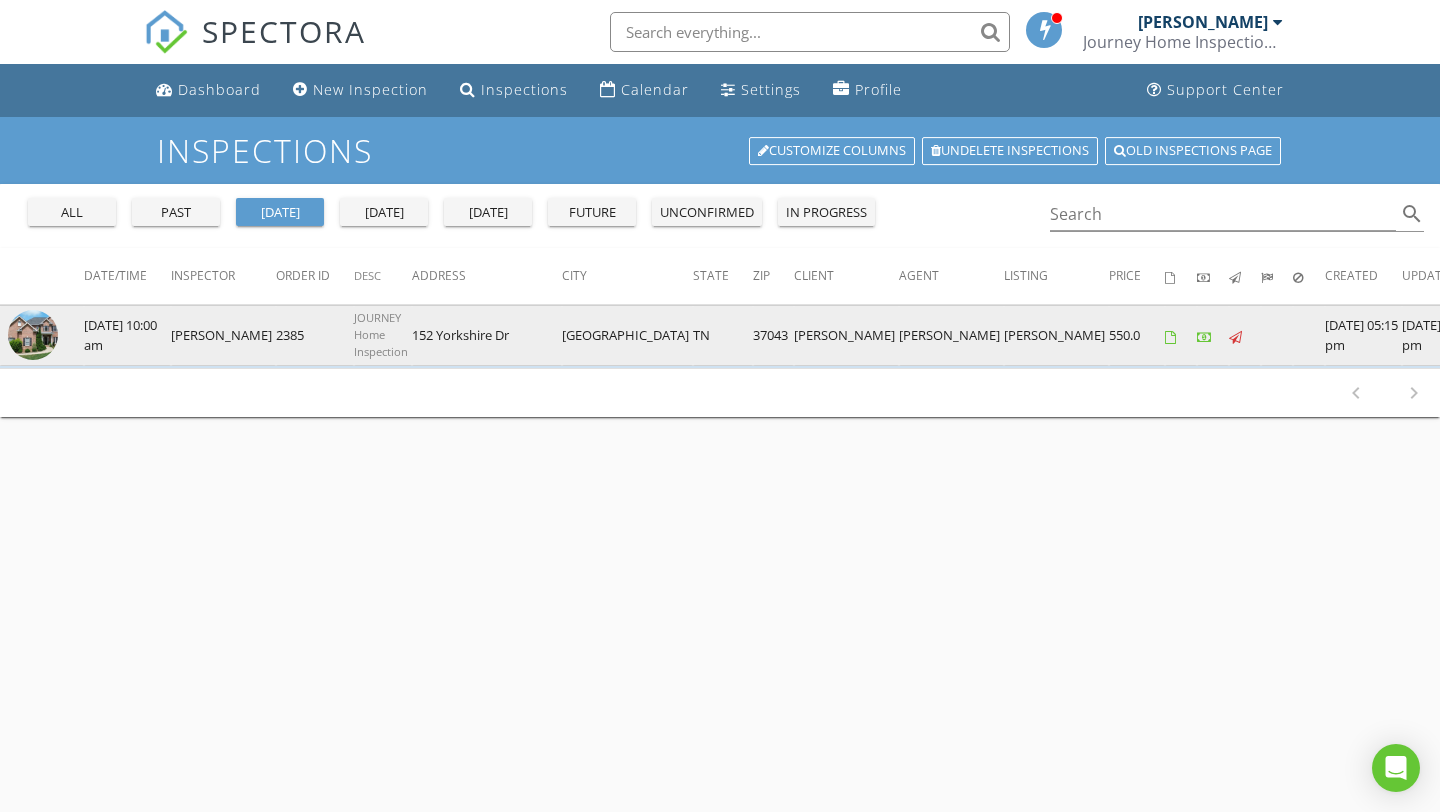 click at bounding box center [33, 335] 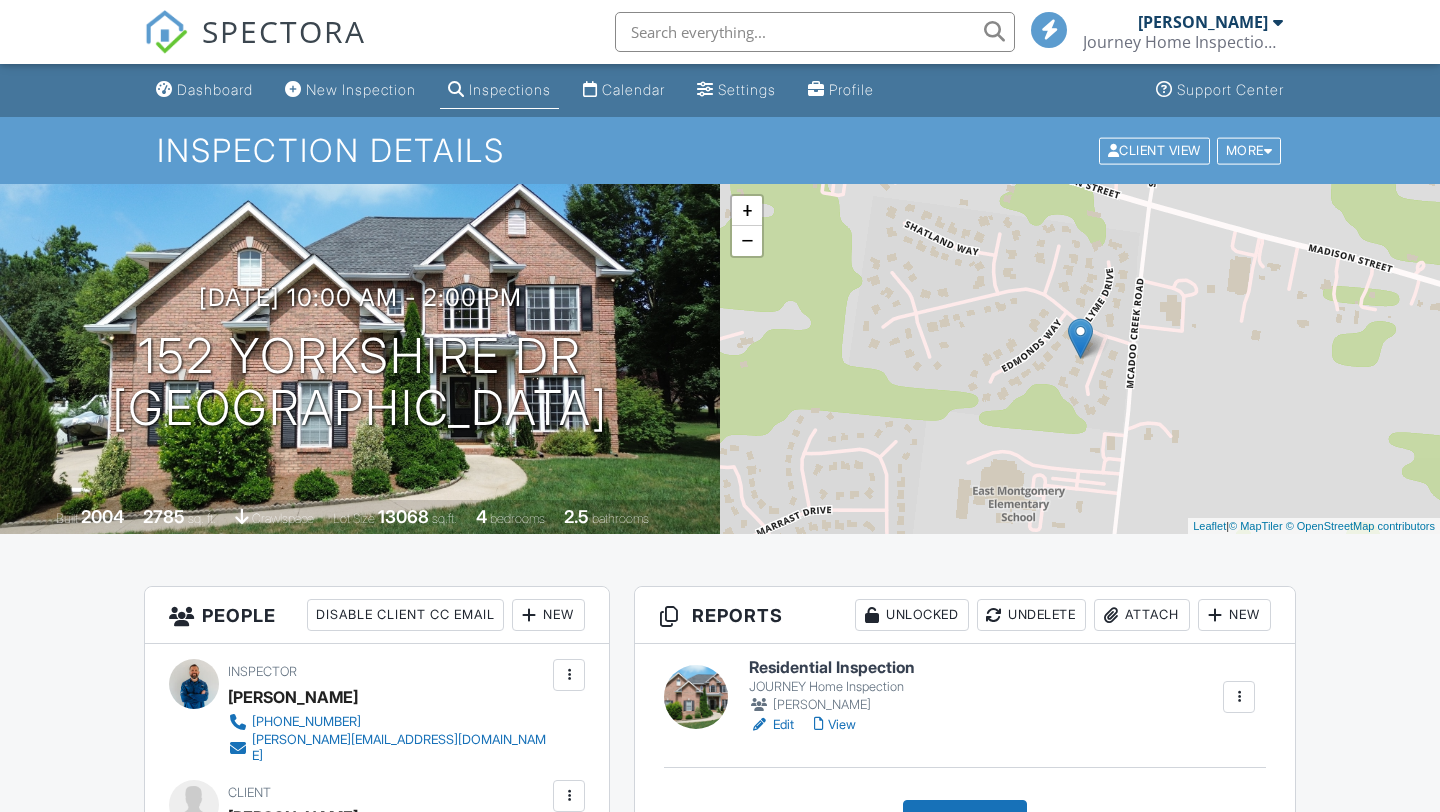 scroll, scrollTop: 0, scrollLeft: 0, axis: both 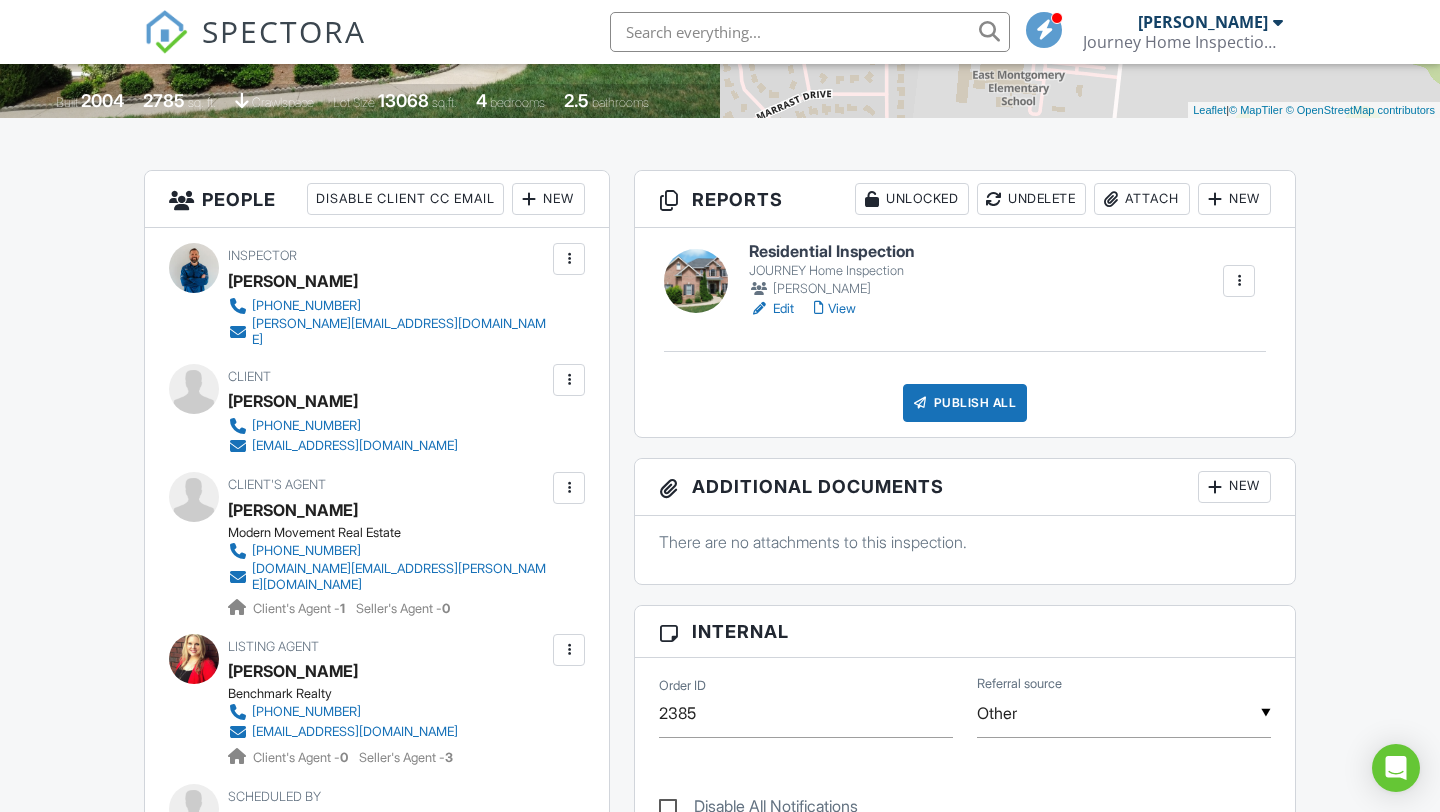 click on "View" at bounding box center (835, 309) 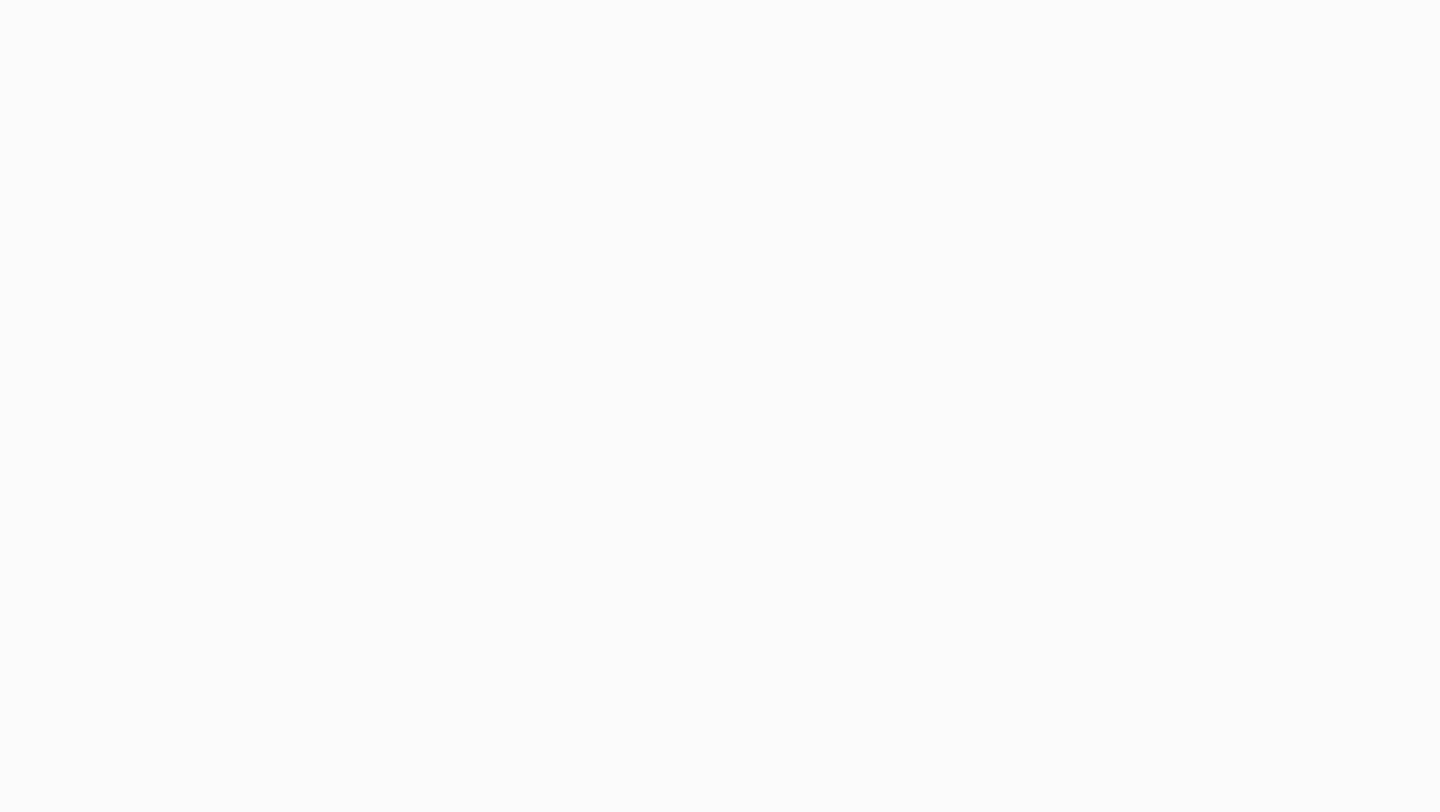 scroll, scrollTop: 0, scrollLeft: 0, axis: both 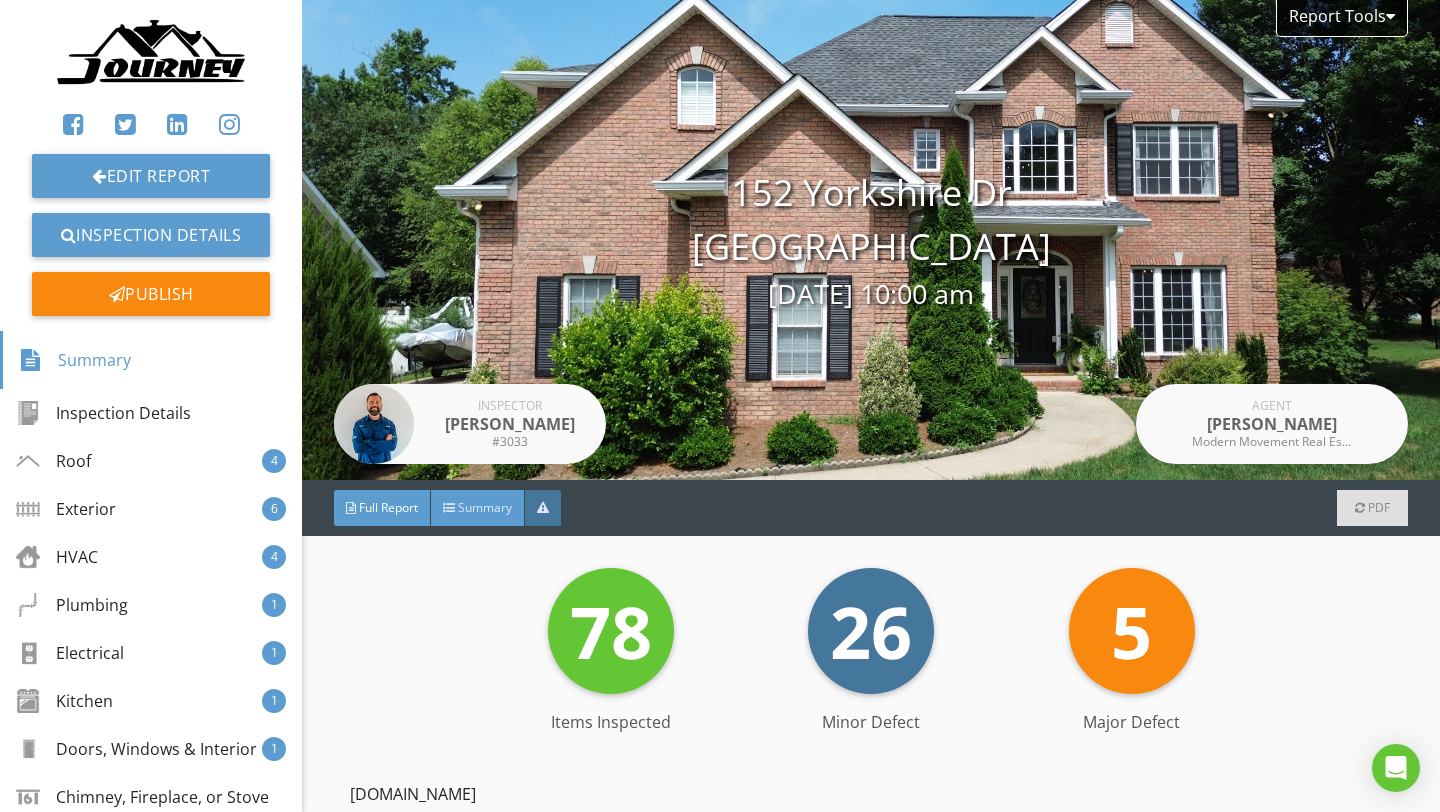 click on "Summary" at bounding box center [485, 507] 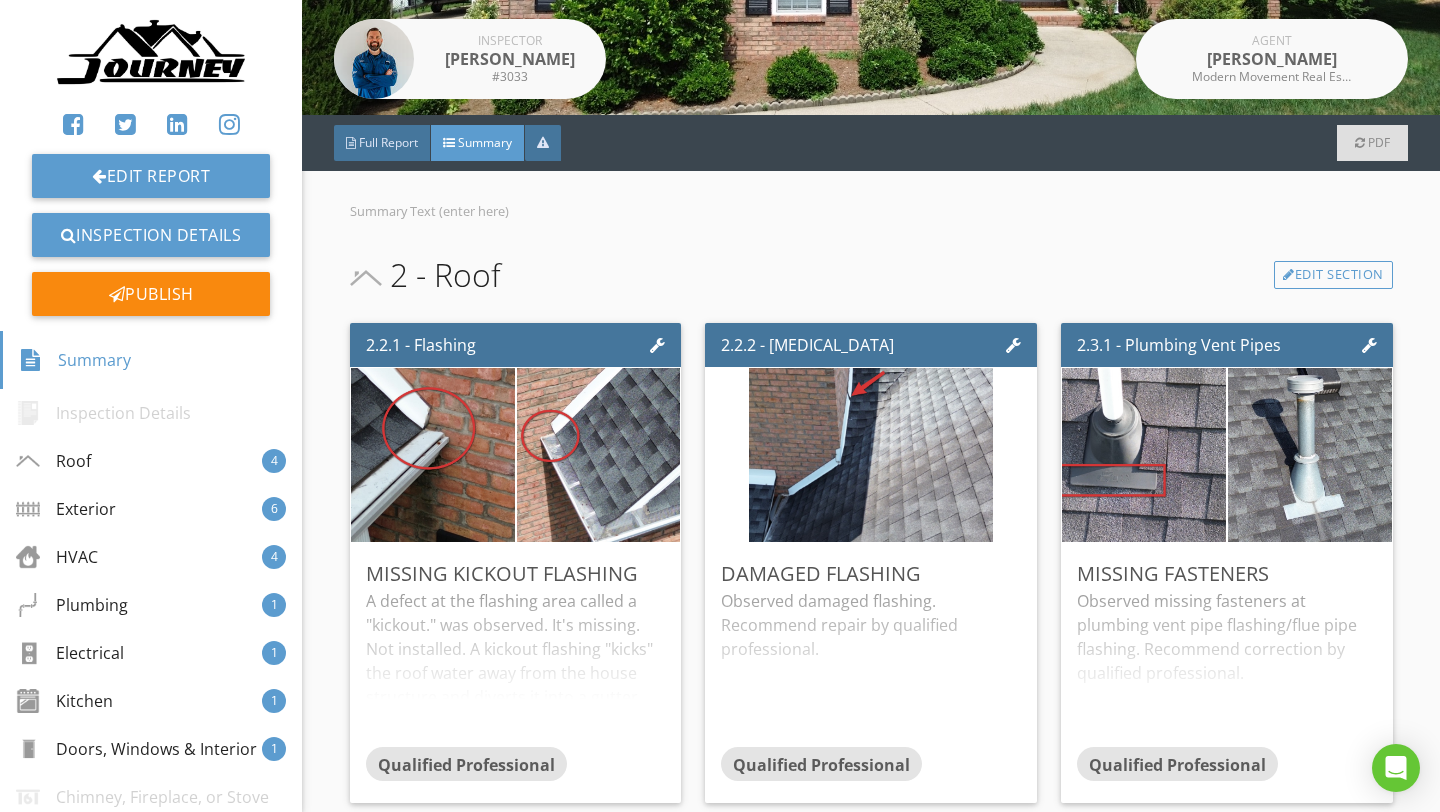 scroll, scrollTop: 418, scrollLeft: 0, axis: vertical 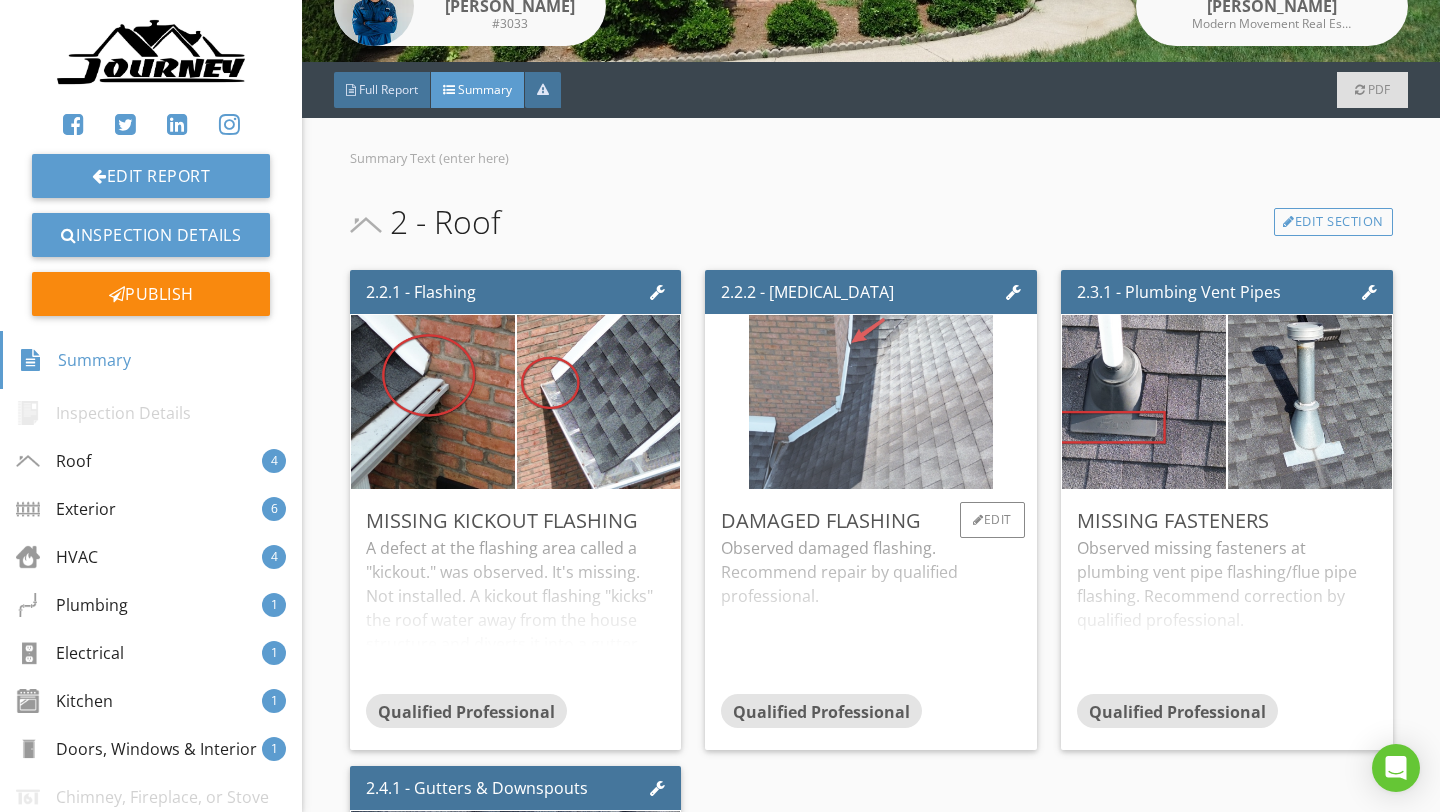 click at bounding box center [871, 402] 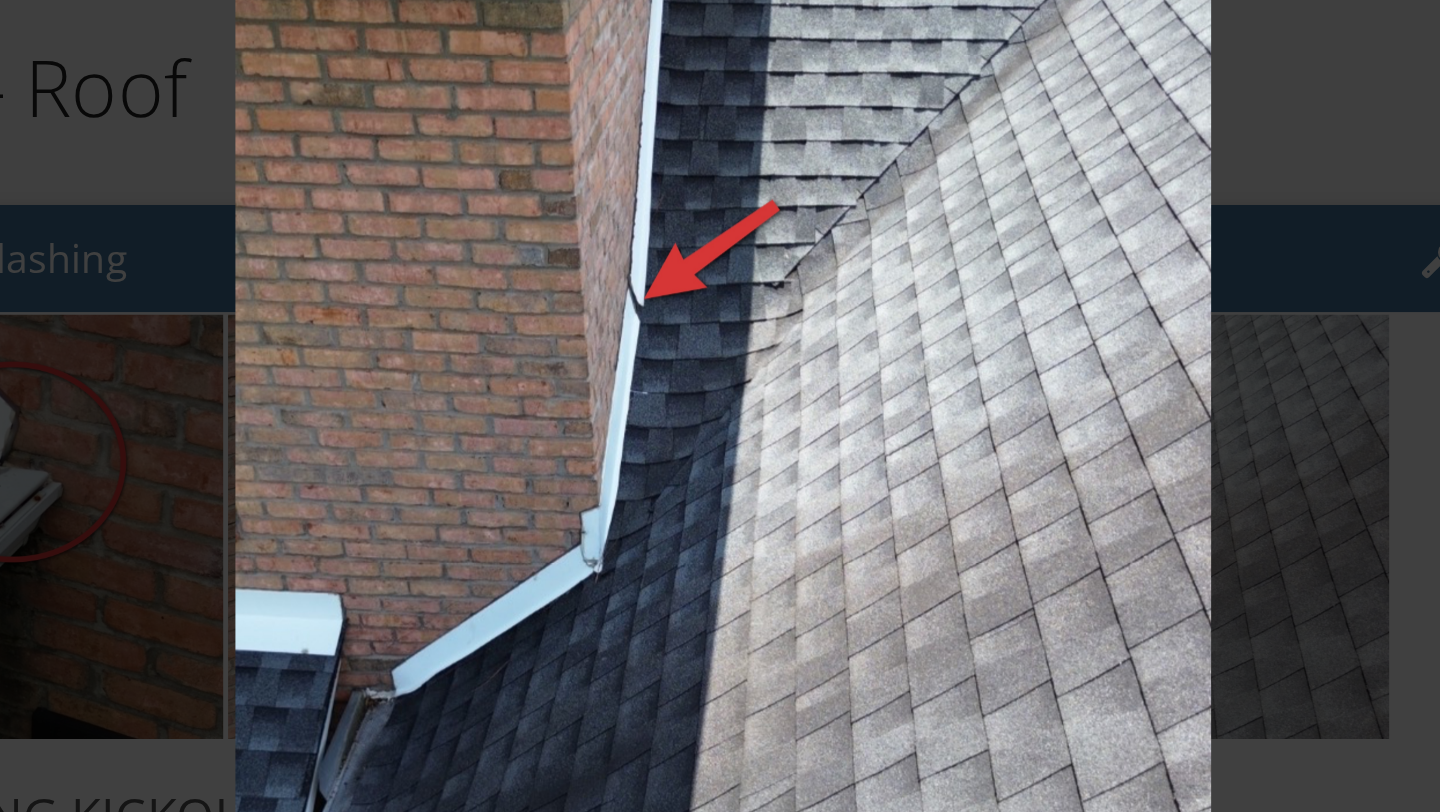 click at bounding box center [719, 406] 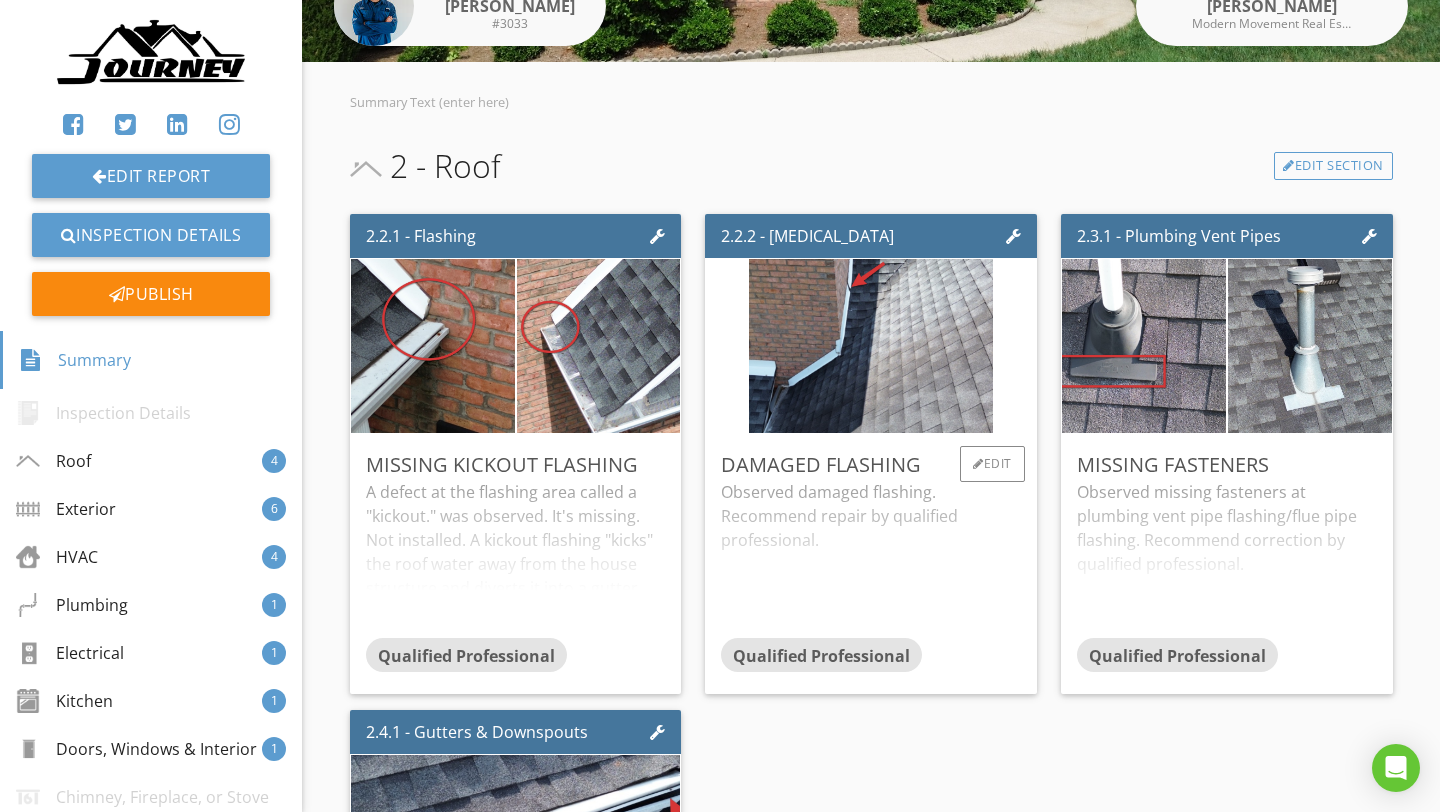 scroll, scrollTop: 493, scrollLeft: 0, axis: vertical 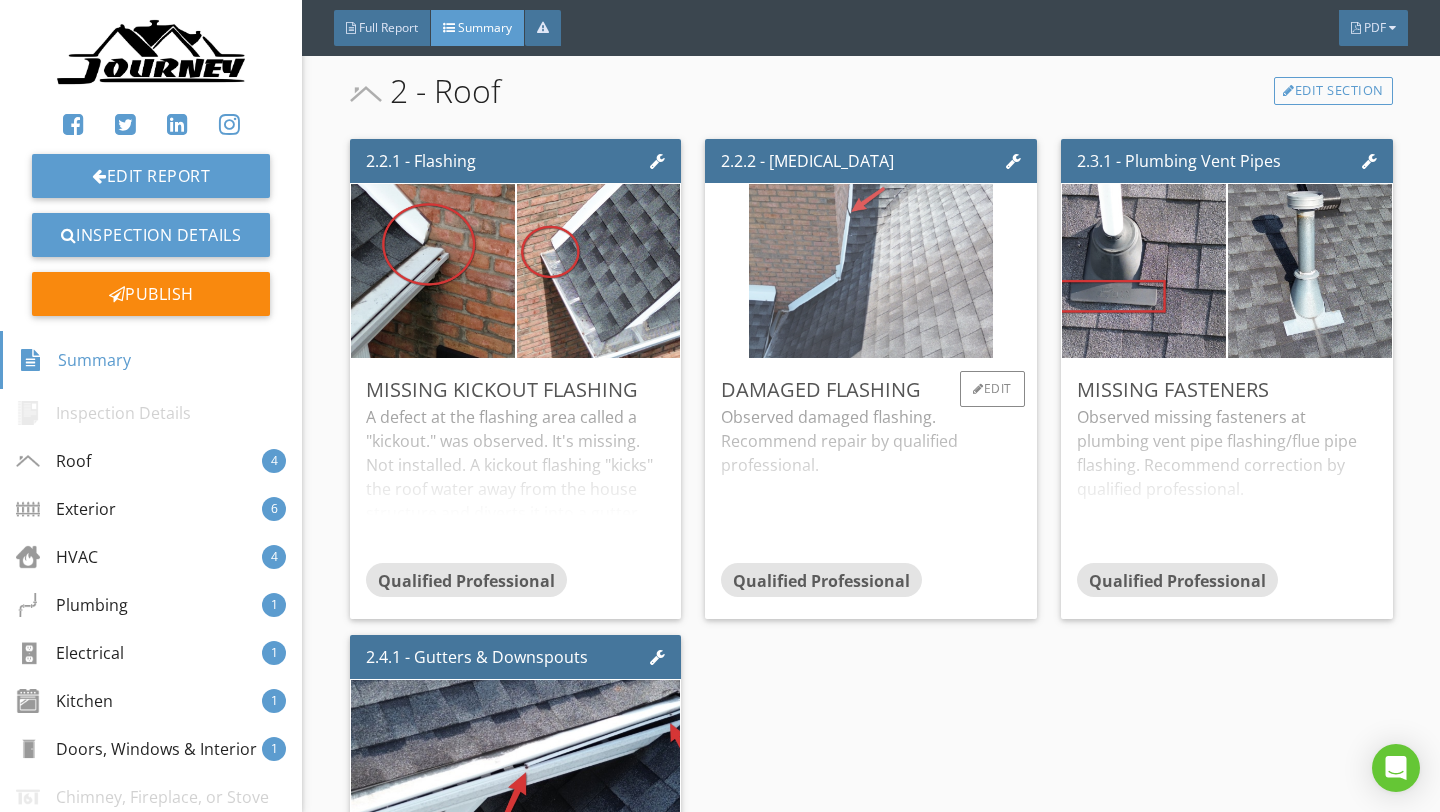 click at bounding box center [871, 271] 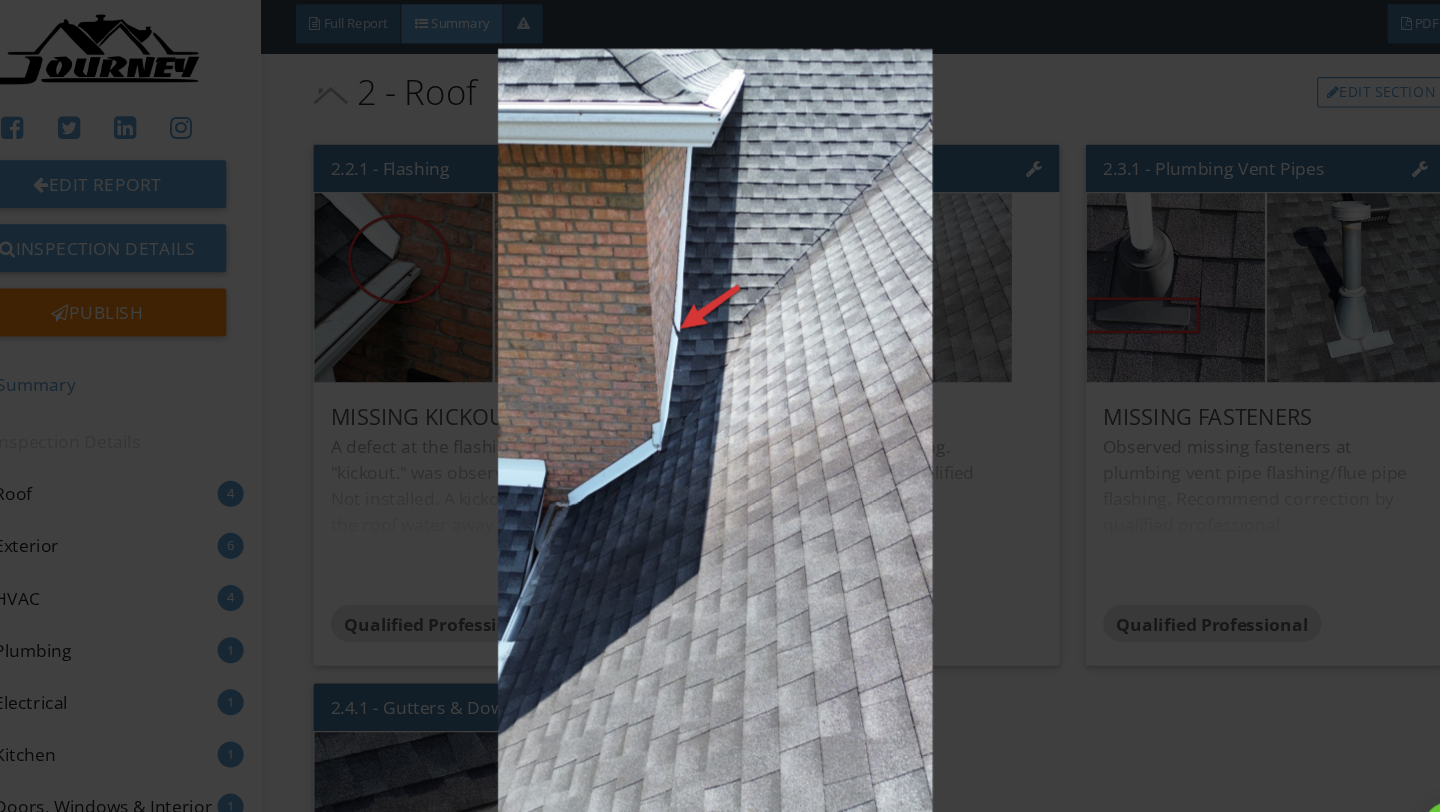 click at bounding box center [719, 406] 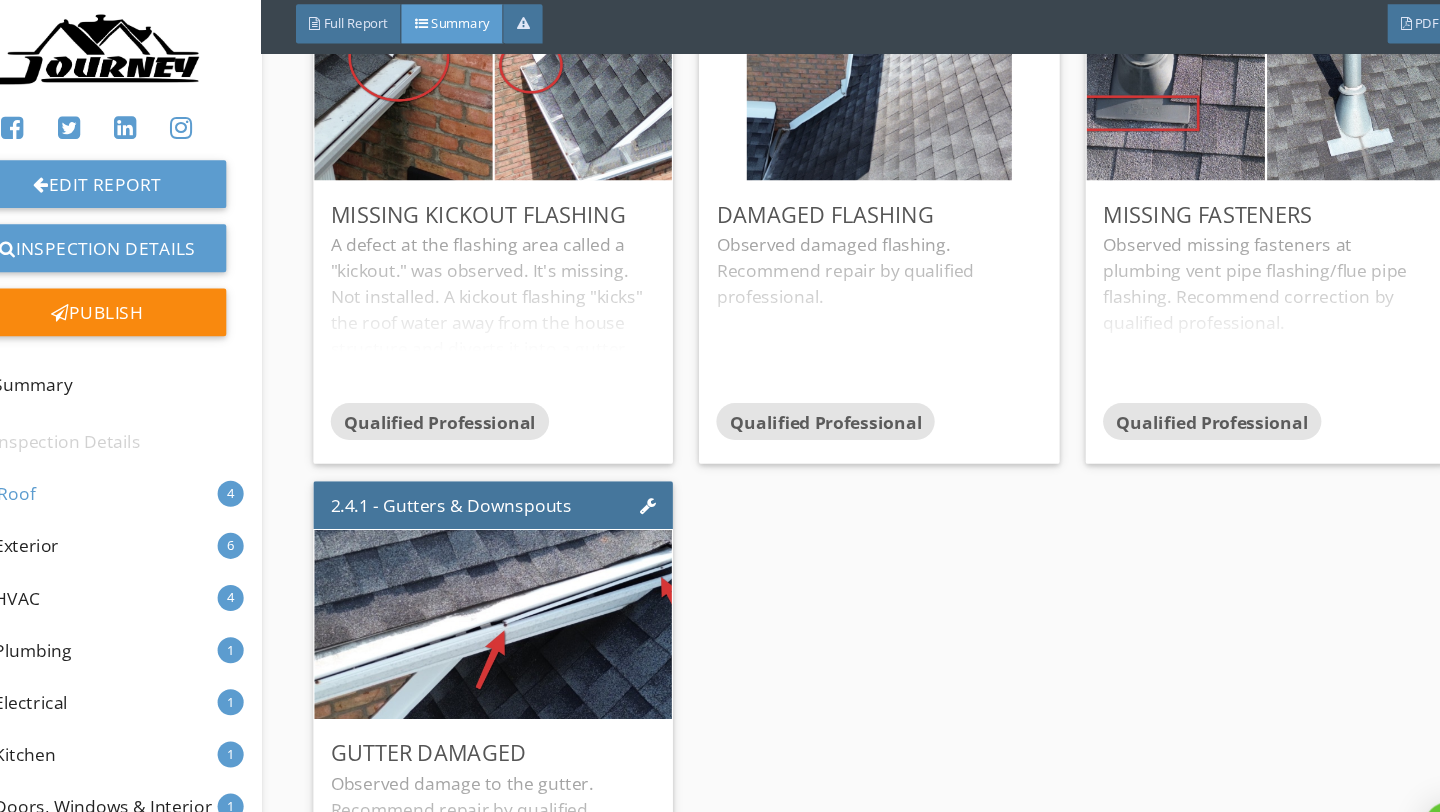 scroll, scrollTop: 760, scrollLeft: 0, axis: vertical 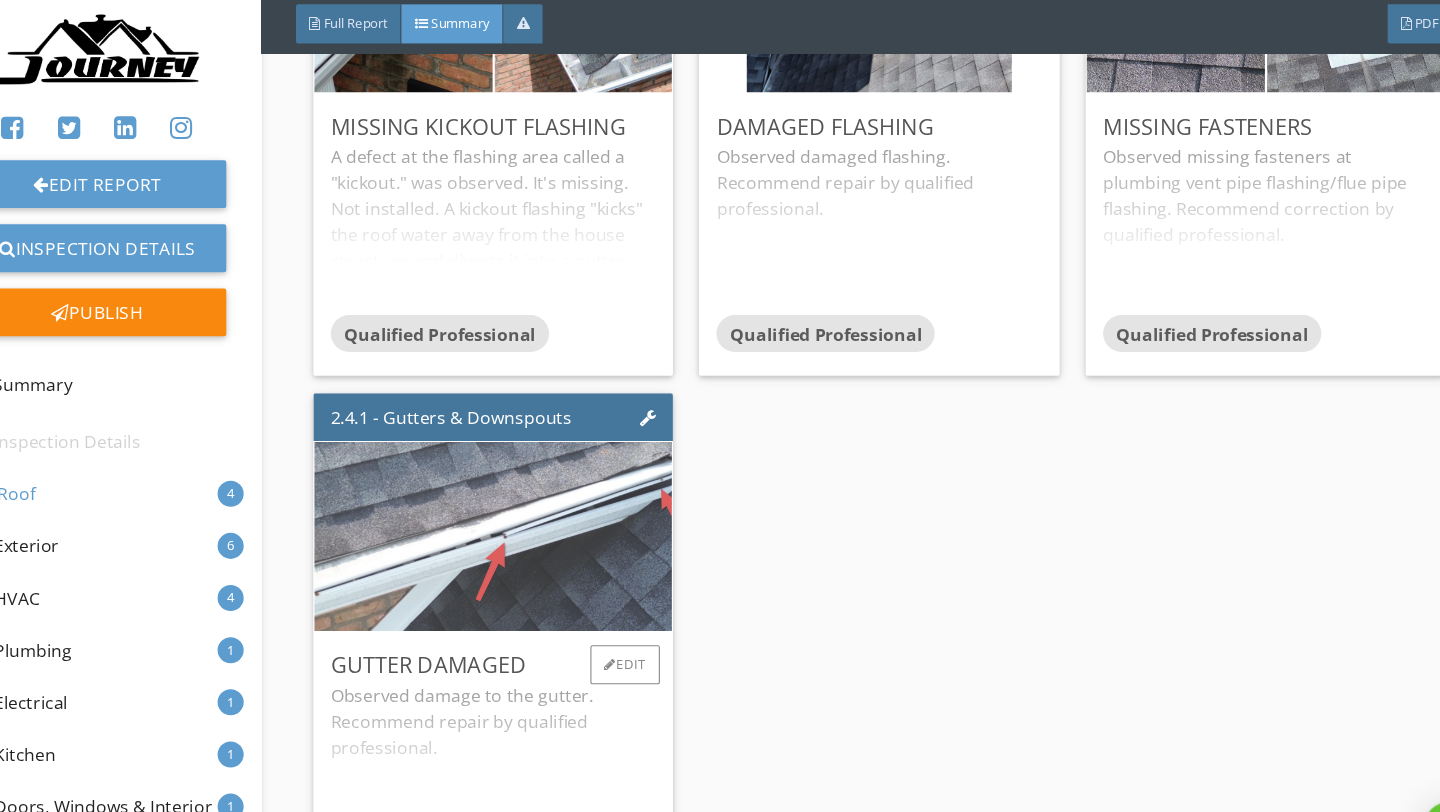 click at bounding box center [516, 500] 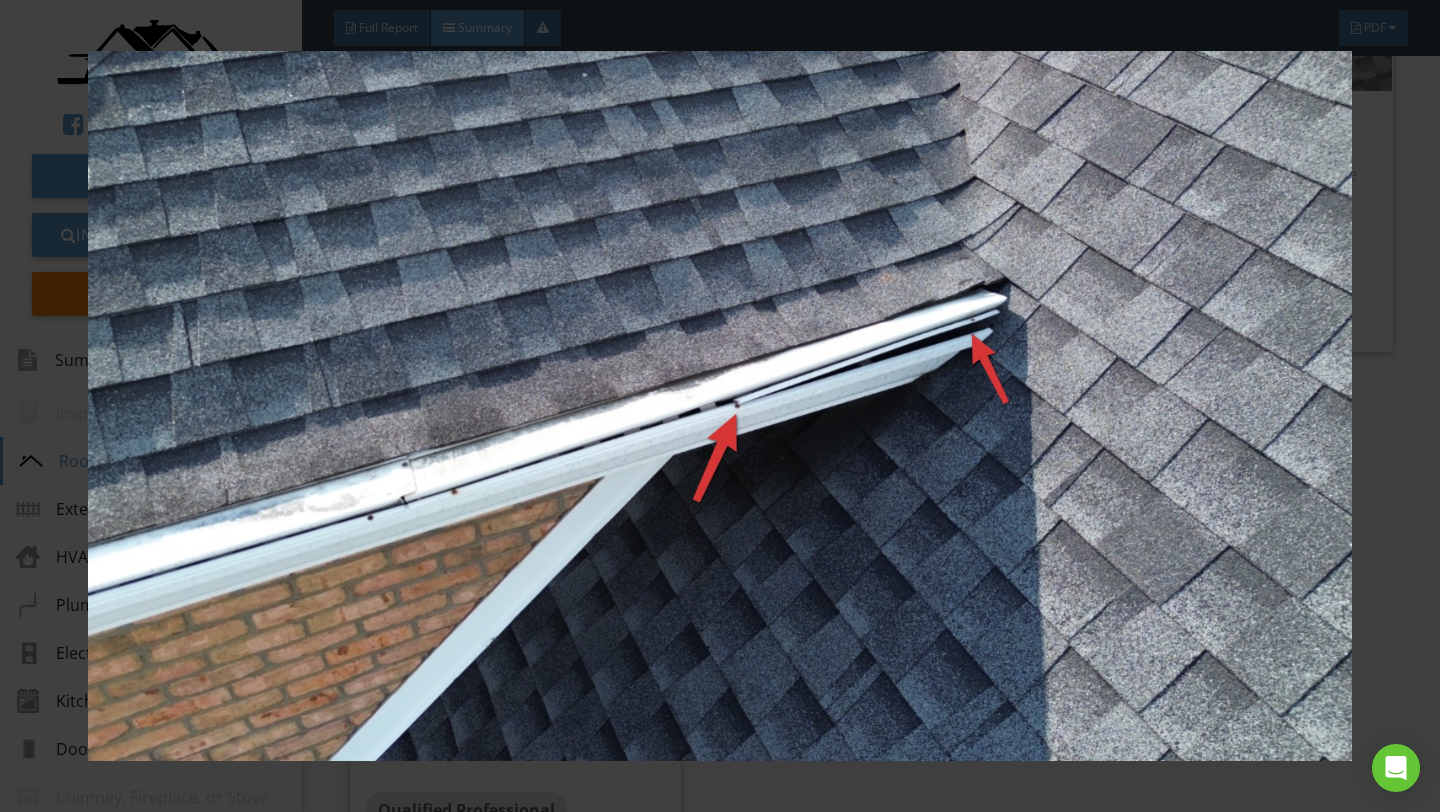 click at bounding box center (719, 406) 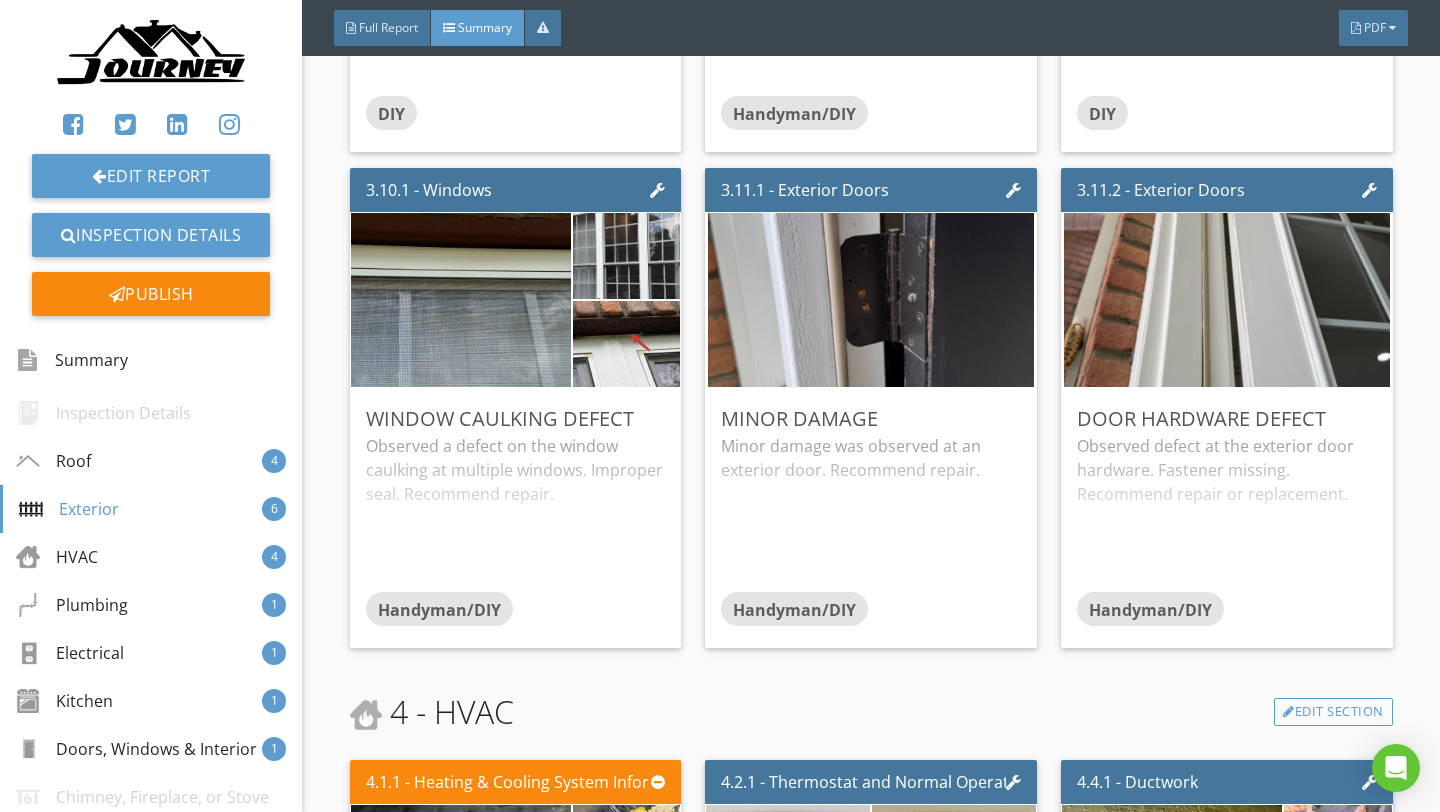 scroll, scrollTop: 2057, scrollLeft: 0, axis: vertical 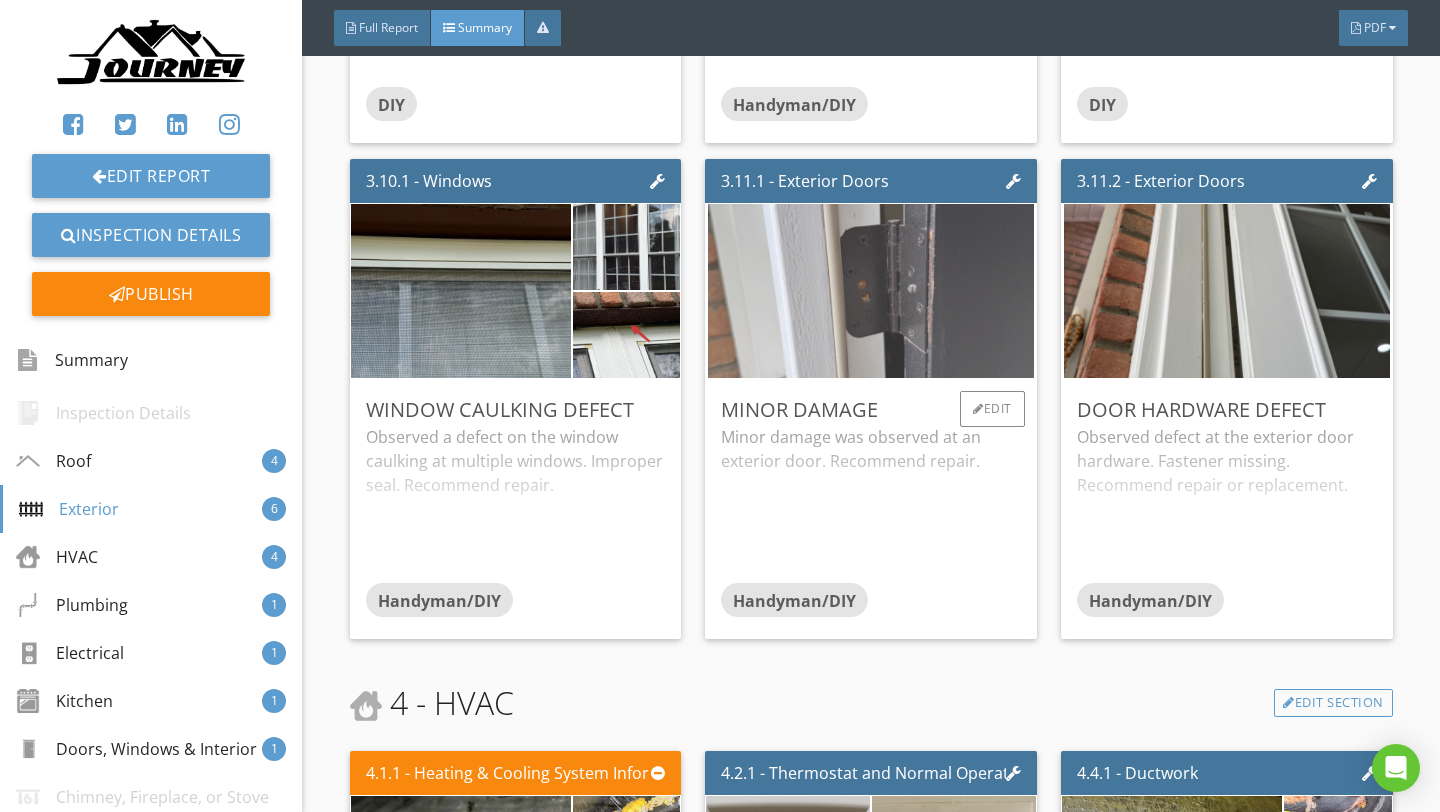 click at bounding box center [871, 291] 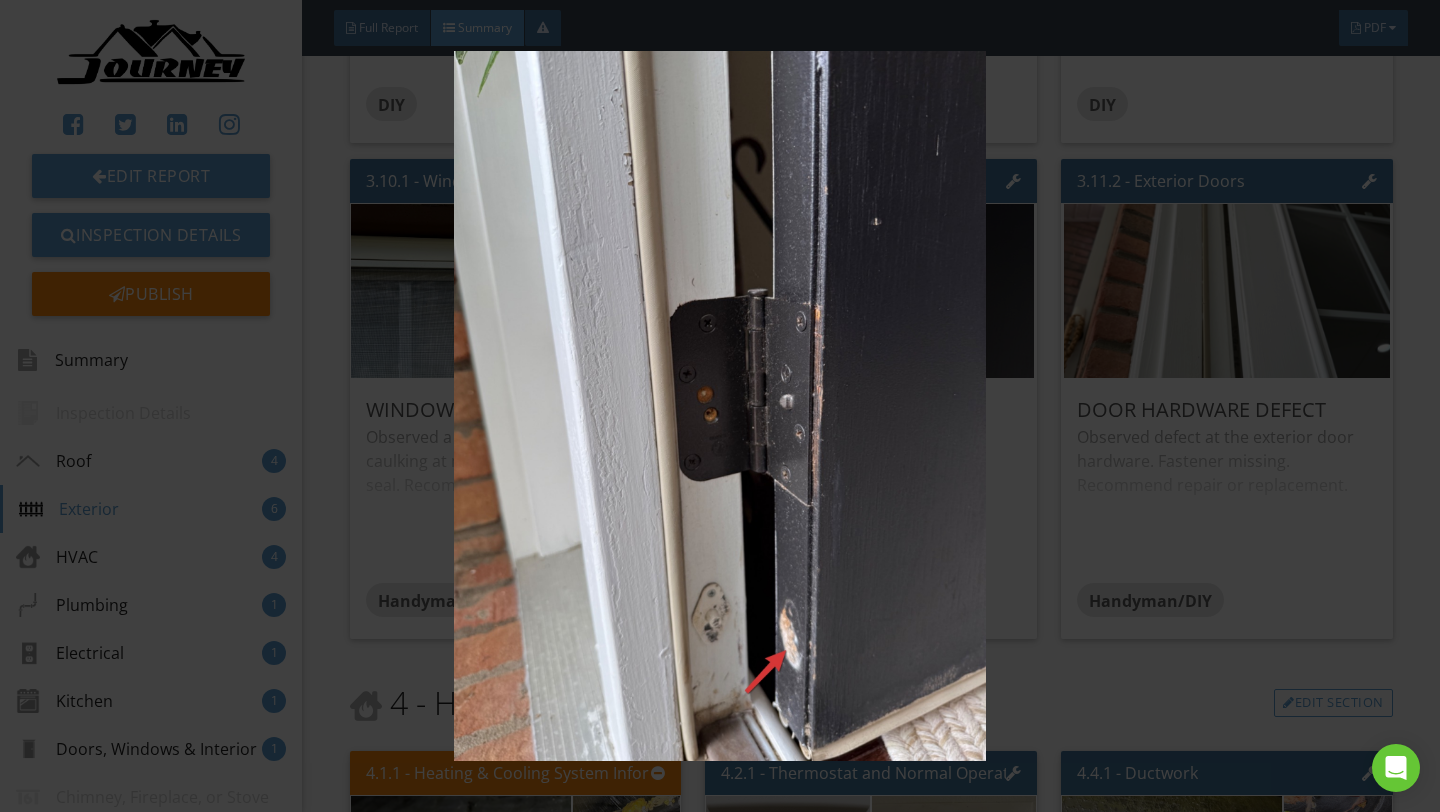 click at bounding box center [719, 406] 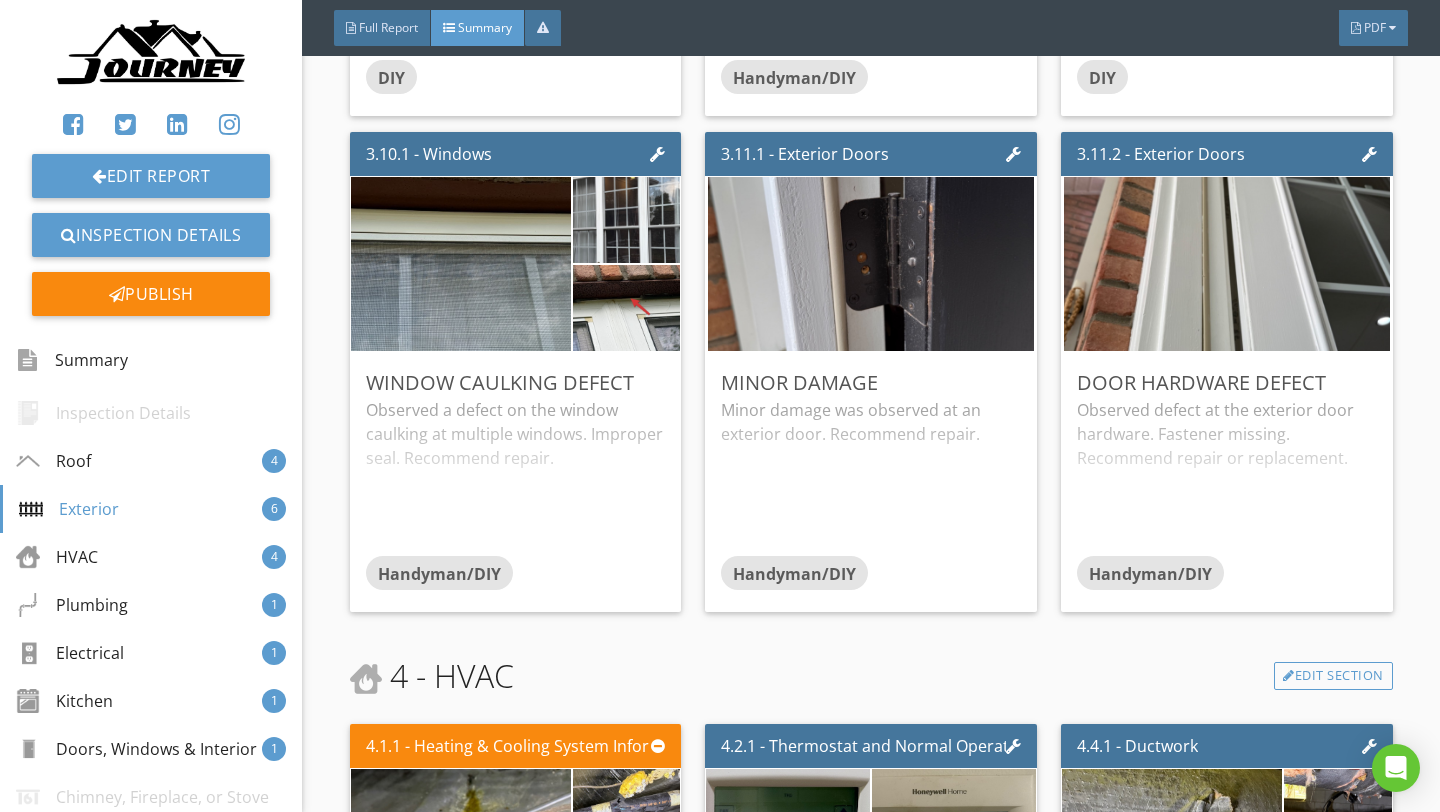 scroll, scrollTop: 2086, scrollLeft: 0, axis: vertical 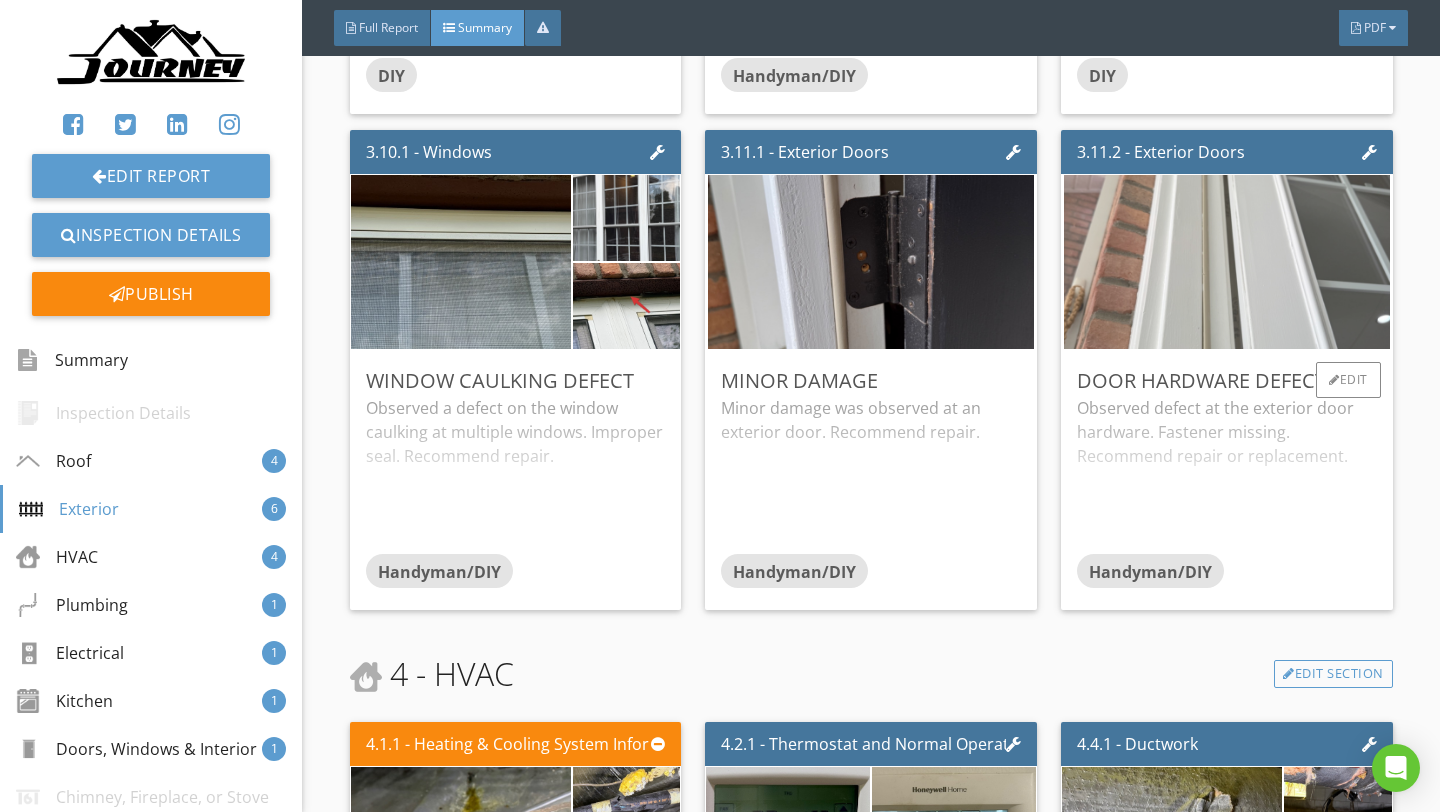 click at bounding box center [1227, 262] 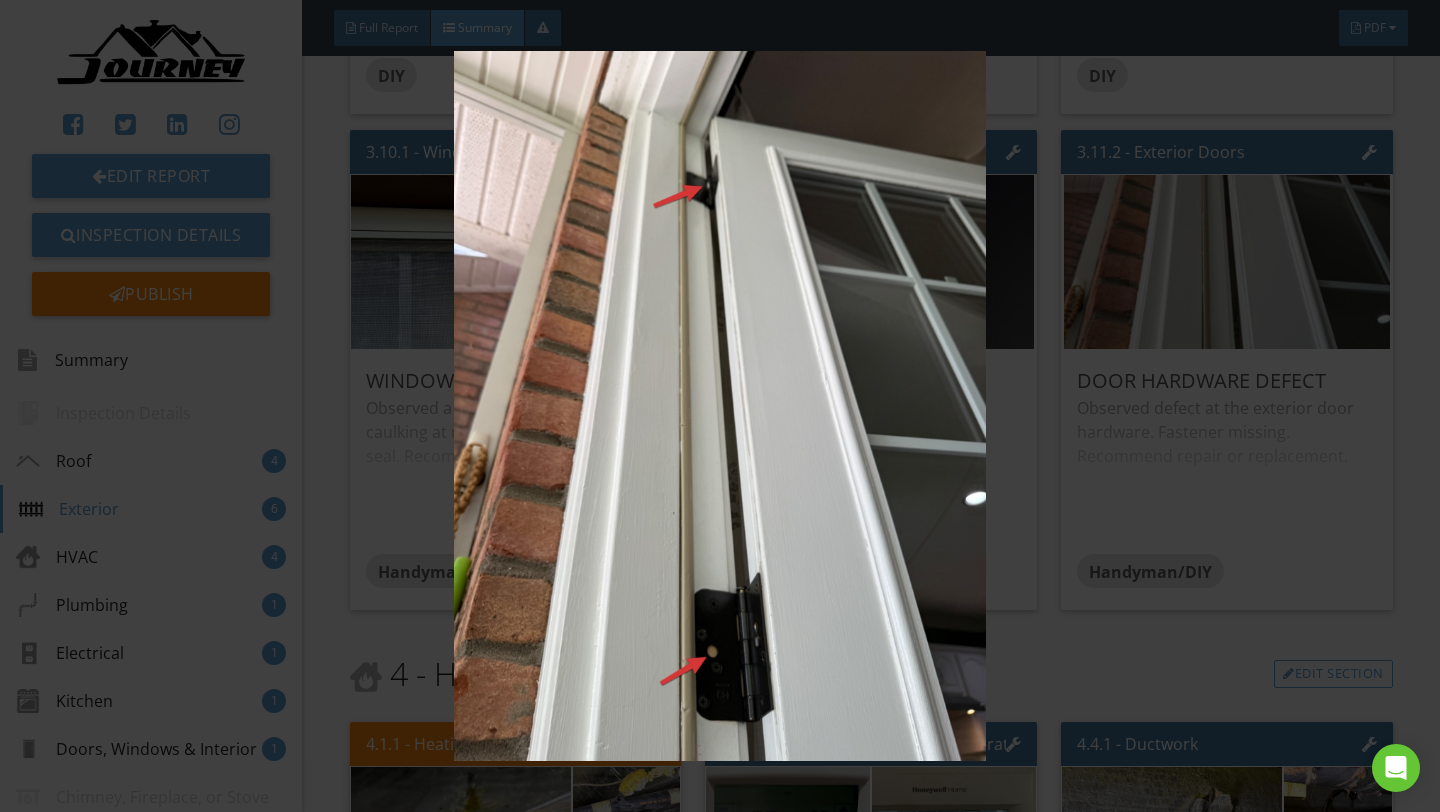 click at bounding box center [719, 406] 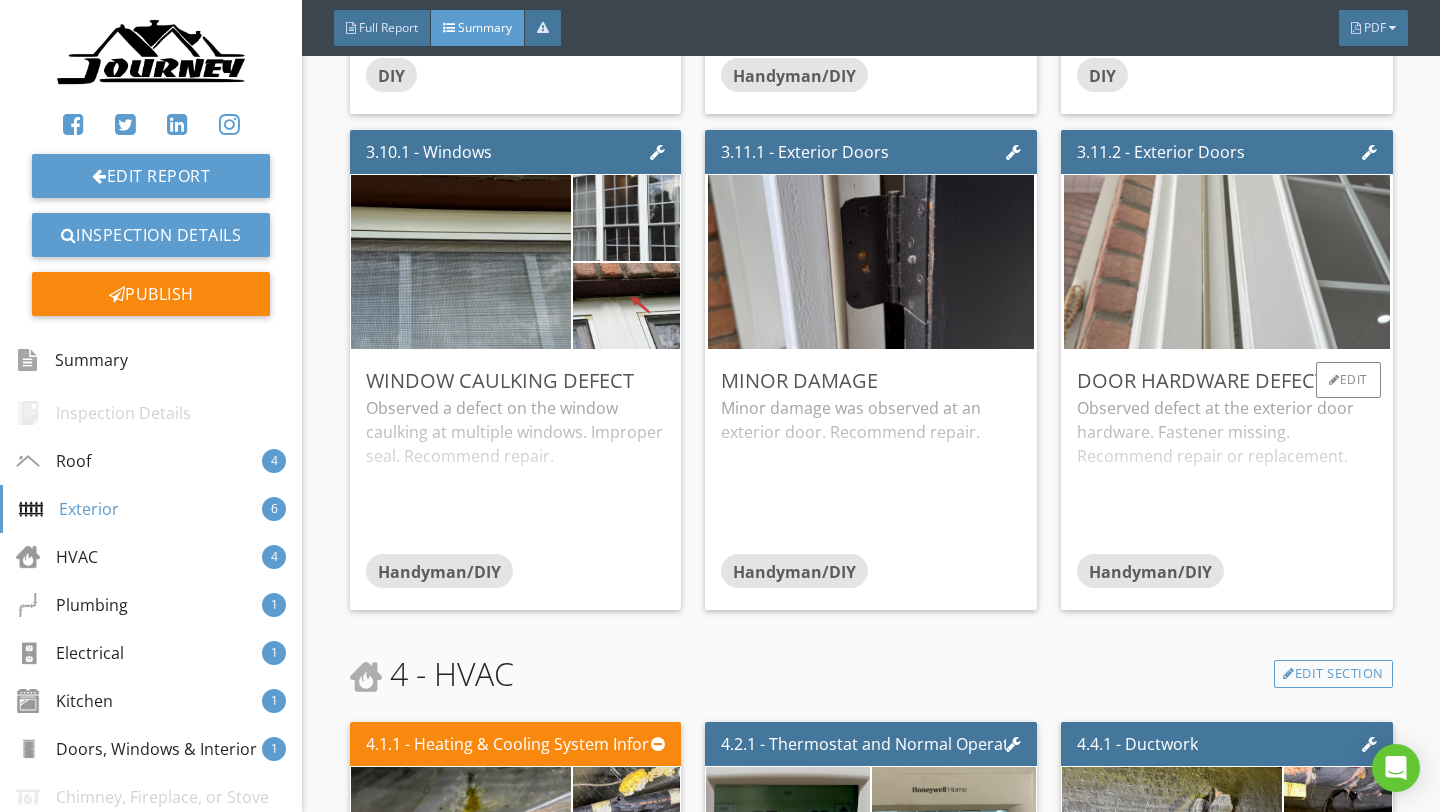 click at bounding box center [1227, 262] 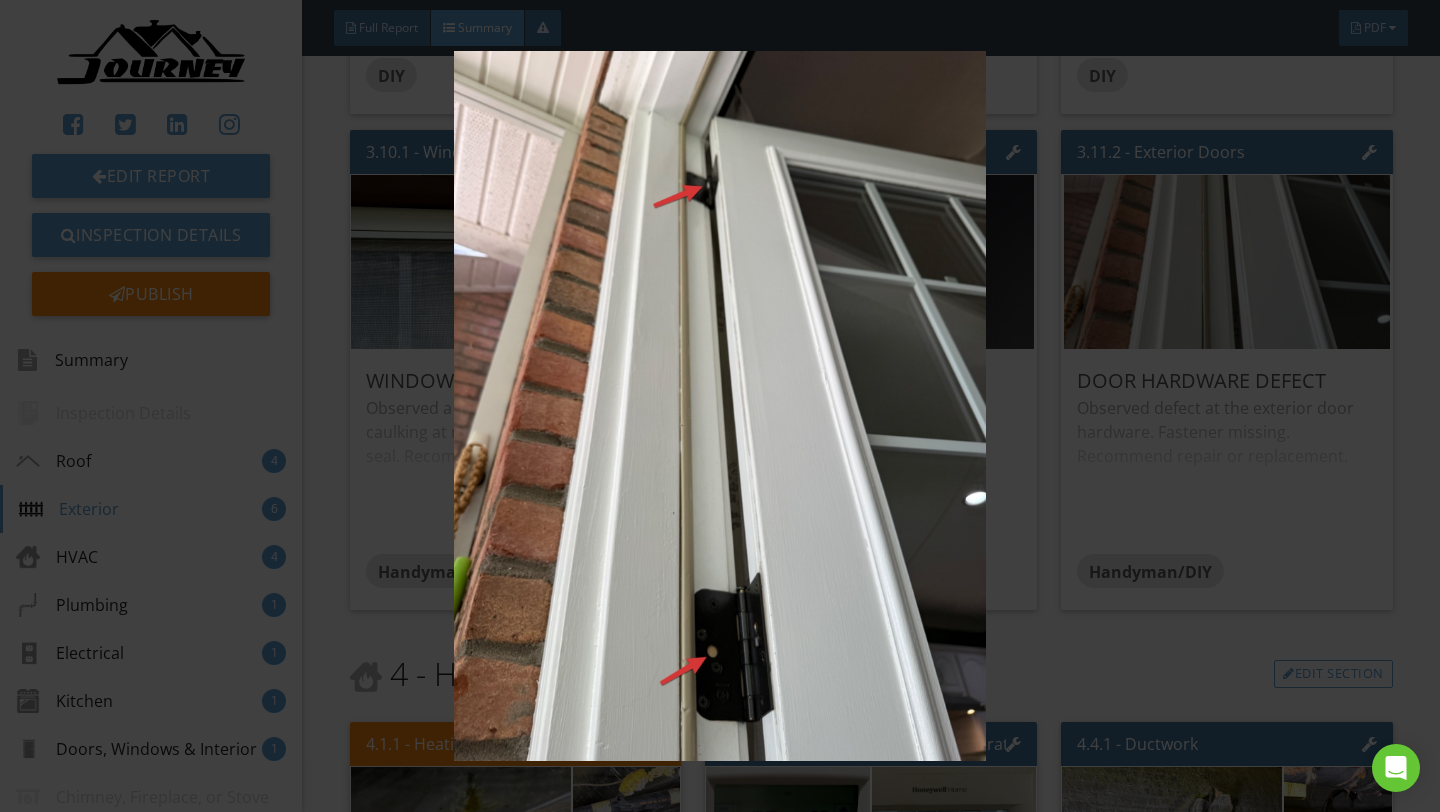 click at bounding box center (719, 406) 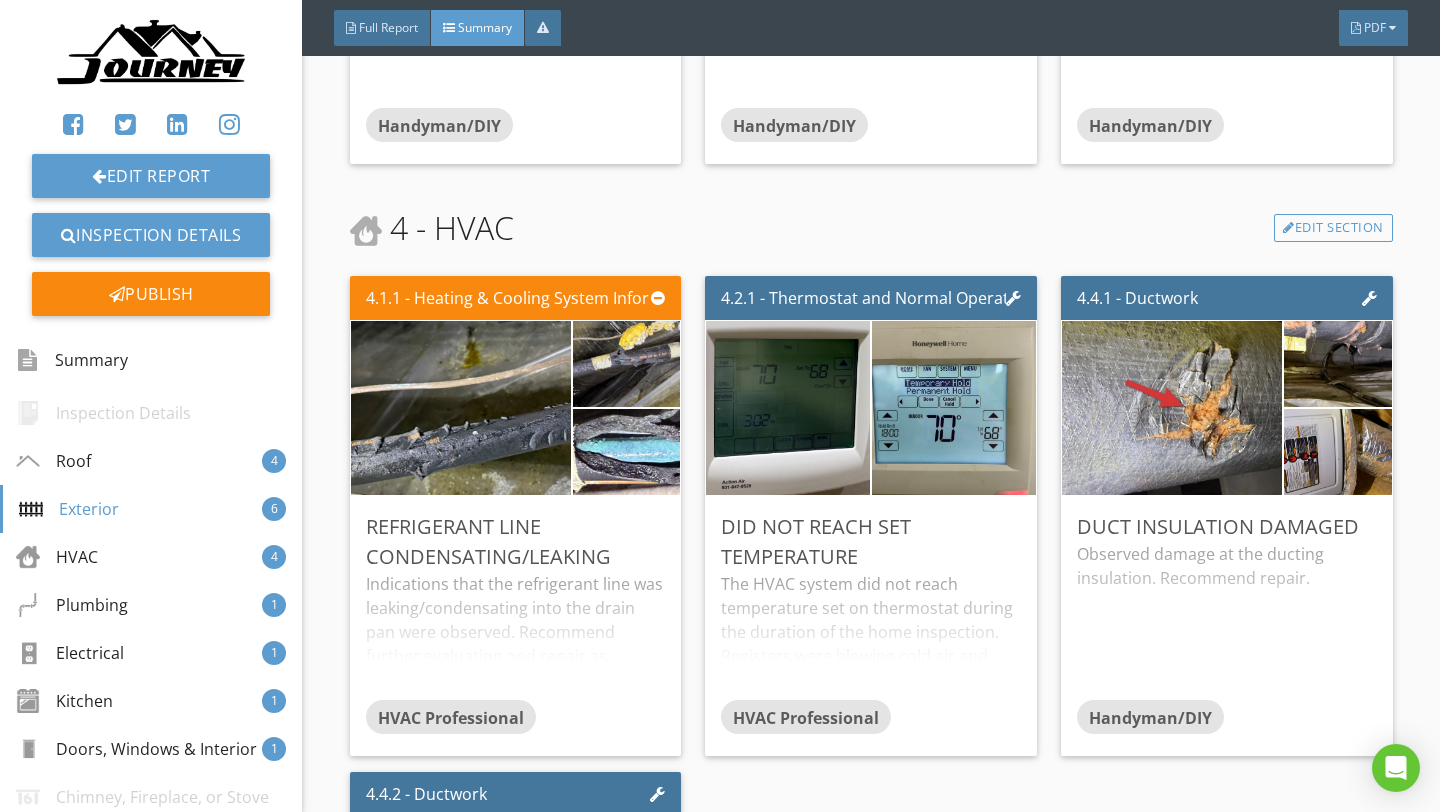 scroll, scrollTop: 2536, scrollLeft: 0, axis: vertical 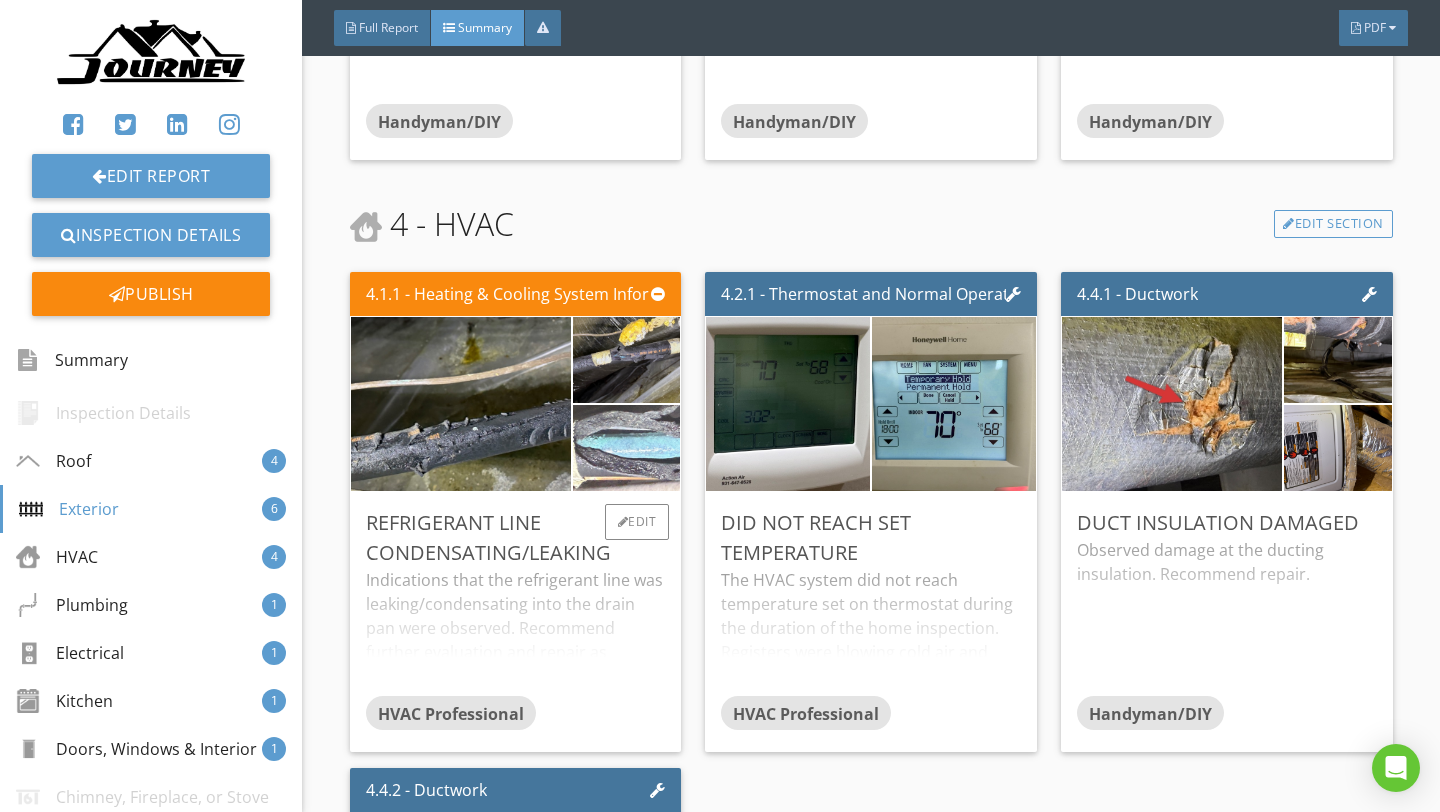 click at bounding box center [627, 448] 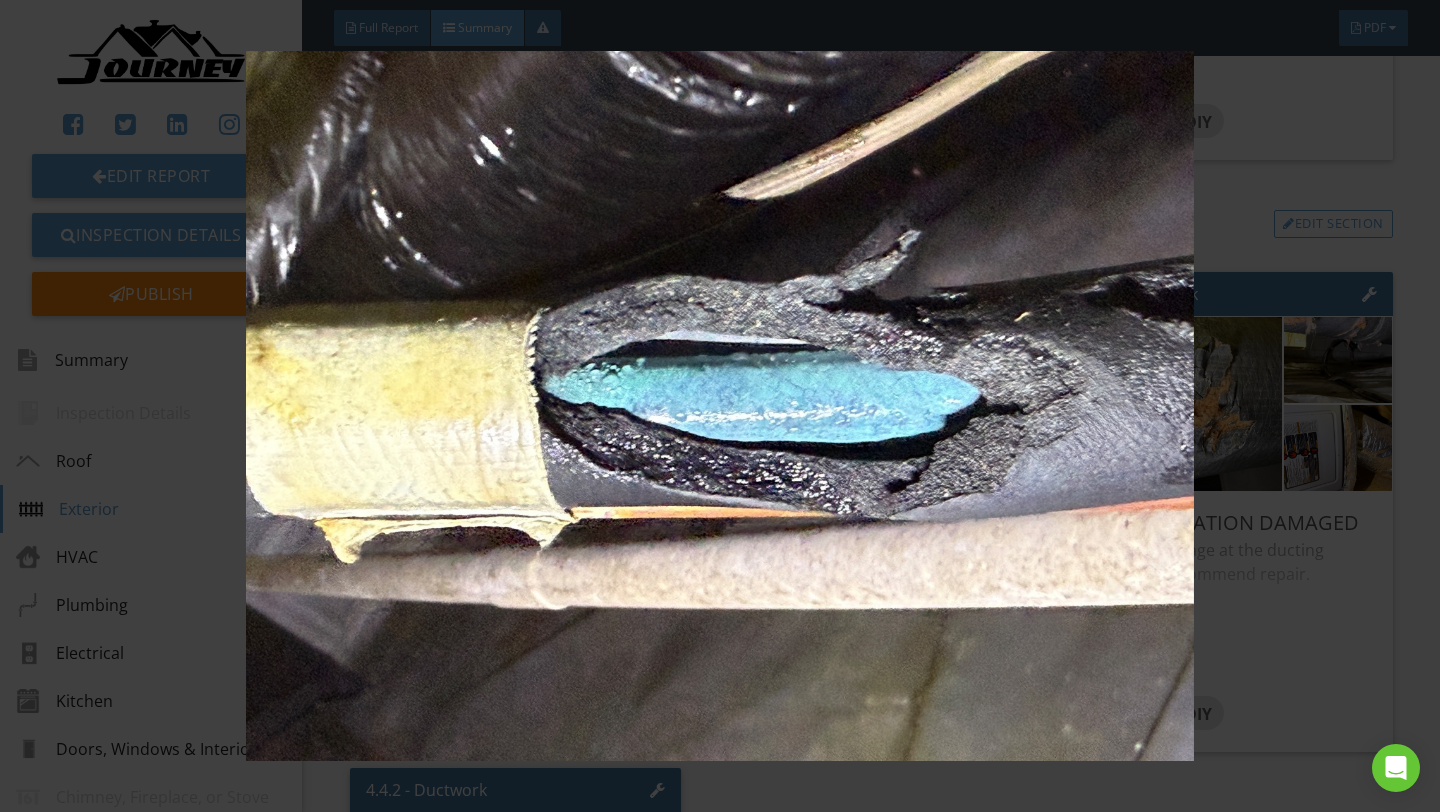 click at bounding box center (719, 406) 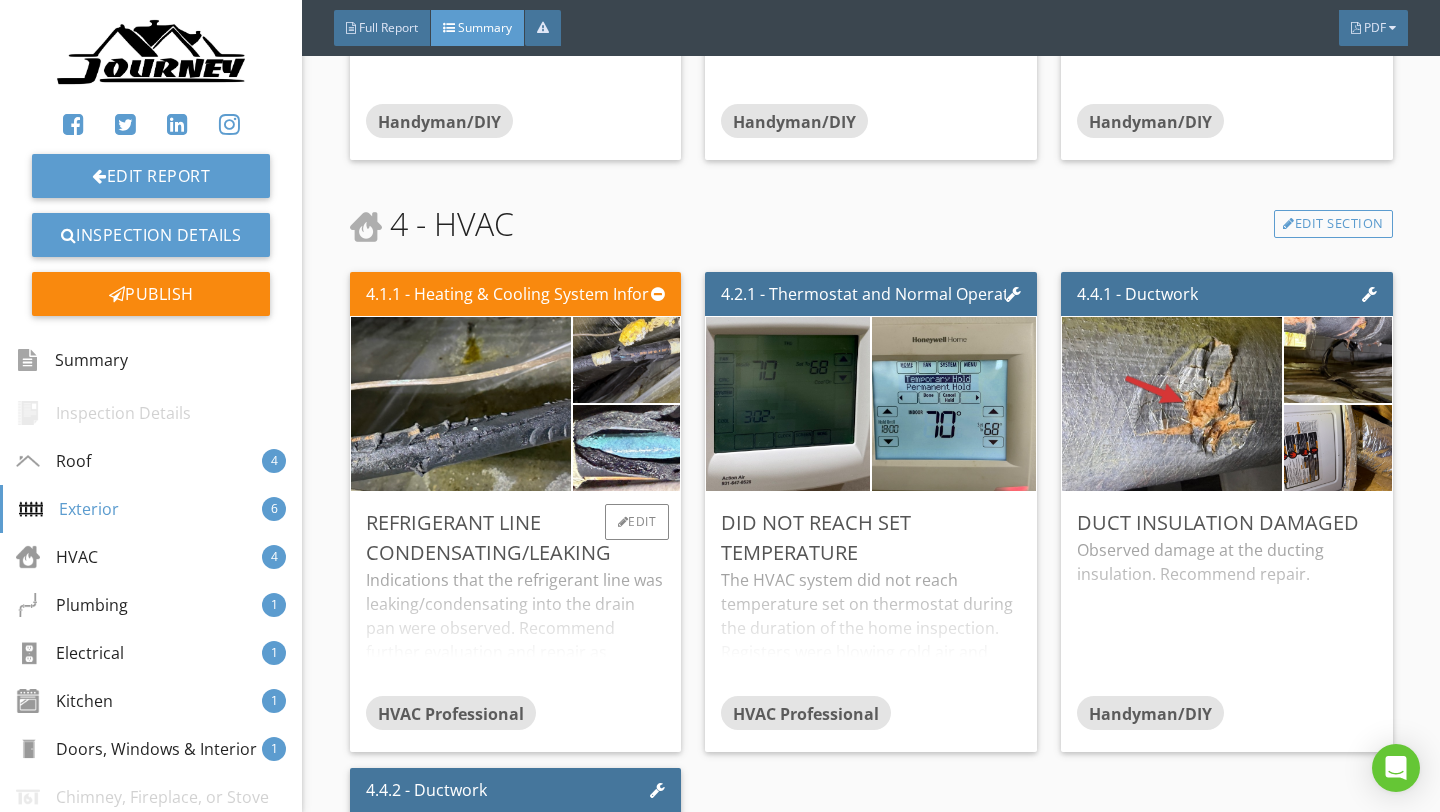 click on "Indications that the refrigerant line was leaking/condensating into the drain pan were observed. Recommend further evaluation and repair as needed by qualified HVAC professional." at bounding box center (516, 632) 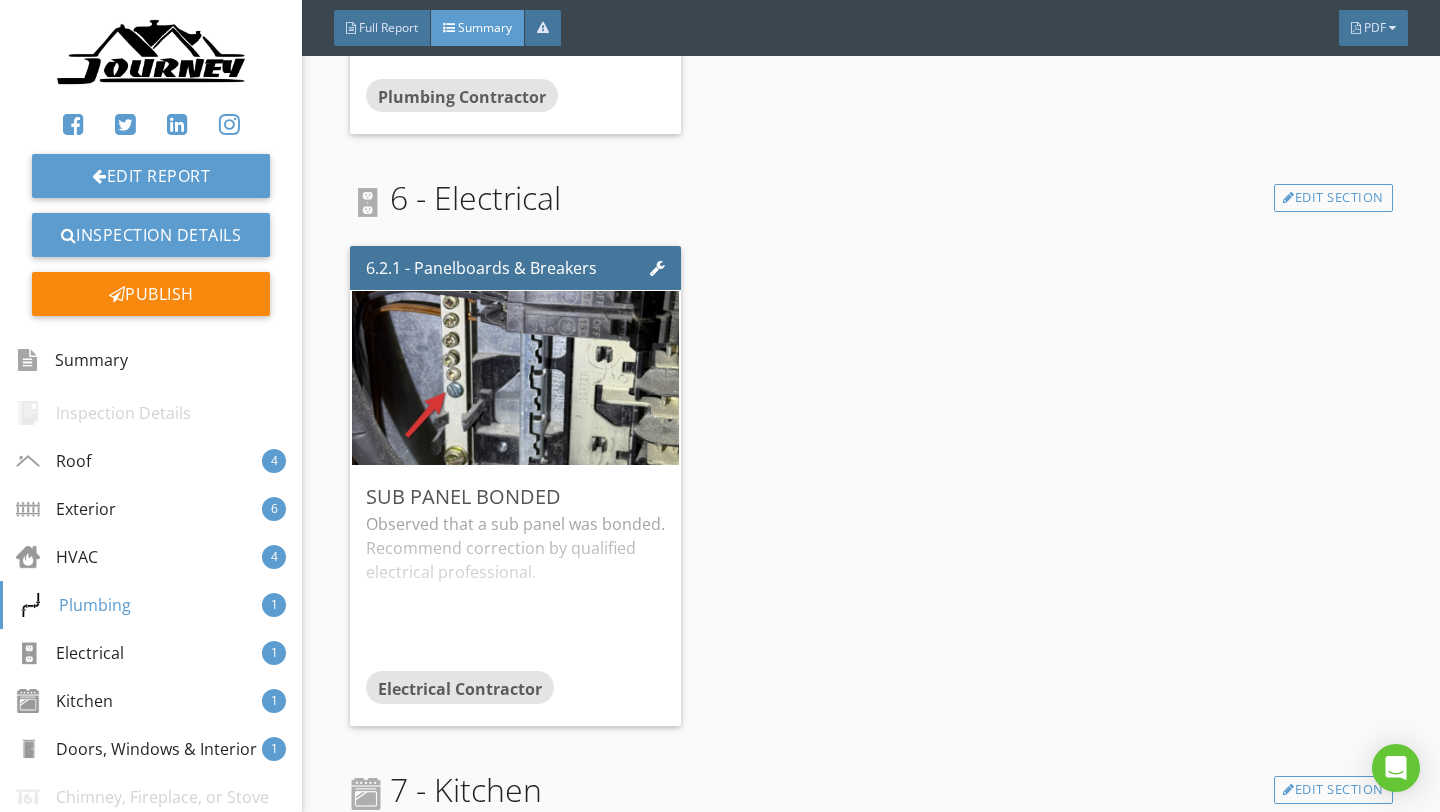 scroll, scrollTop: 4306, scrollLeft: 0, axis: vertical 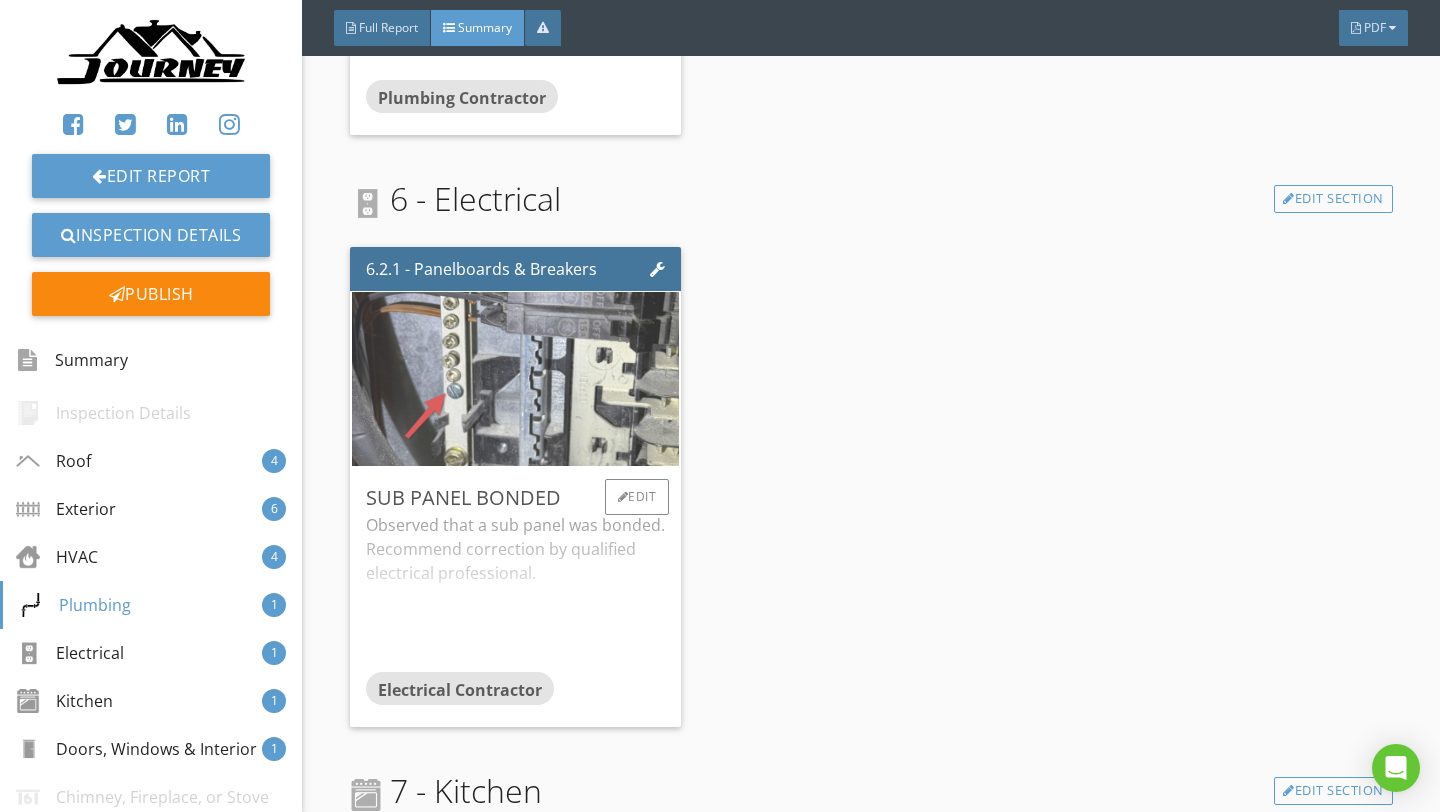 click at bounding box center (515, 379) 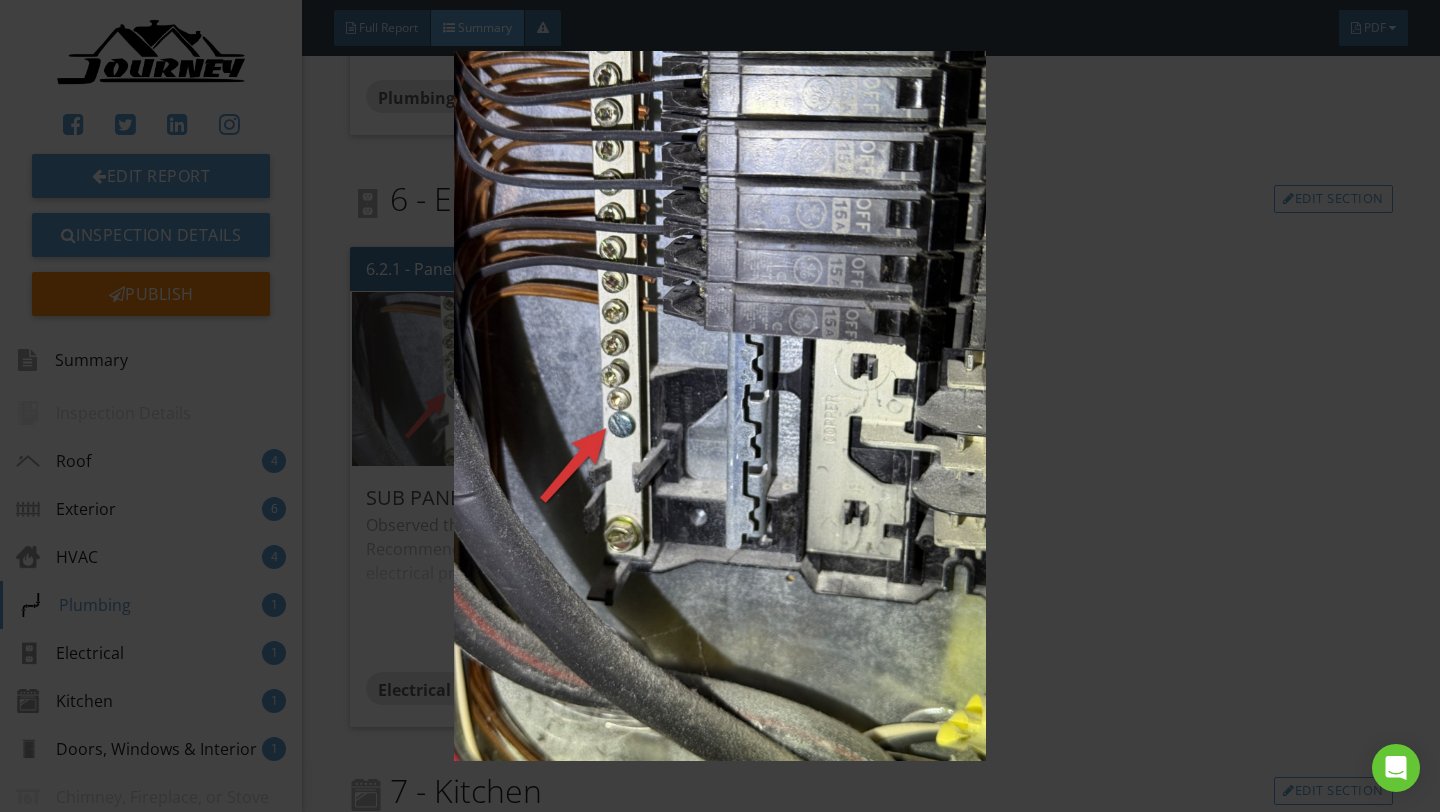 click at bounding box center (719, 406) 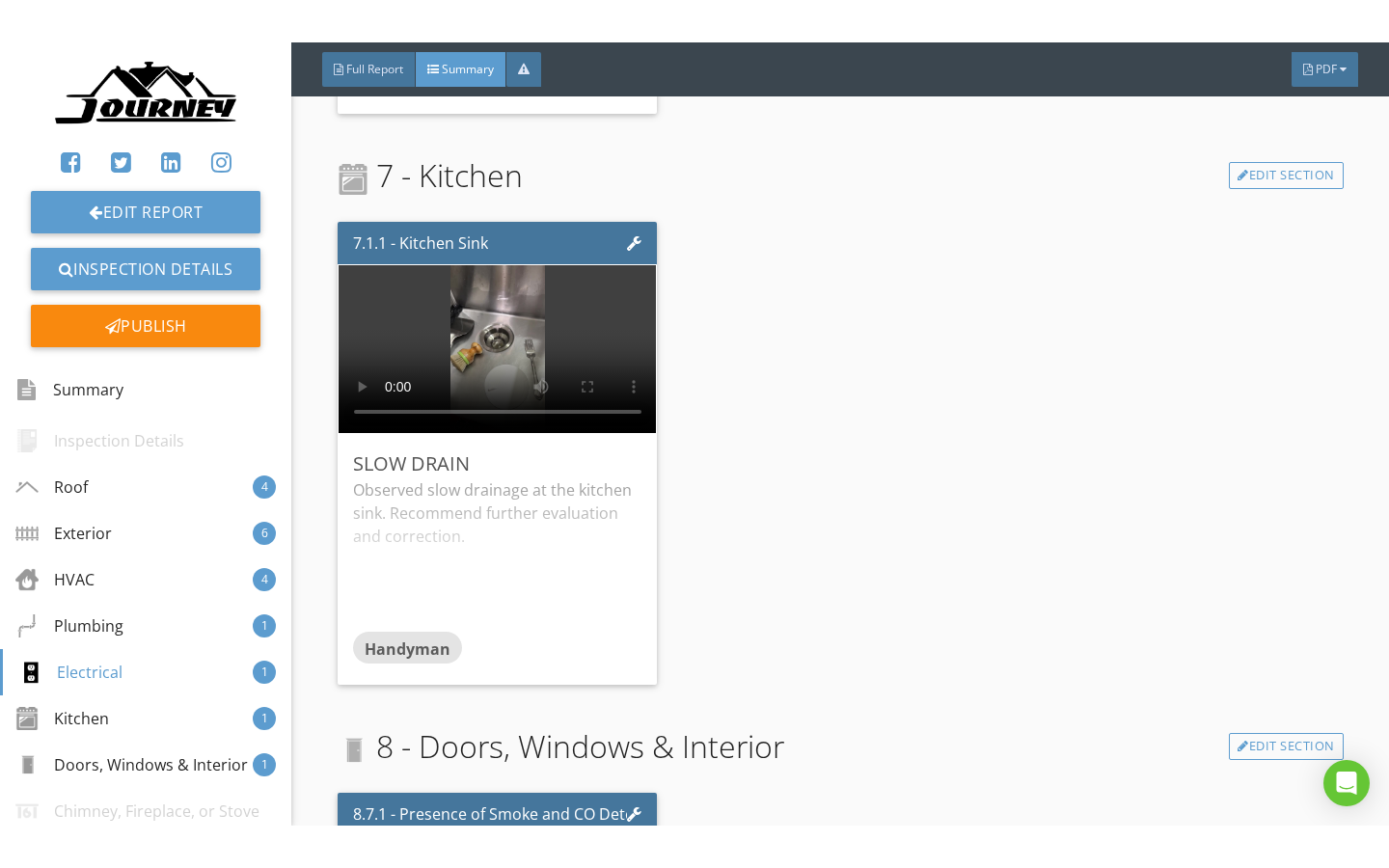 scroll, scrollTop: 4787, scrollLeft: 0, axis: vertical 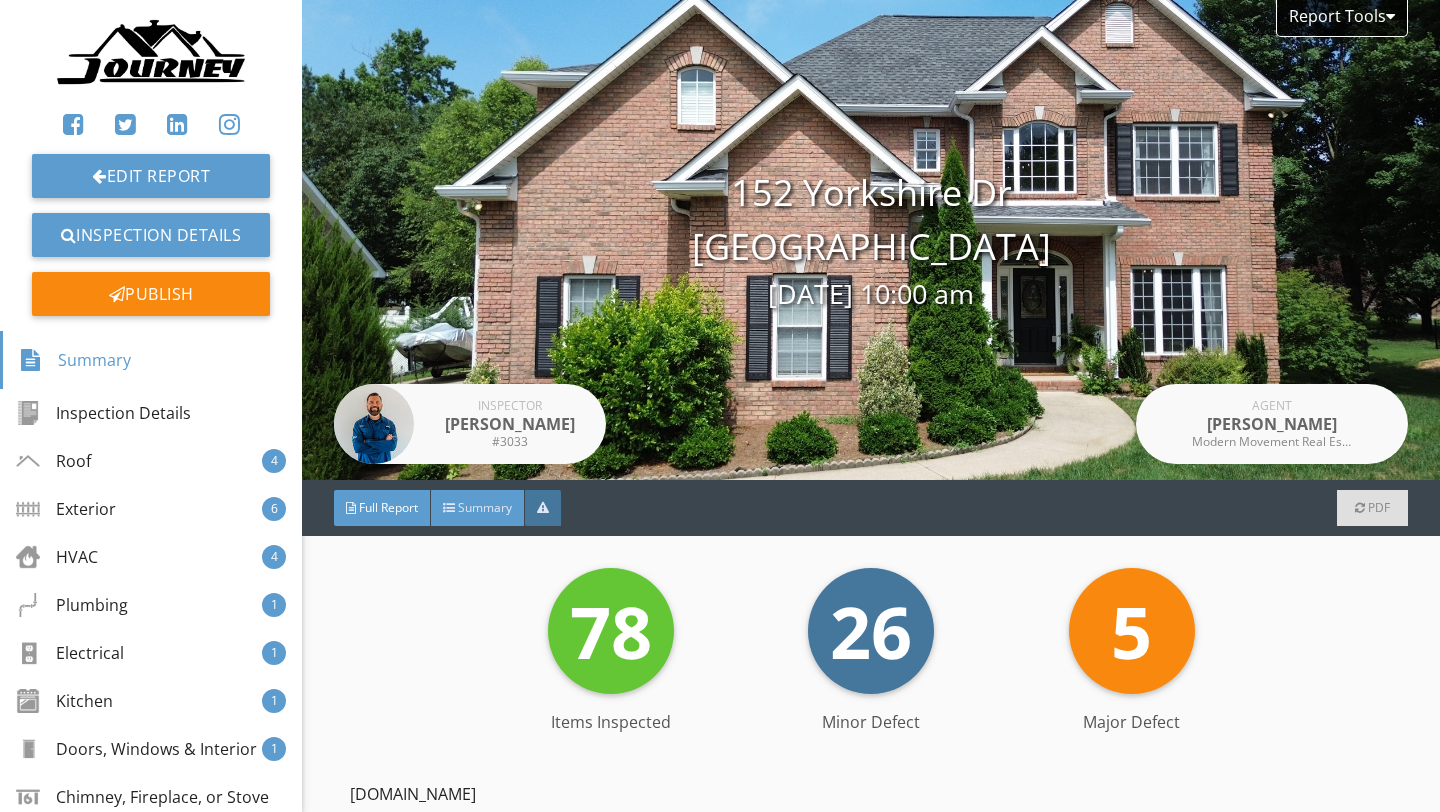 click on "Summary" at bounding box center [485, 507] 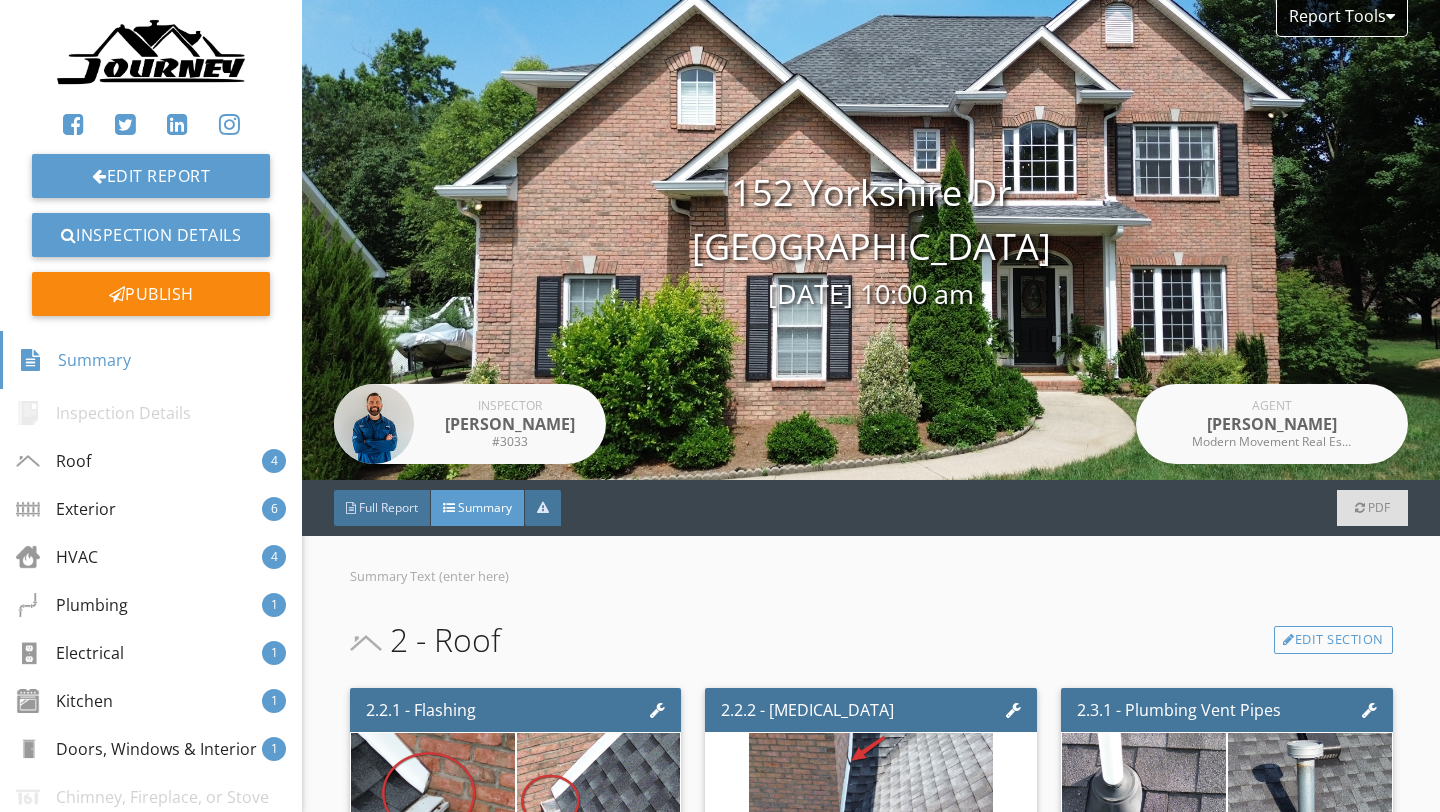 scroll, scrollTop: 0, scrollLeft: 0, axis: both 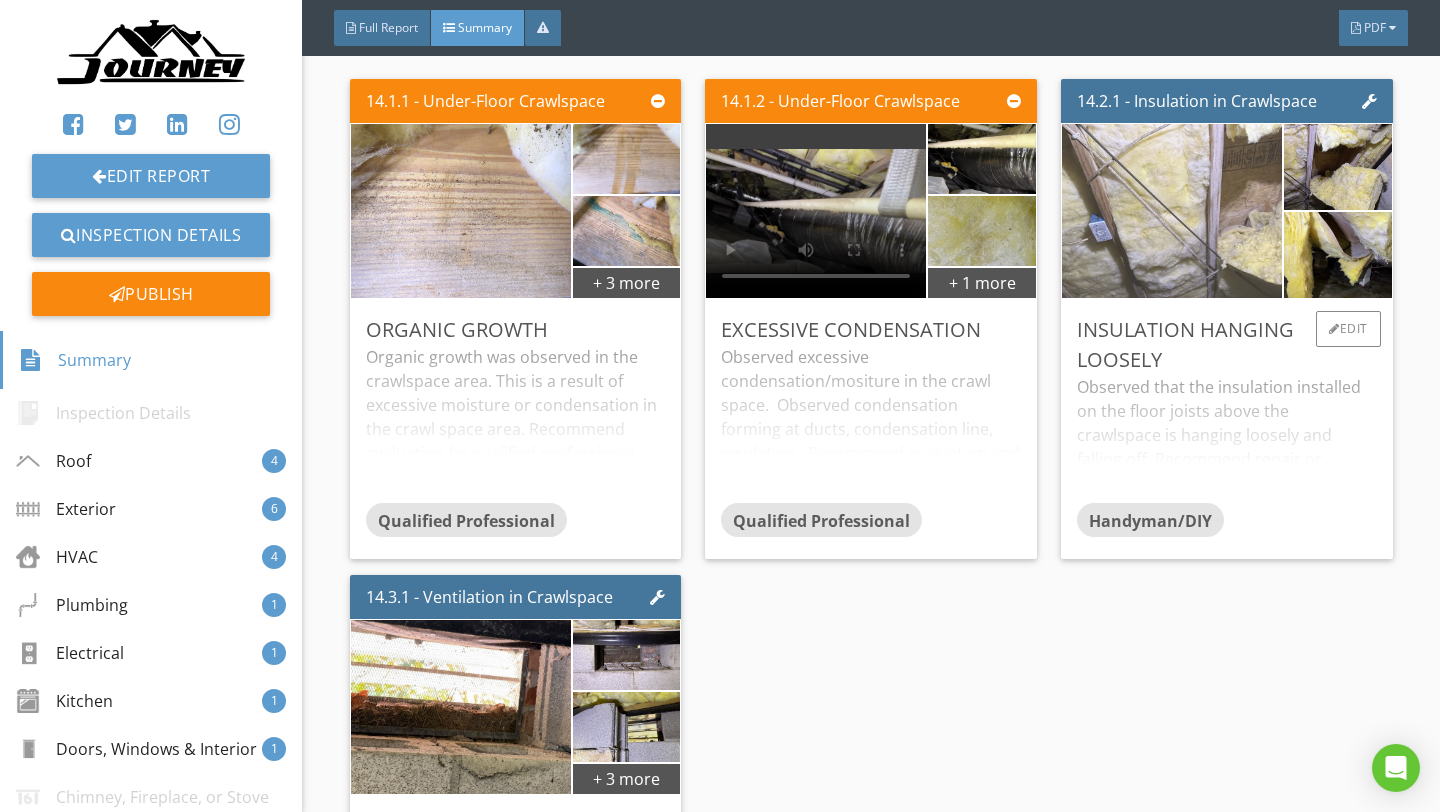 click at bounding box center [1171, 211] 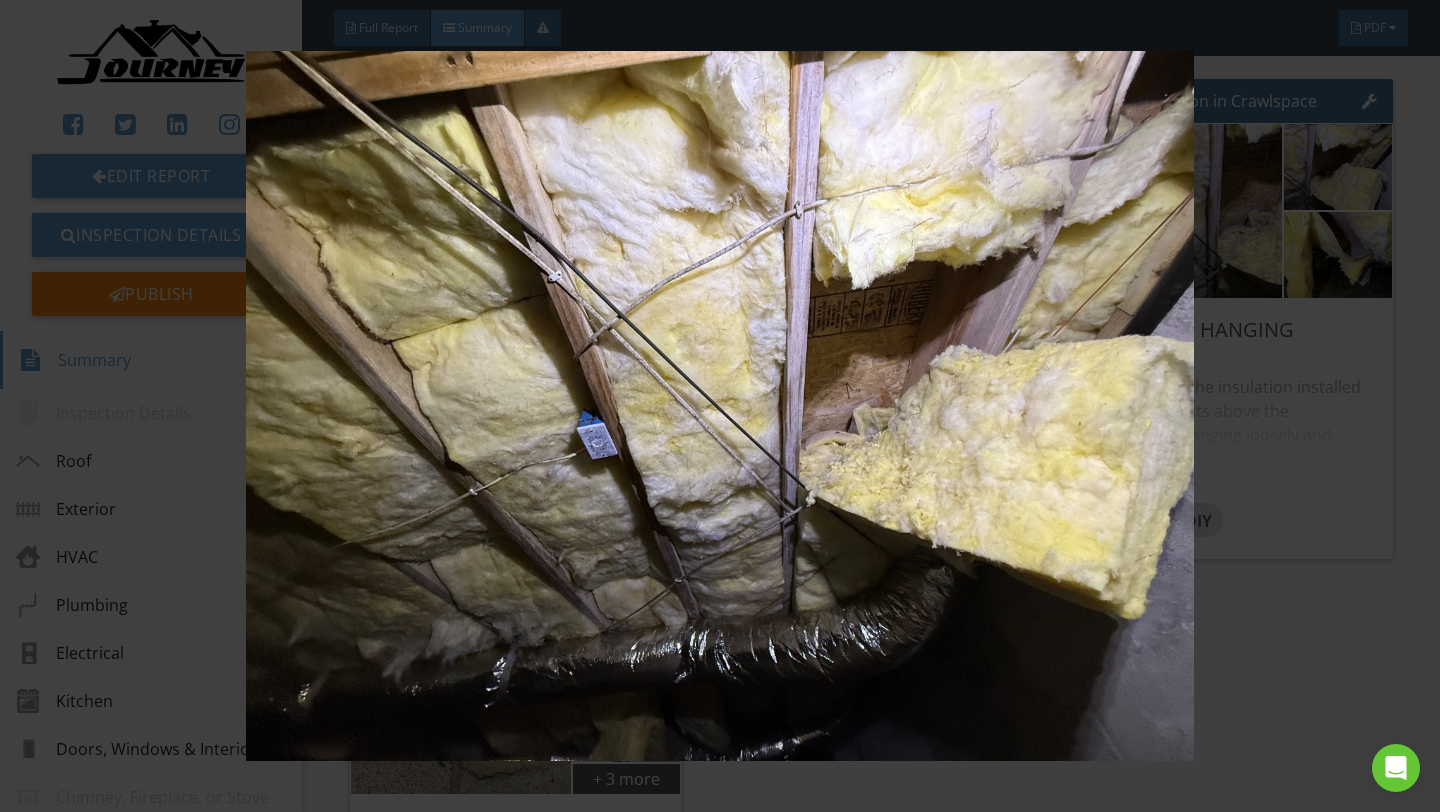 click at bounding box center [719, 406] 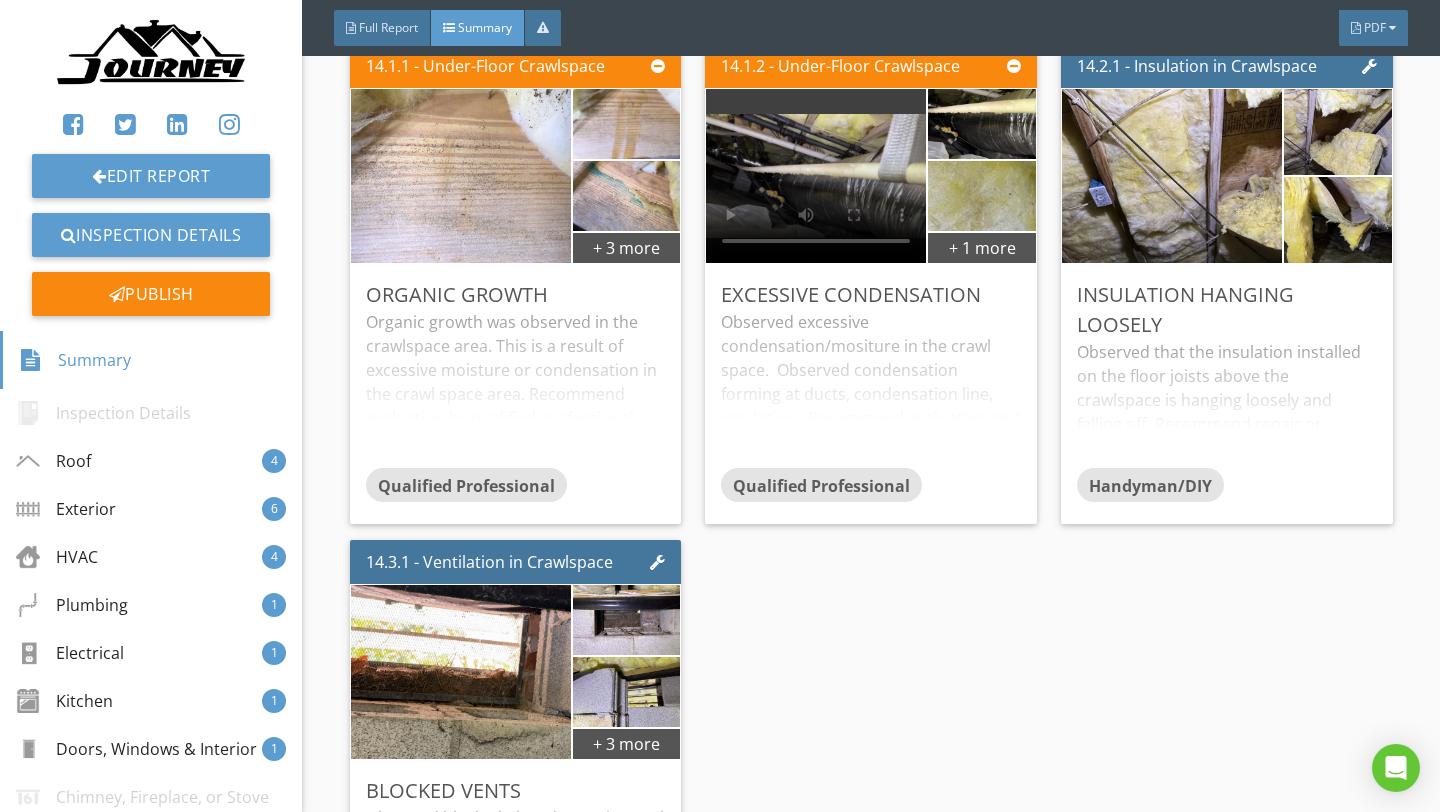 scroll, scrollTop: 9086, scrollLeft: 0, axis: vertical 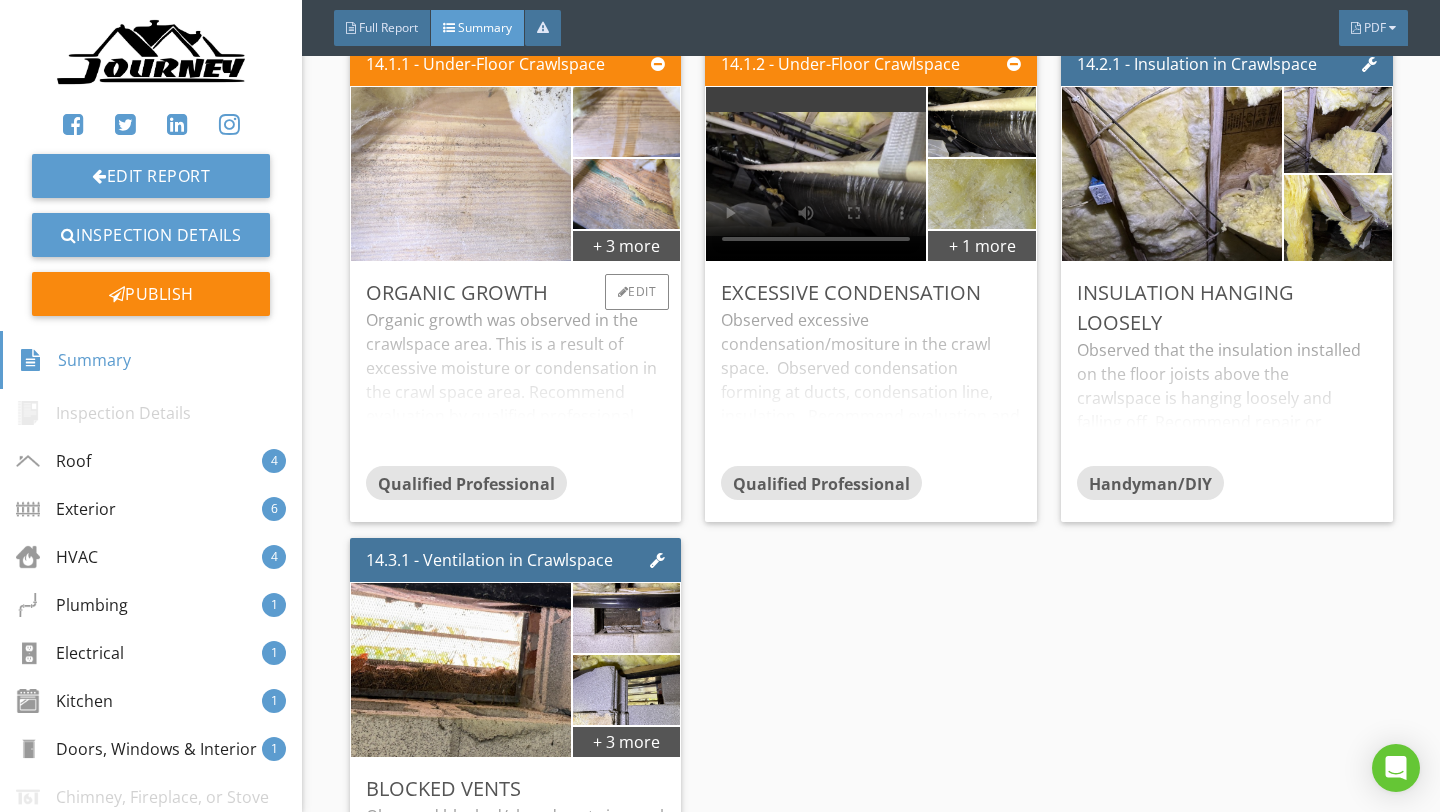 click at bounding box center (461, 174) 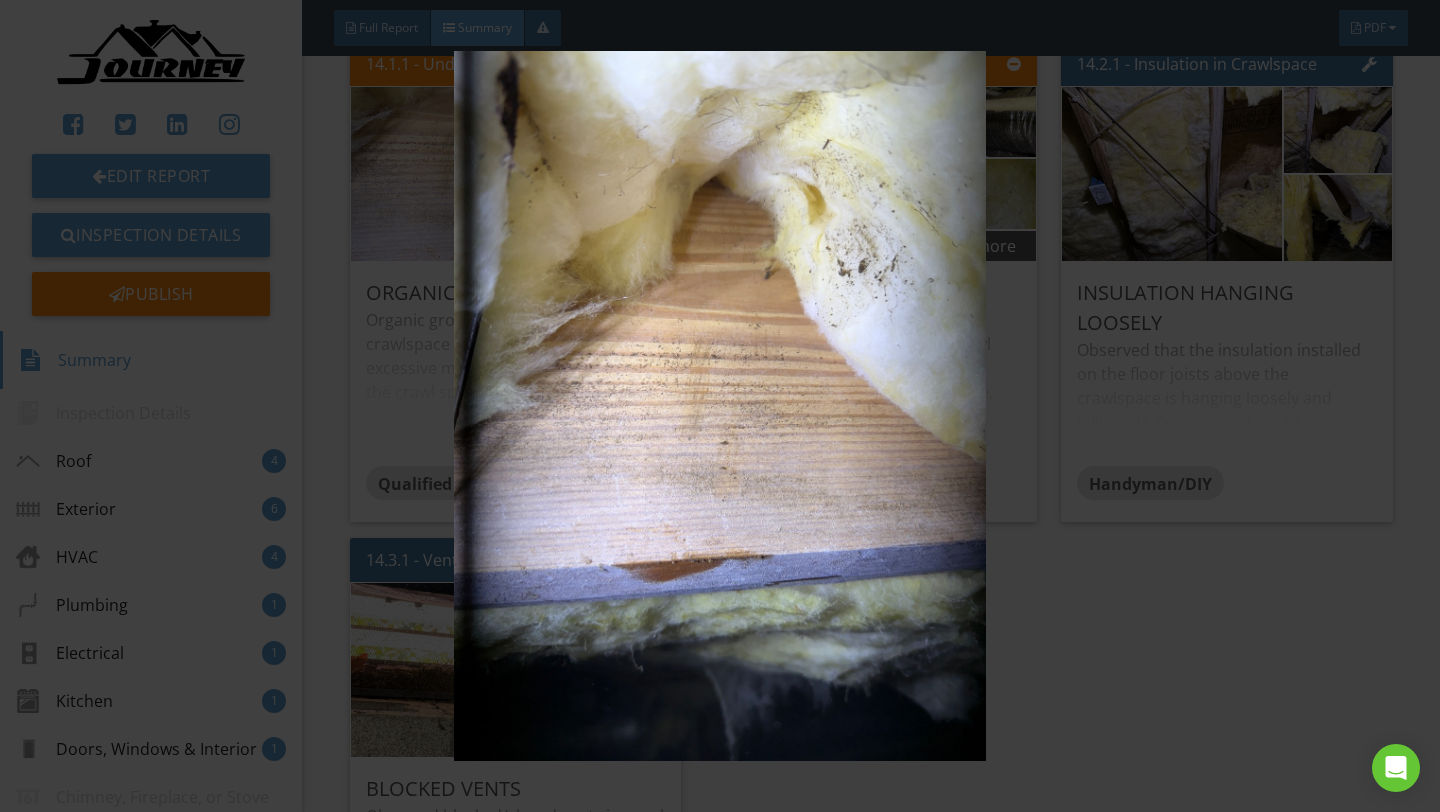 click at bounding box center (719, 406) 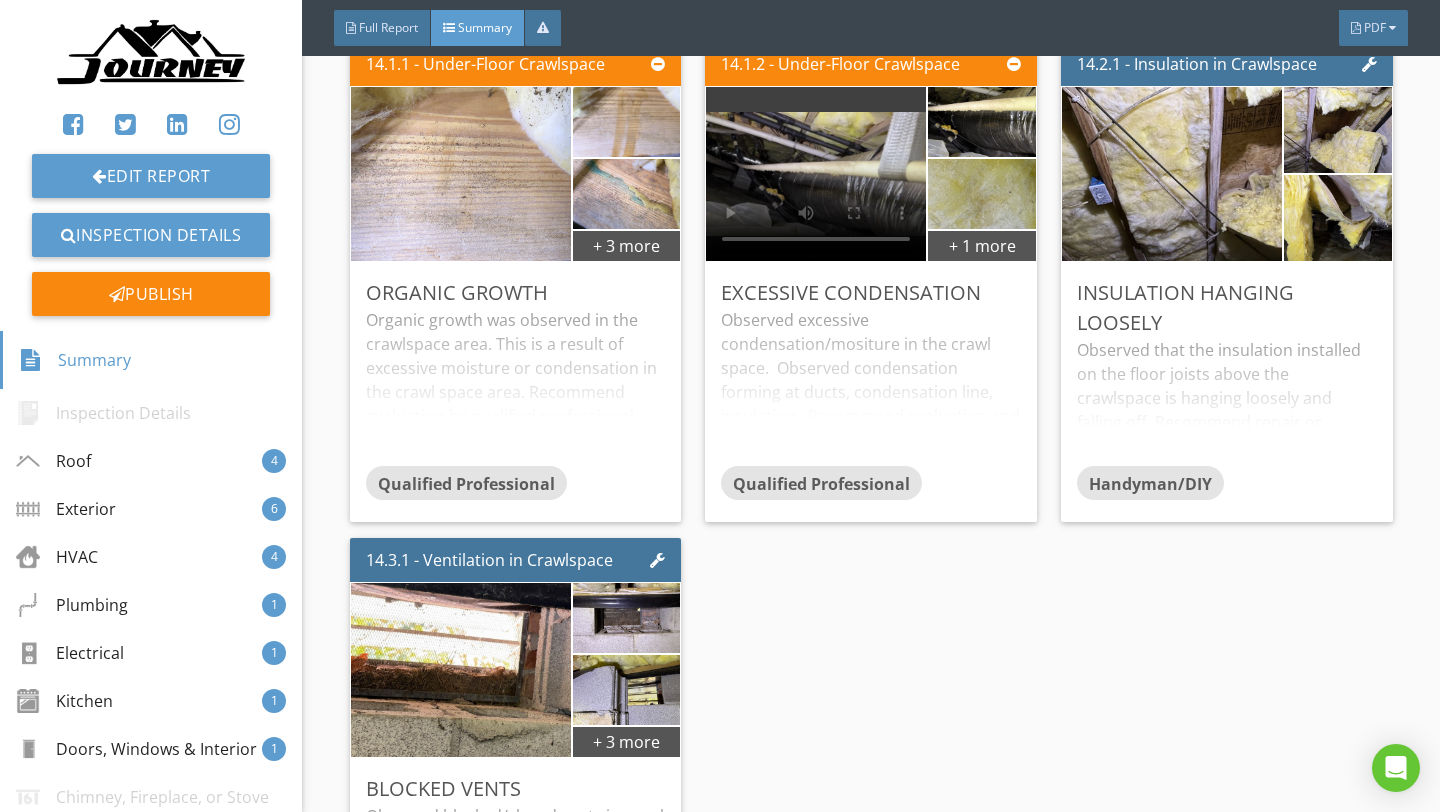 scroll, scrollTop: 9283, scrollLeft: 0, axis: vertical 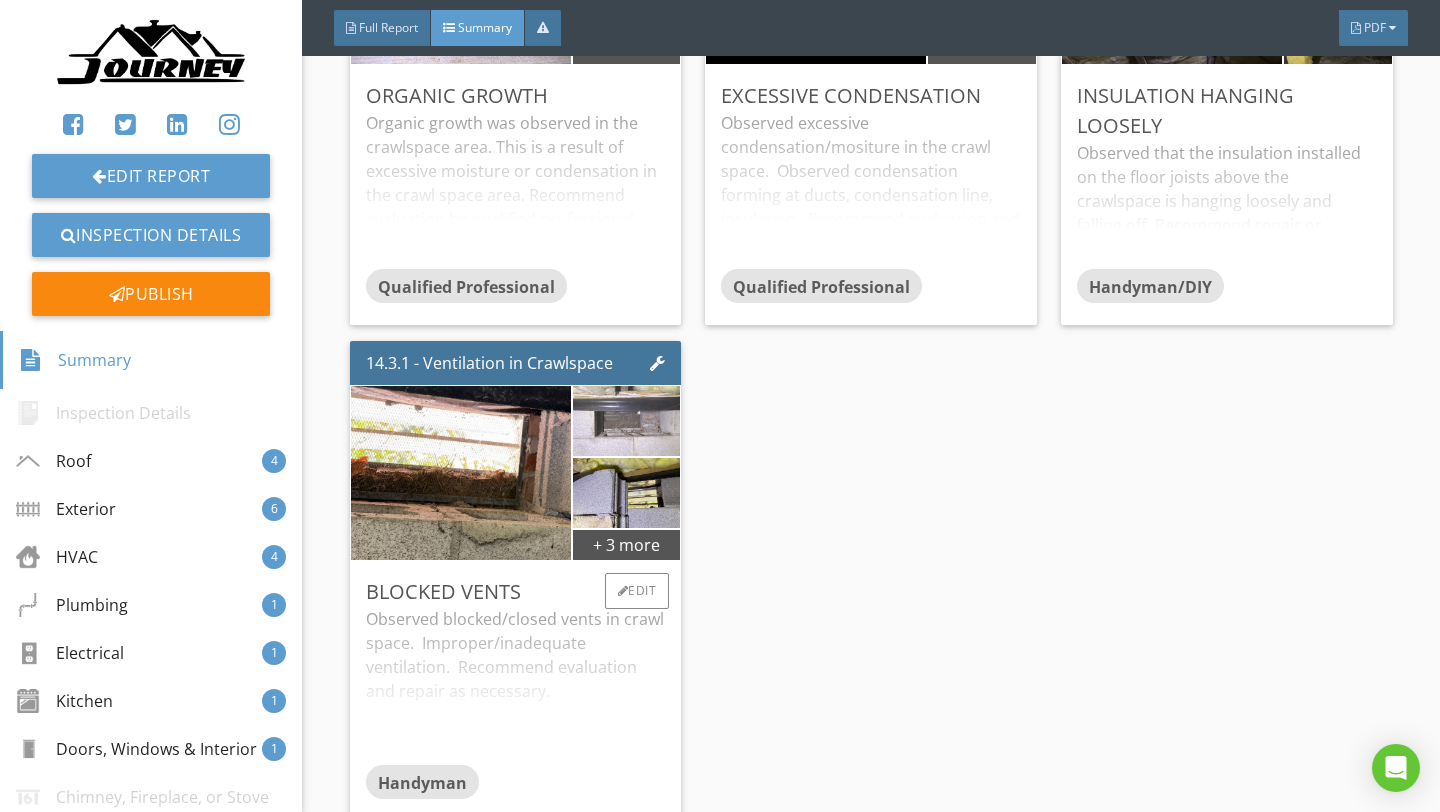 click at bounding box center [626, 421] 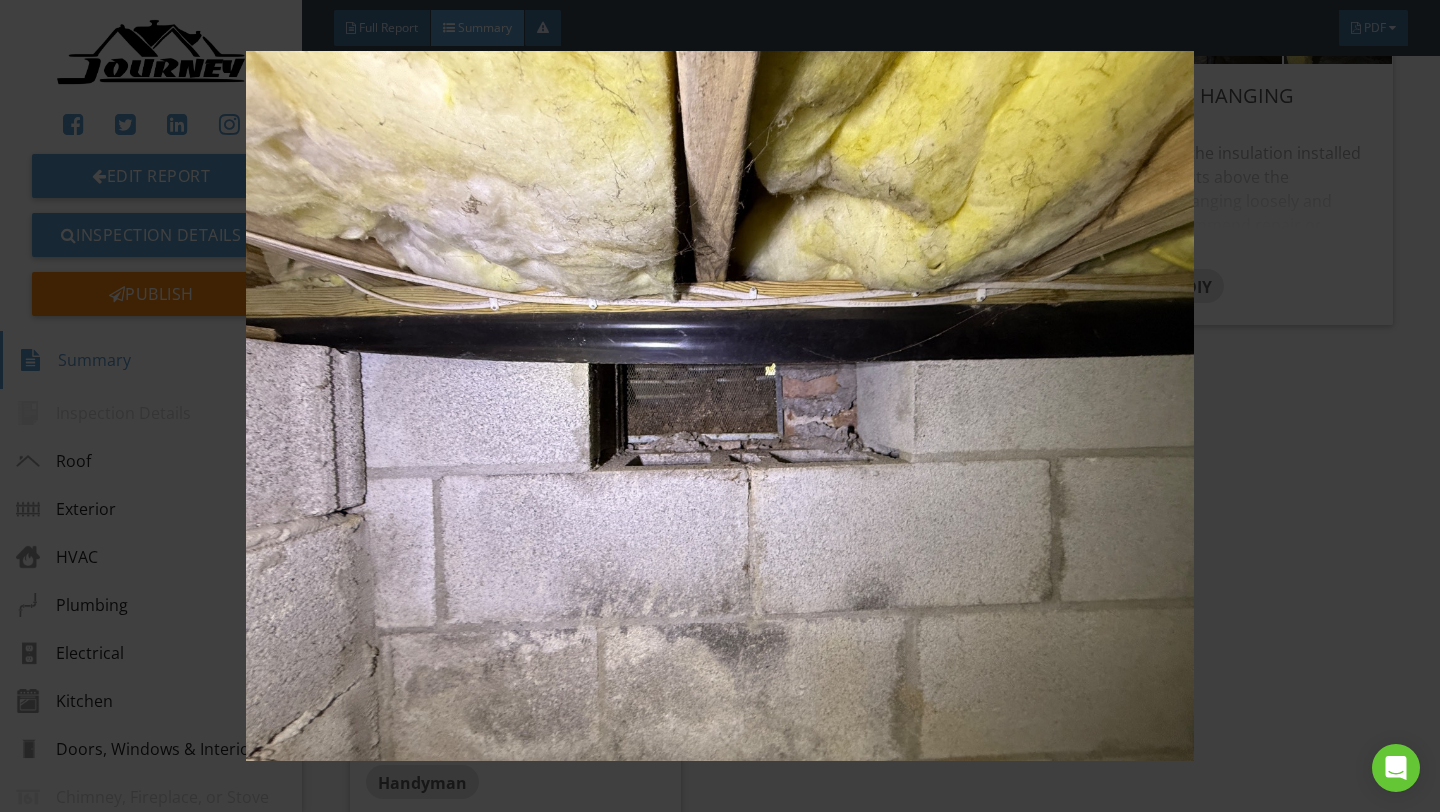 click at bounding box center (719, 406) 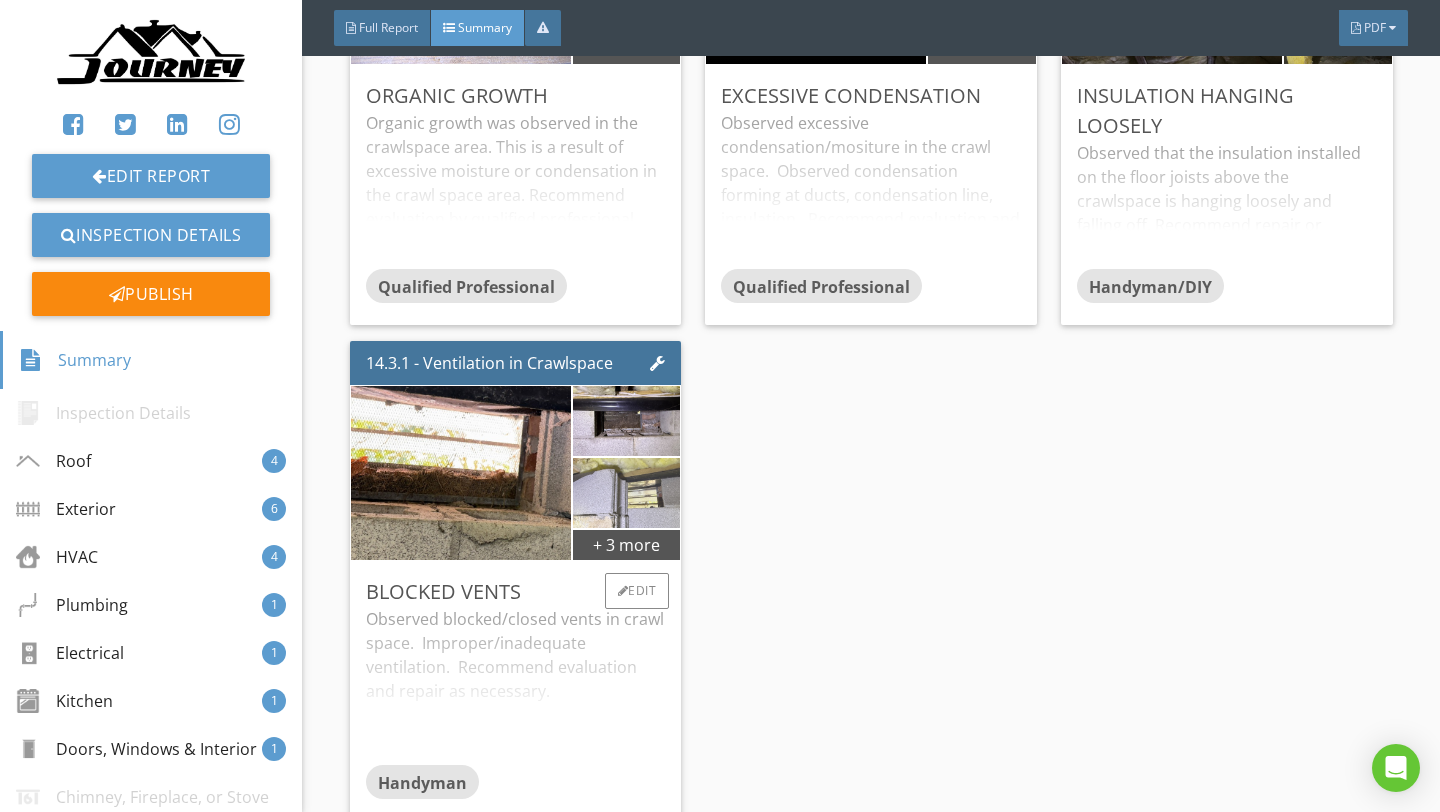 click at bounding box center [626, 493] 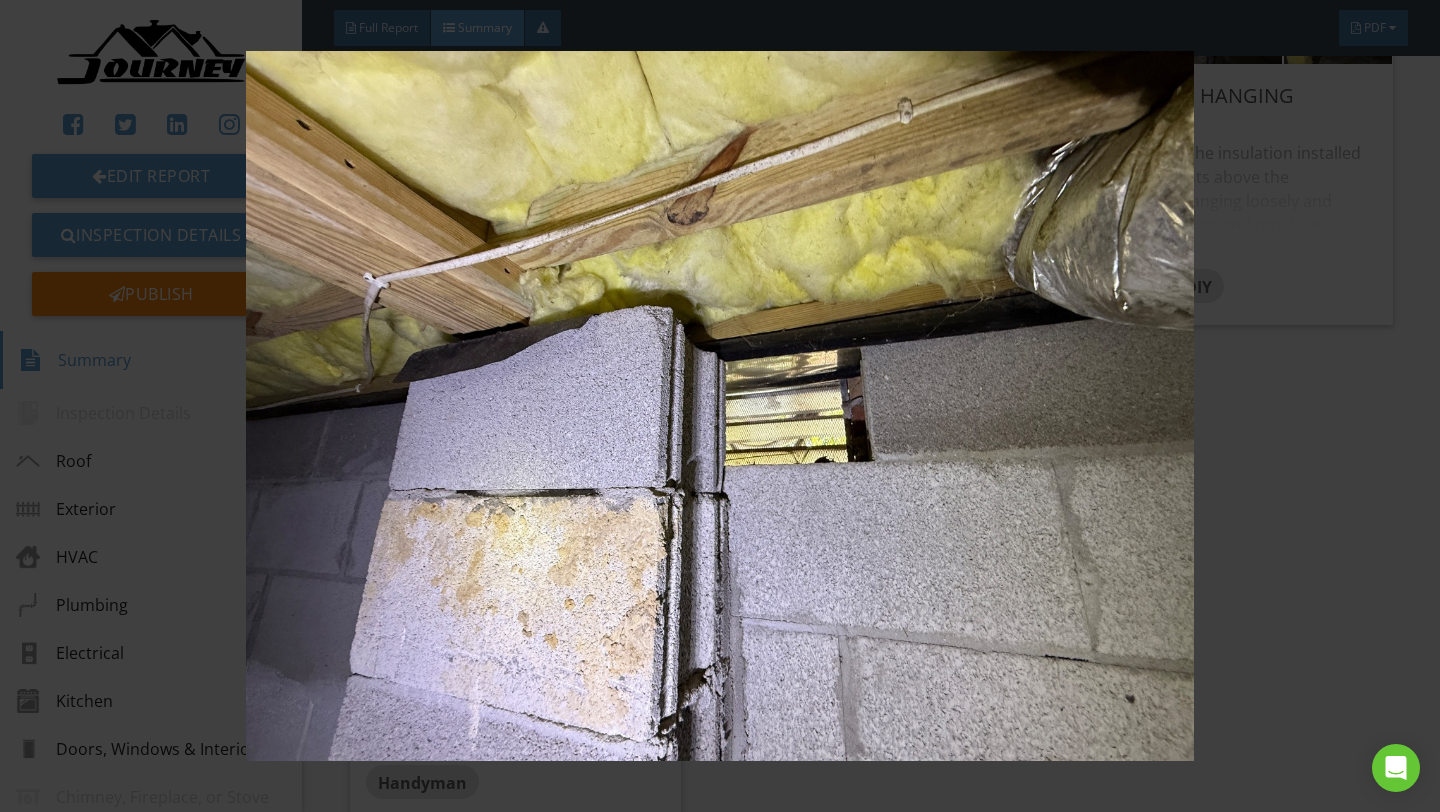 click at bounding box center [719, 406] 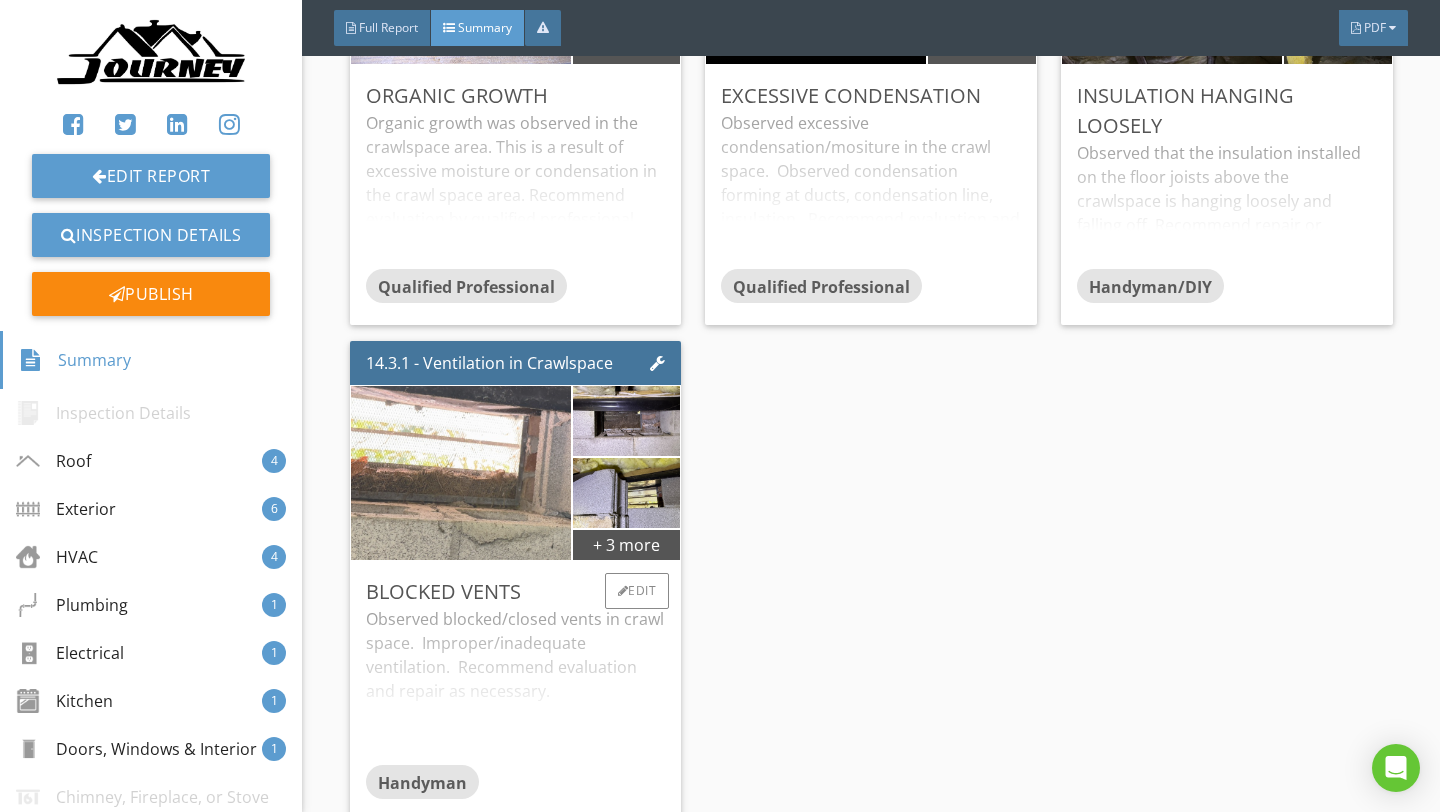 click at bounding box center (460, 473) 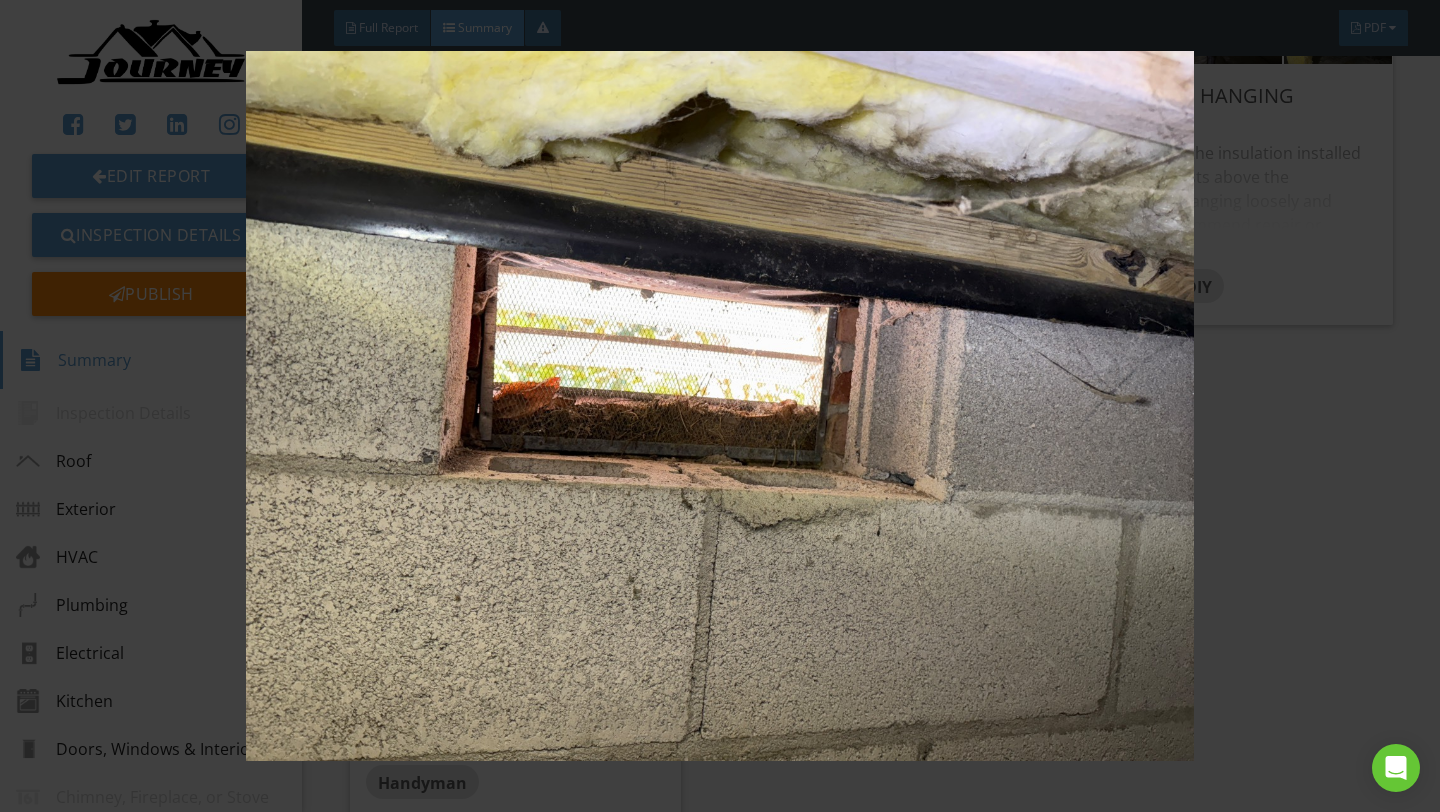 click at bounding box center (719, 406) 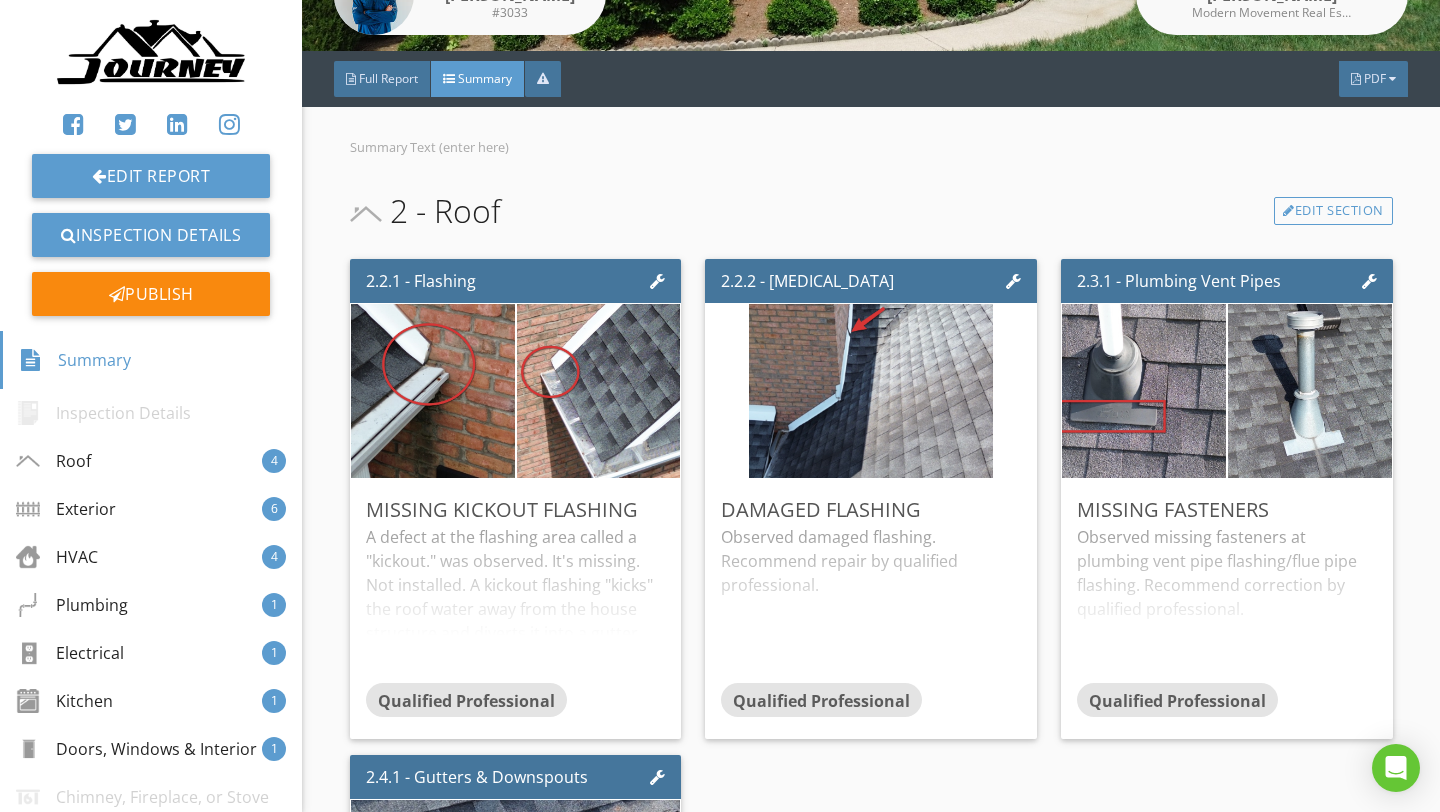 scroll, scrollTop: 427, scrollLeft: 0, axis: vertical 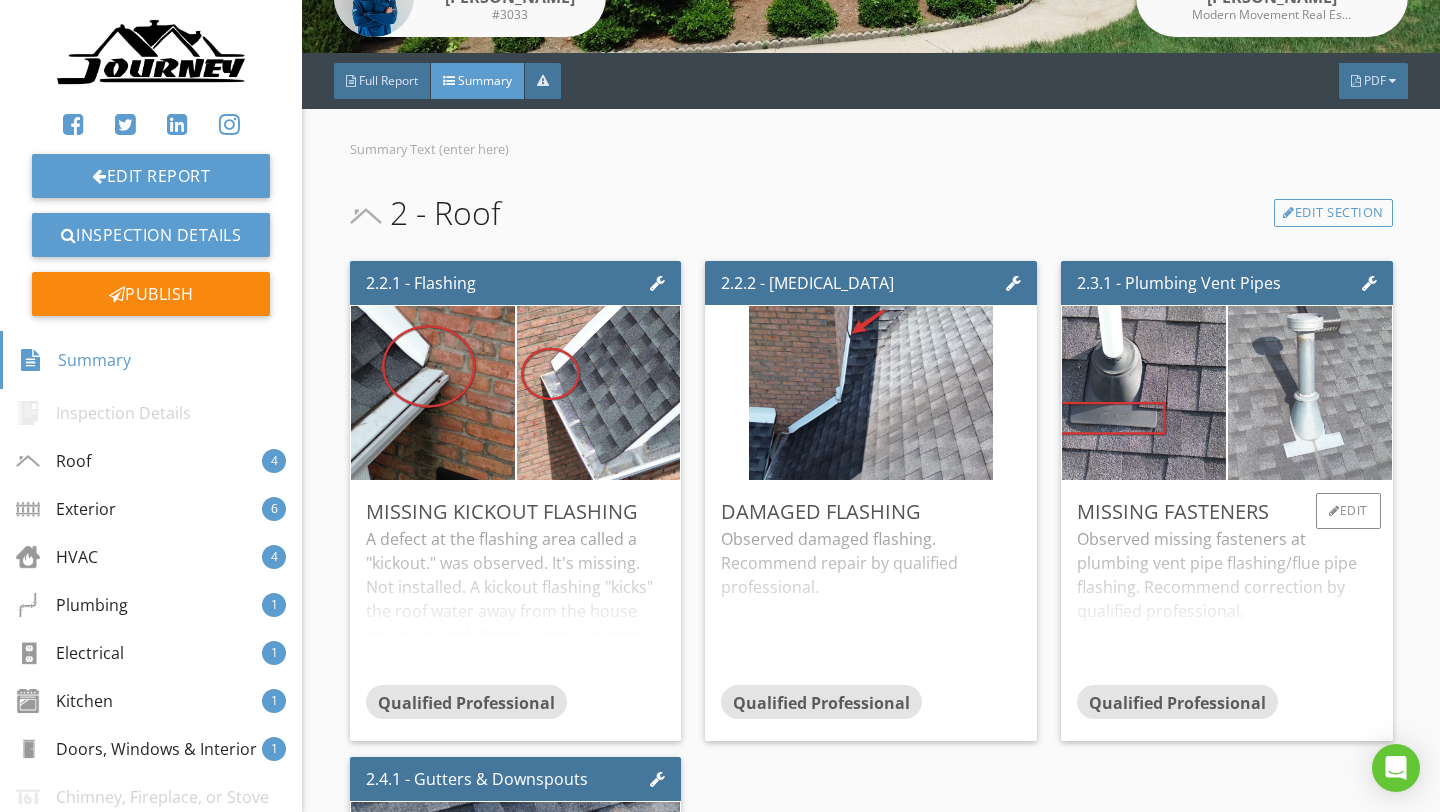 click at bounding box center (1309, 393) 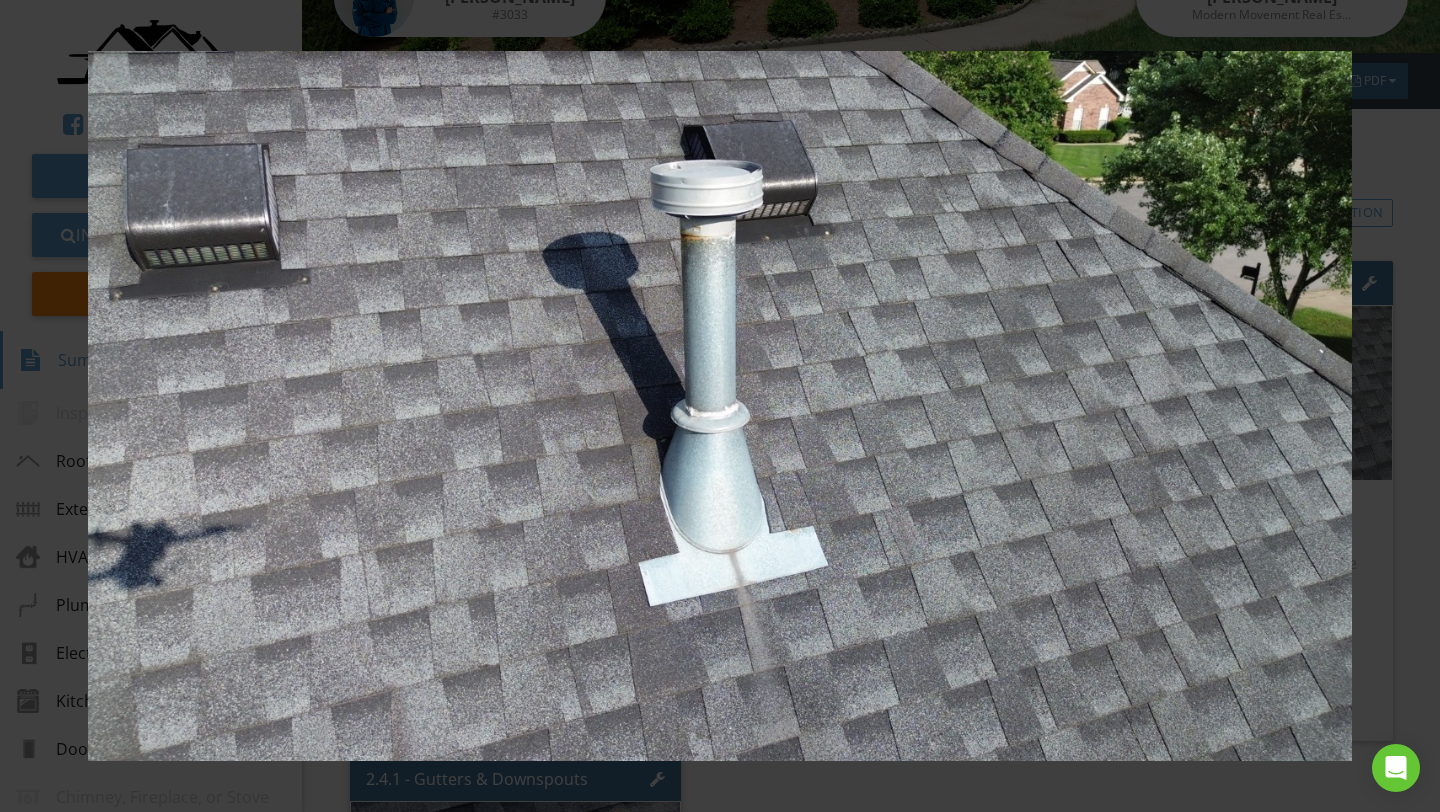 click at bounding box center [719, 406] 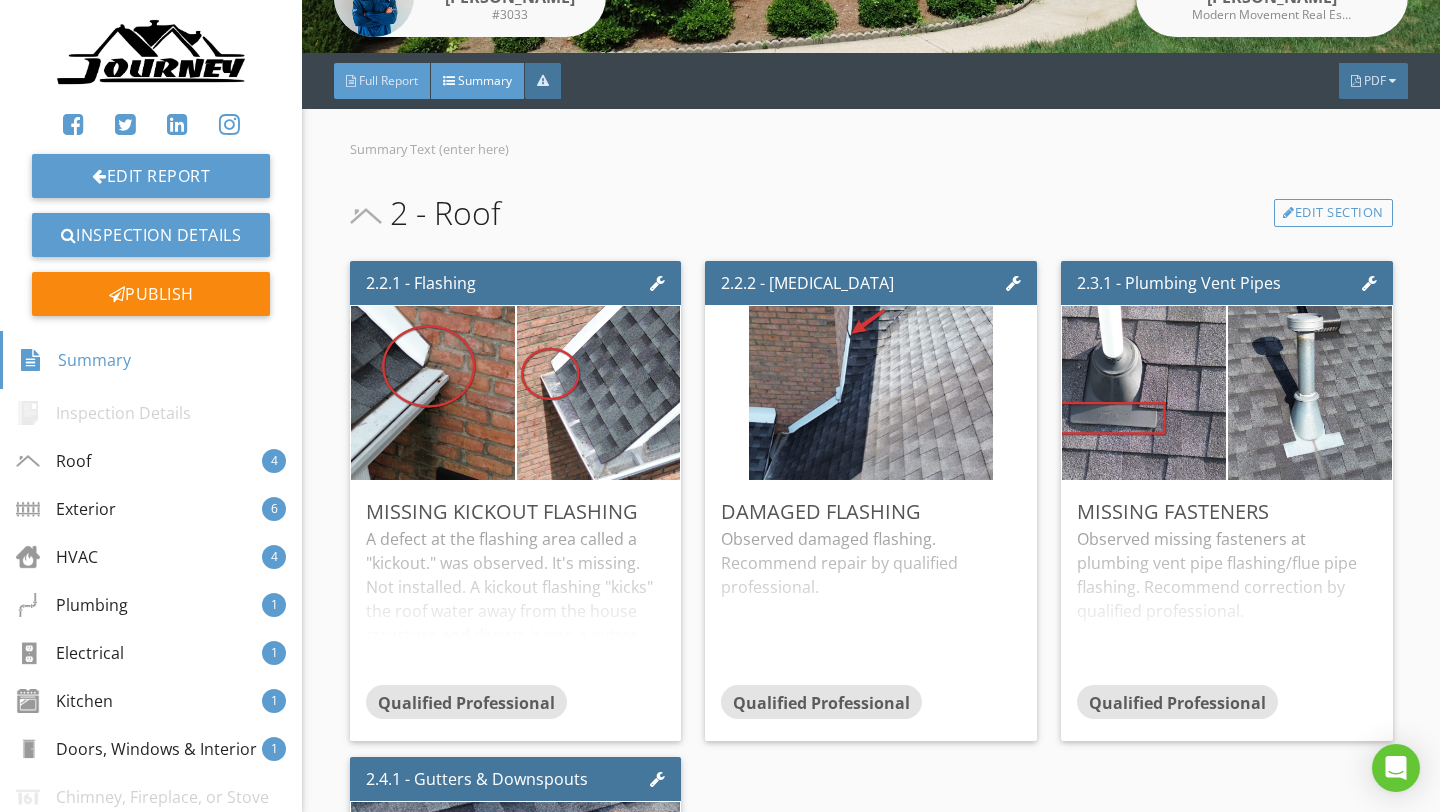click on "Full Report" at bounding box center (388, 80) 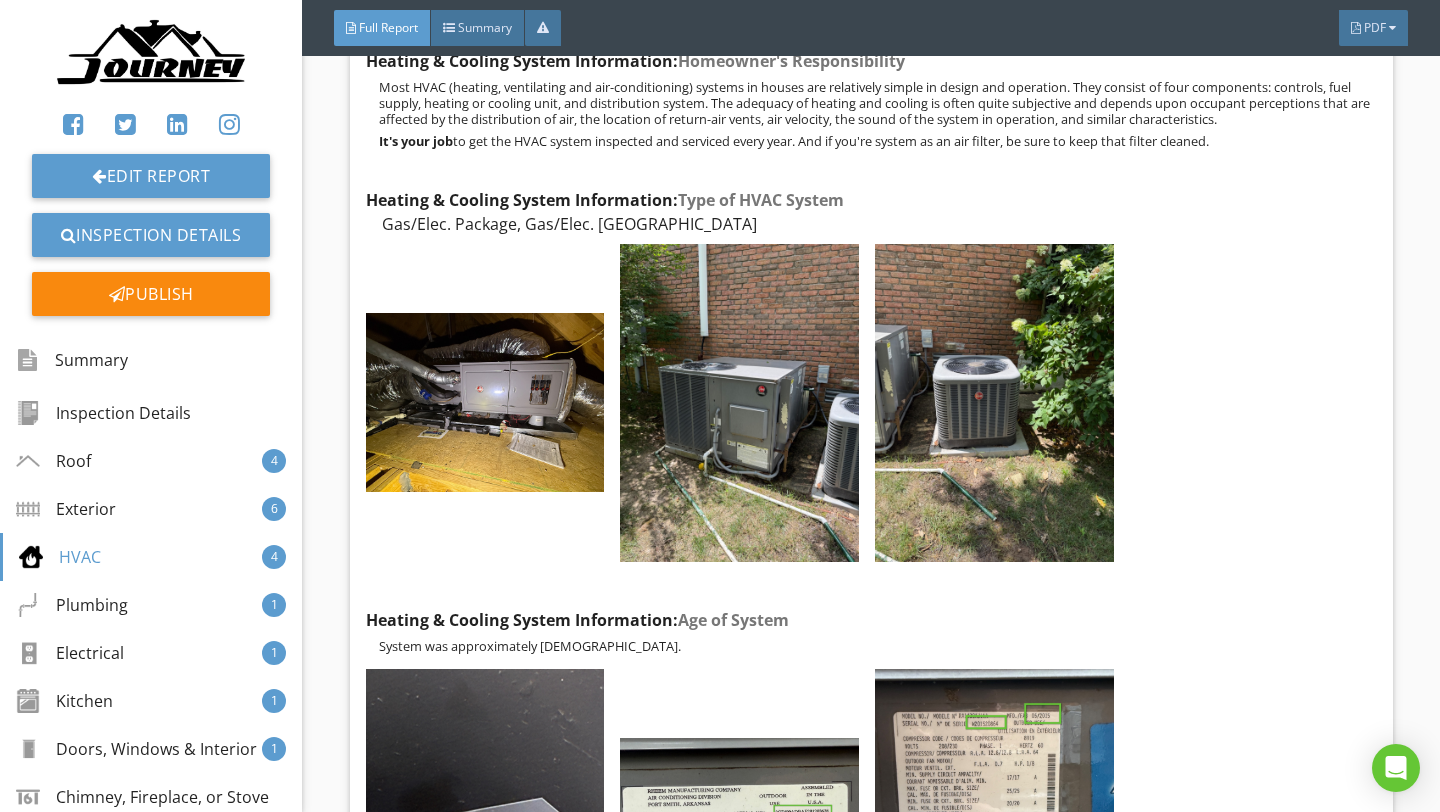 scroll, scrollTop: 19037, scrollLeft: 0, axis: vertical 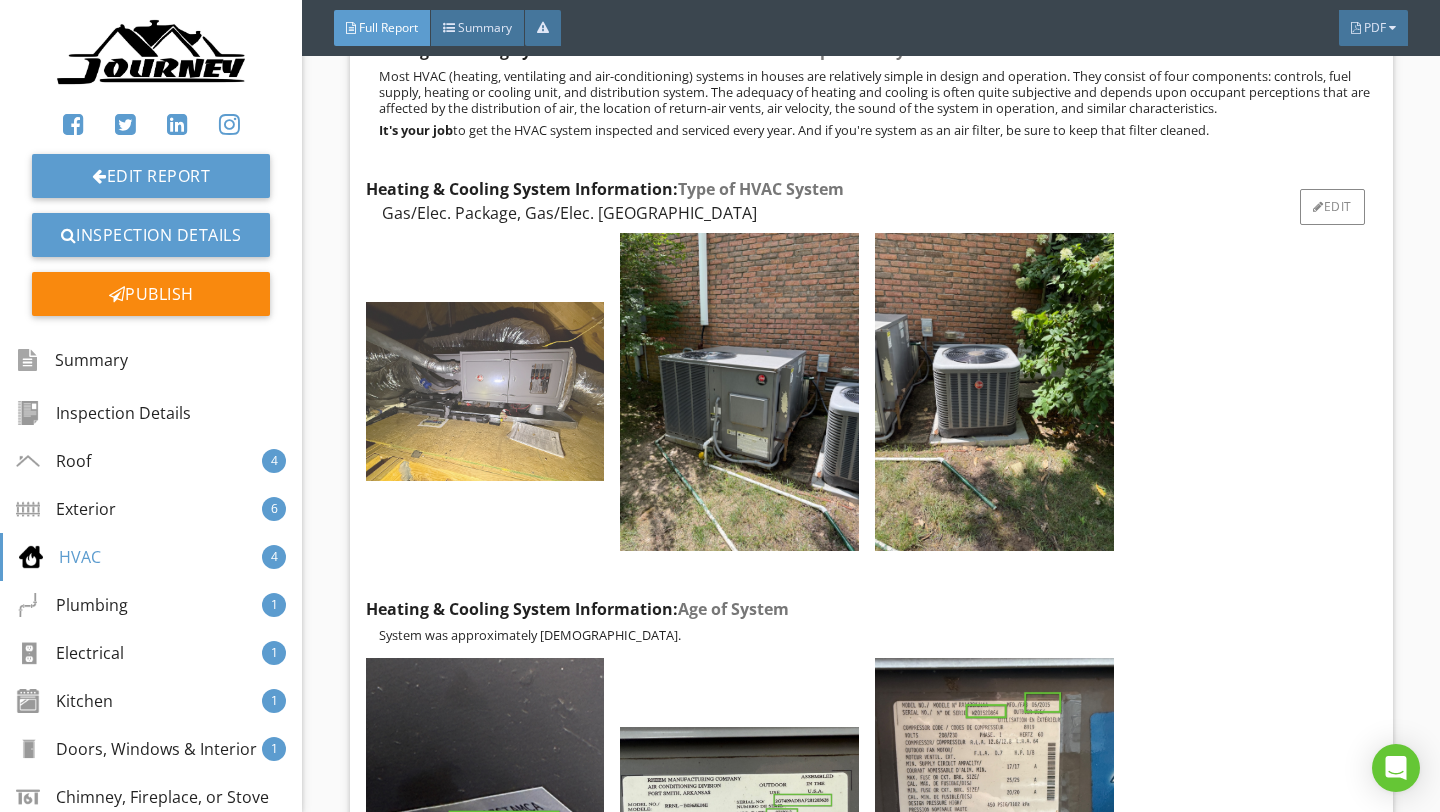 click at bounding box center [485, 391] 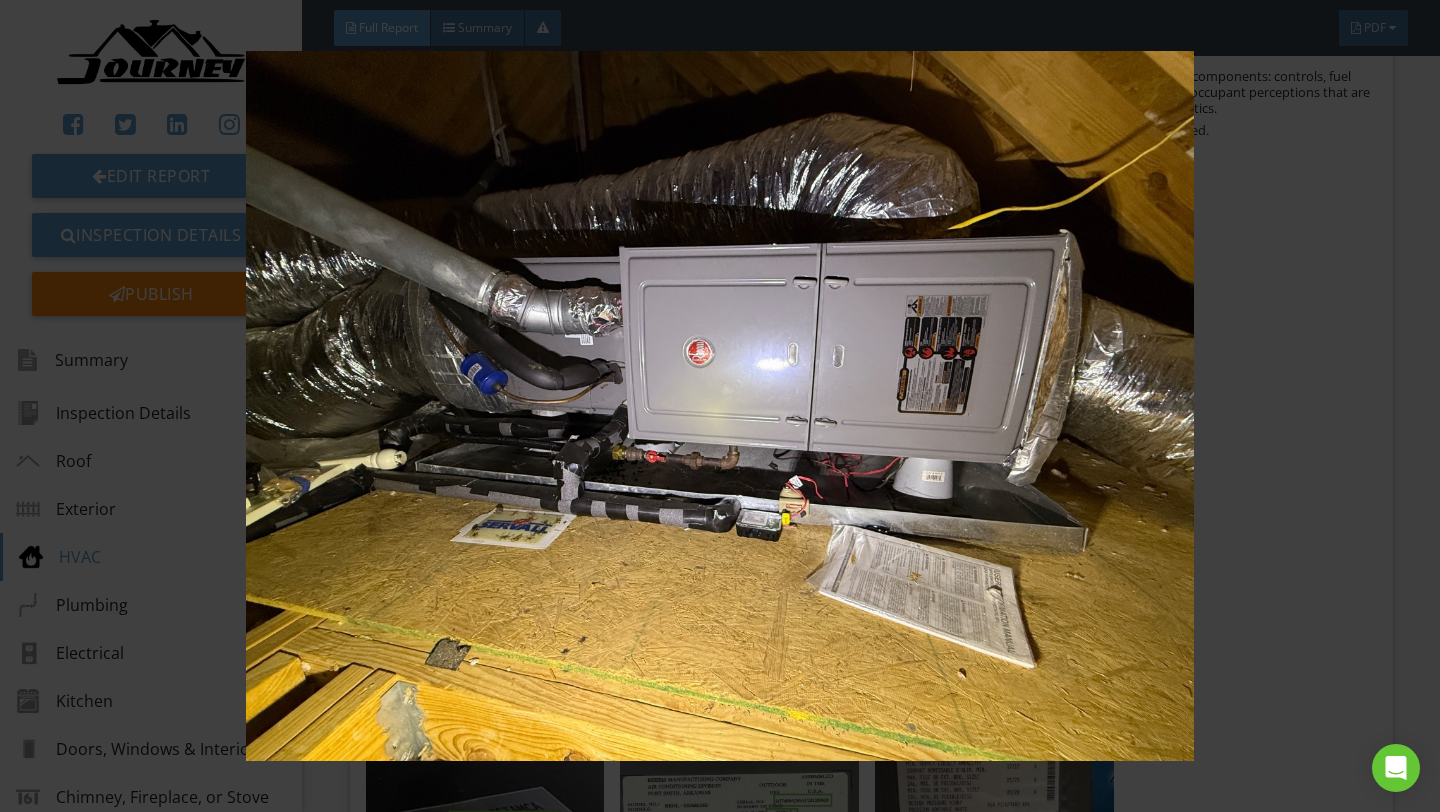 click at bounding box center (719, 406) 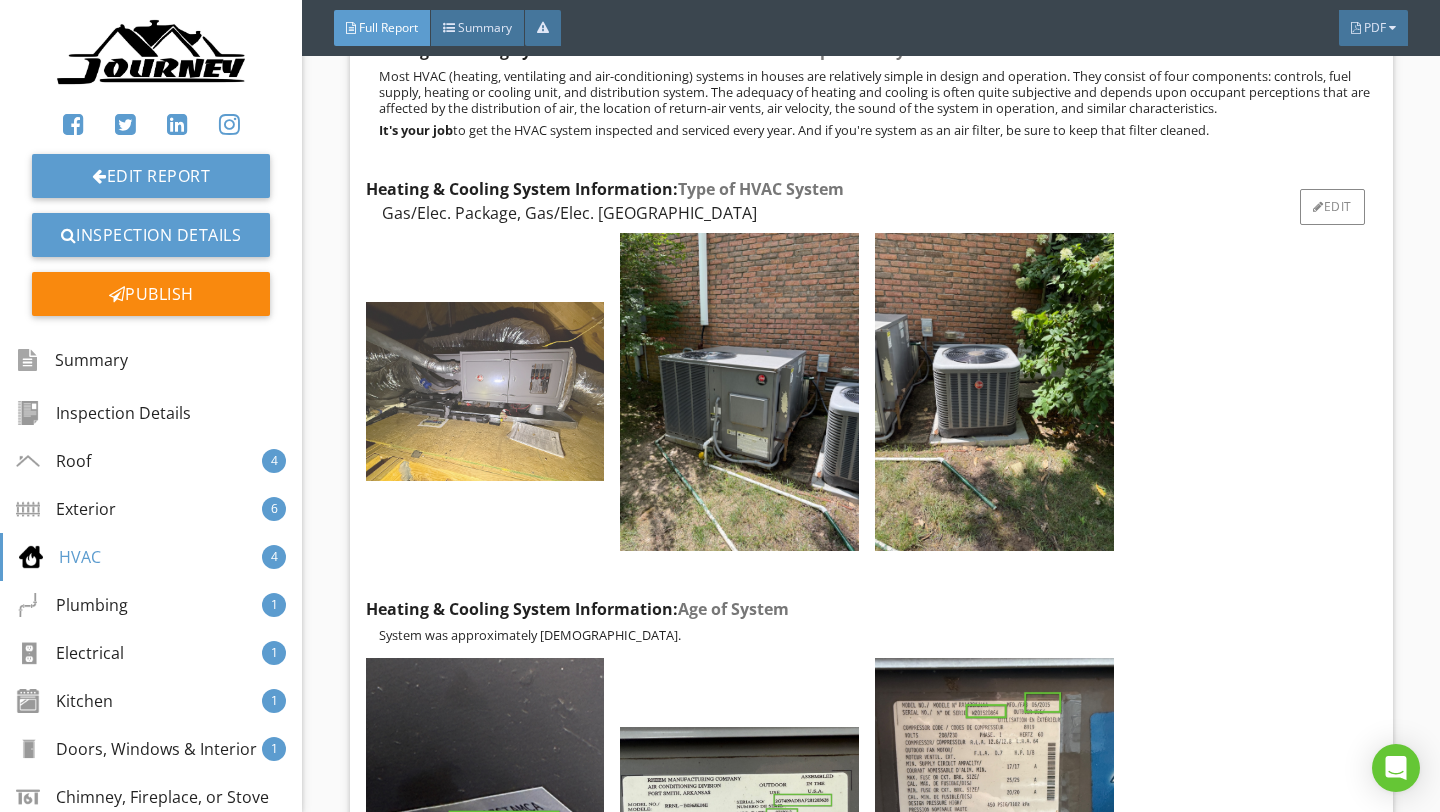 click at bounding box center (485, 391) 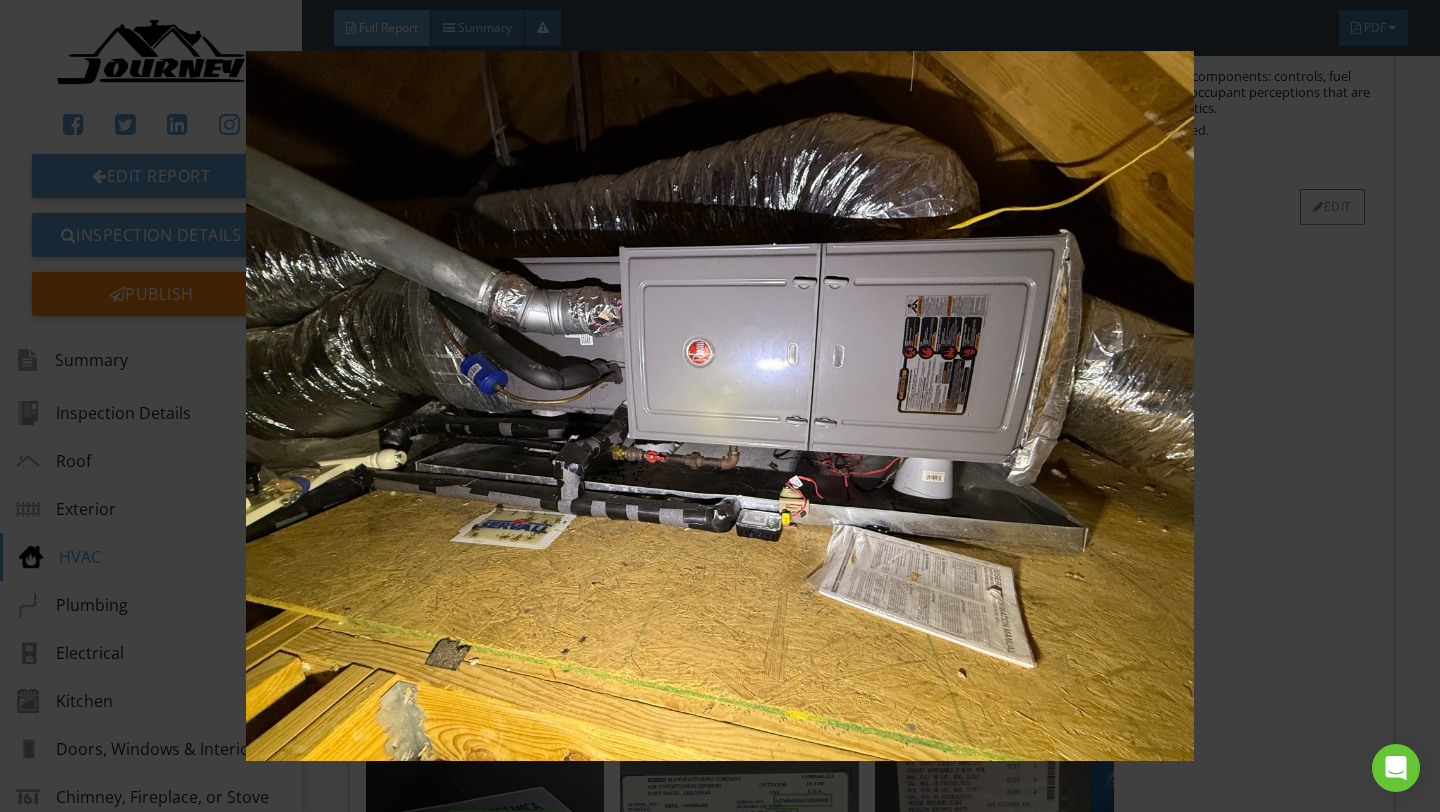 click at bounding box center (719, 406) 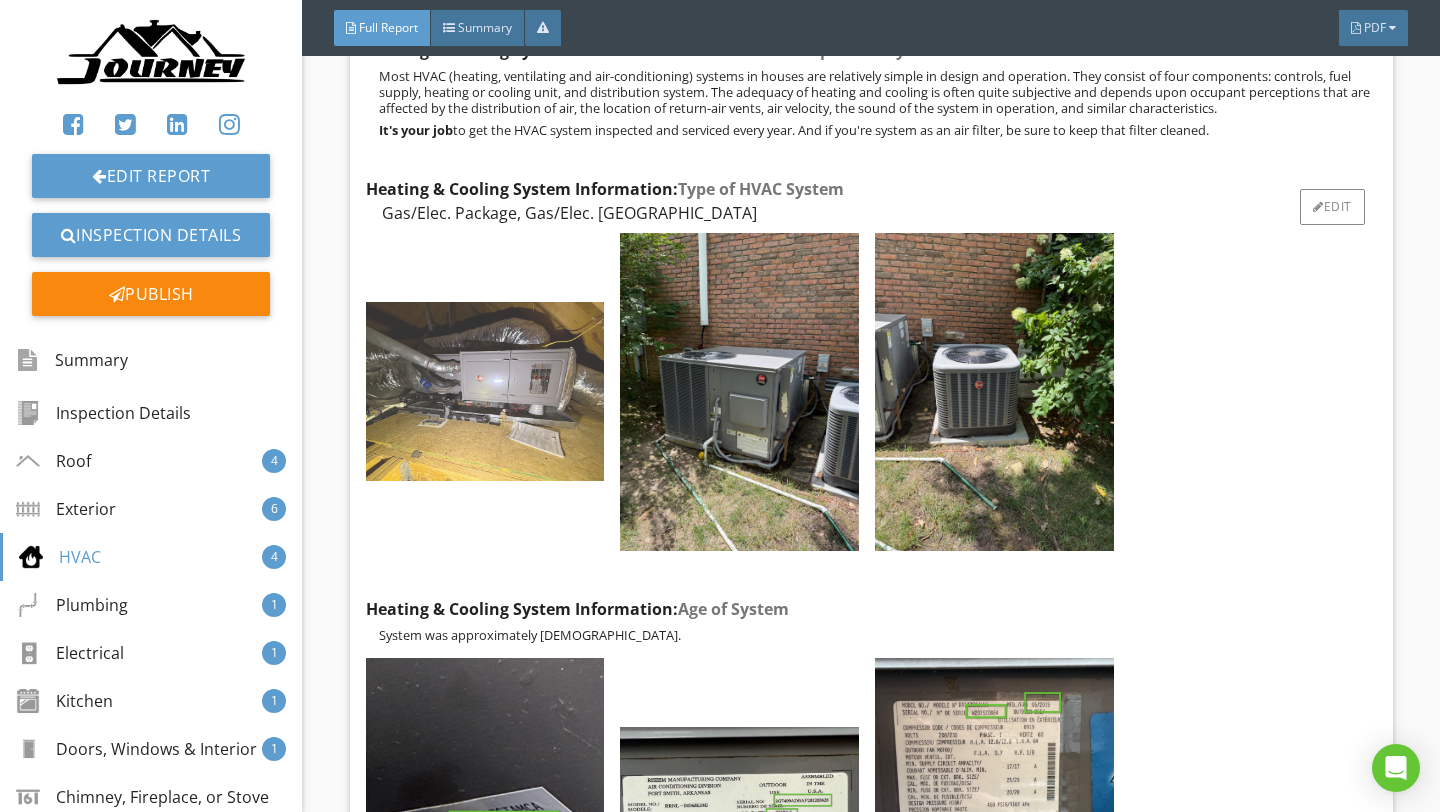 click at bounding box center [485, 391] 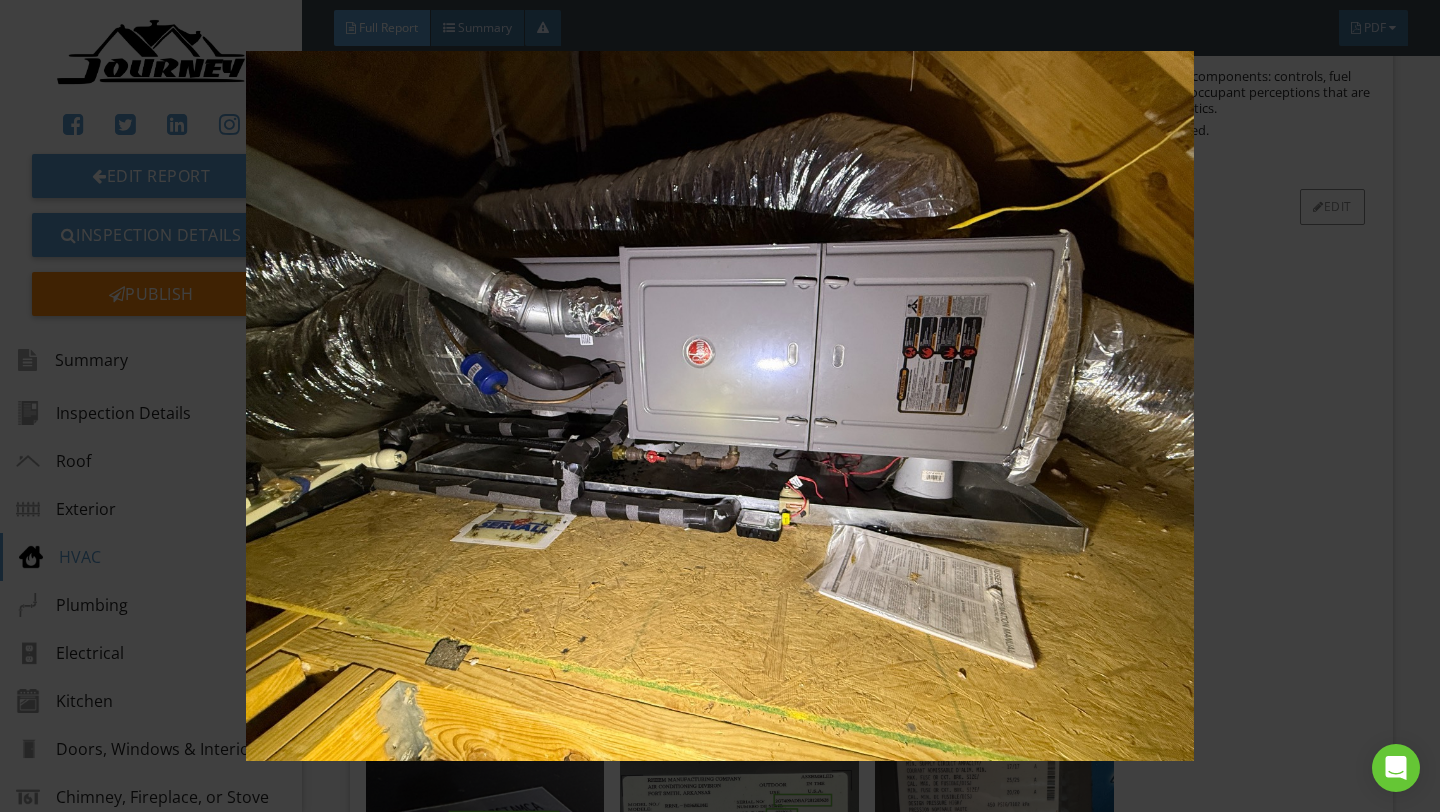 click at bounding box center [719, 406] 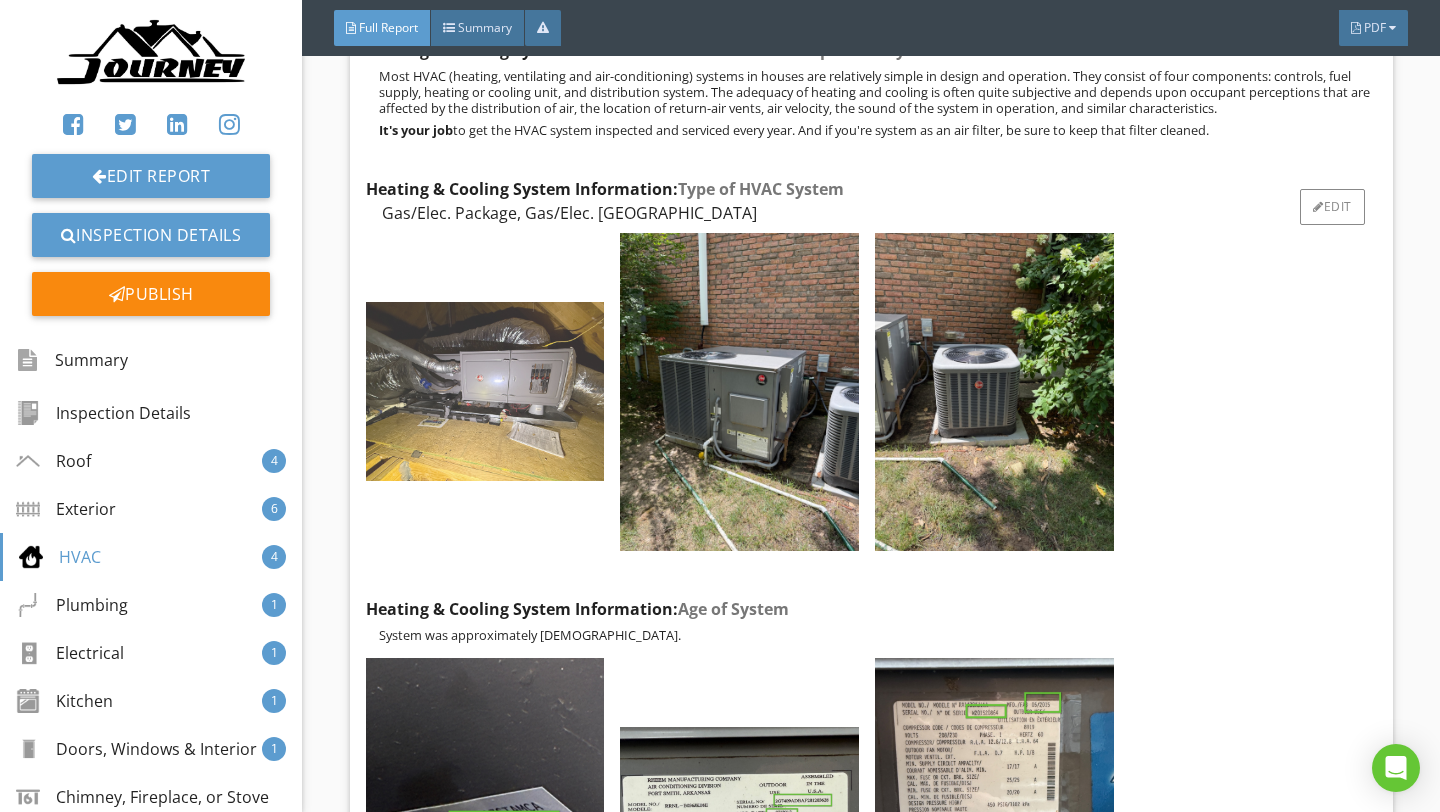 click at bounding box center (485, 391) 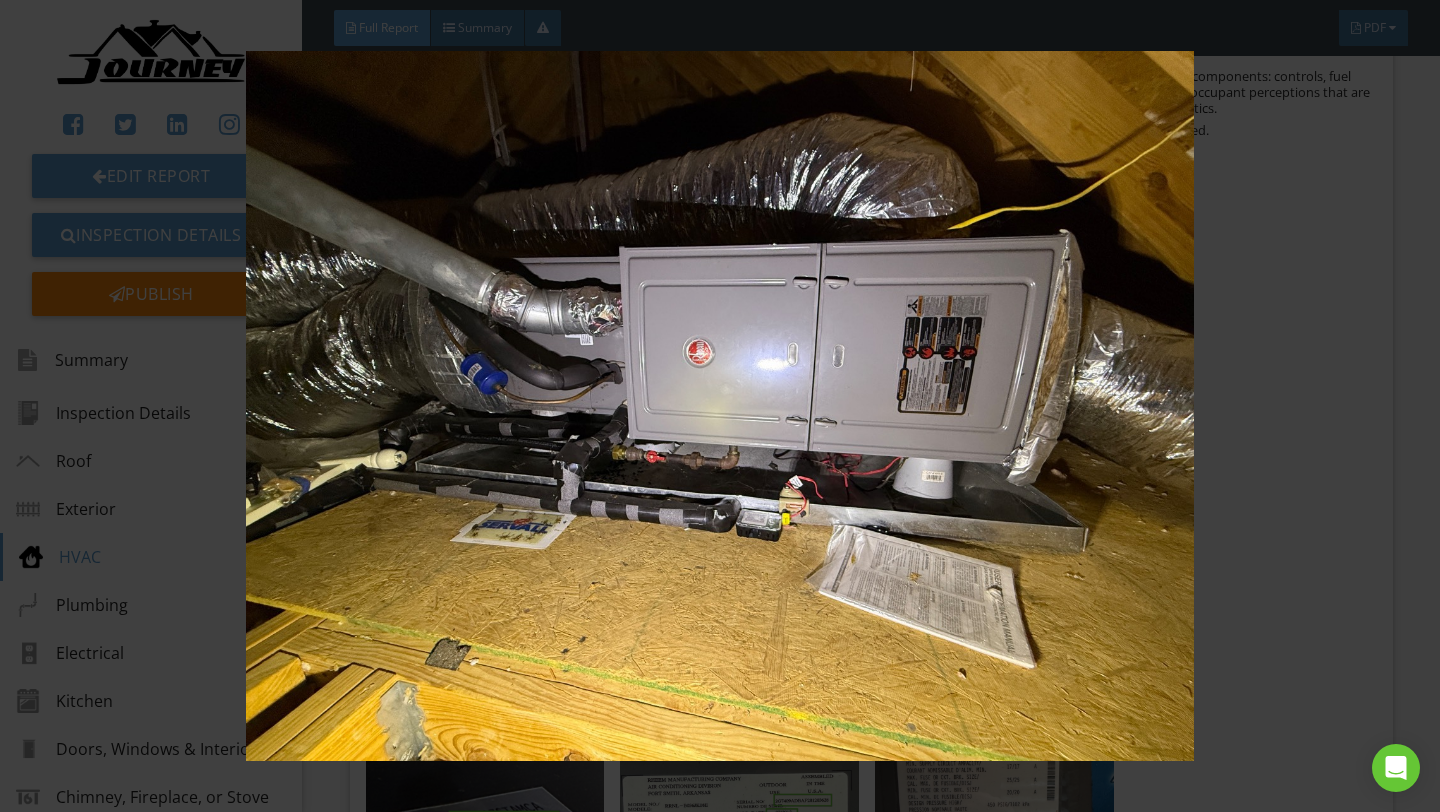 click at bounding box center [719, 406] 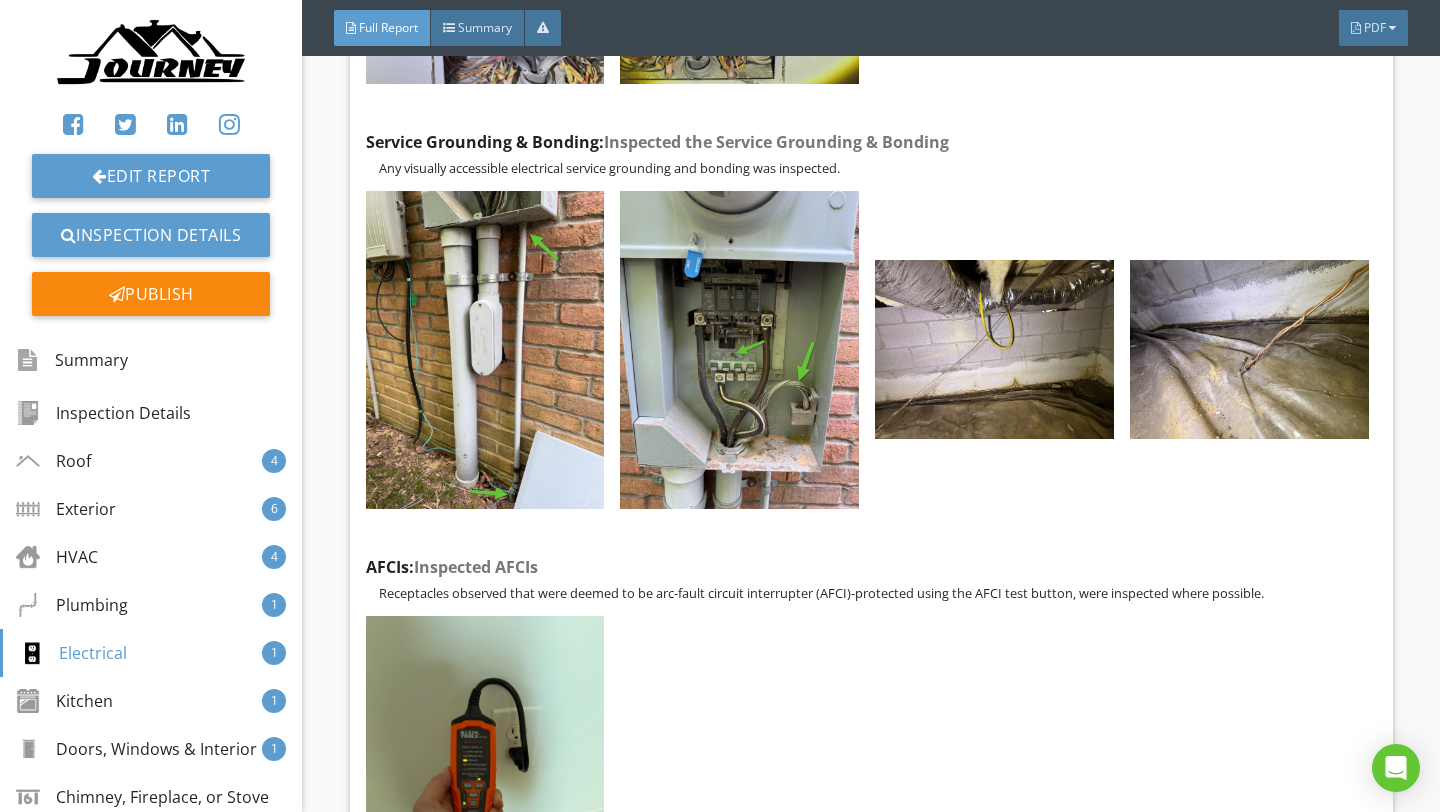 scroll, scrollTop: 32263, scrollLeft: 0, axis: vertical 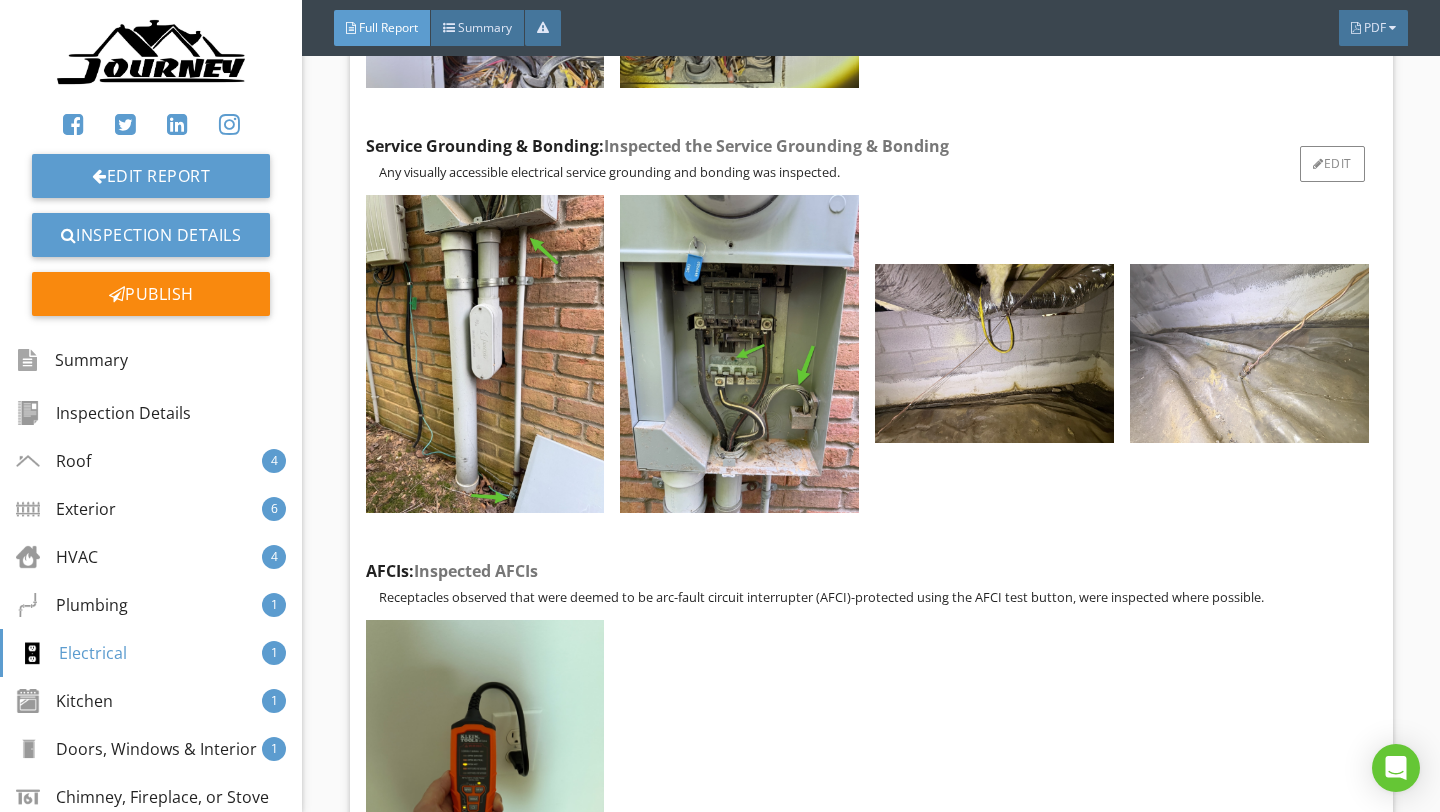 click at bounding box center [1249, 353] 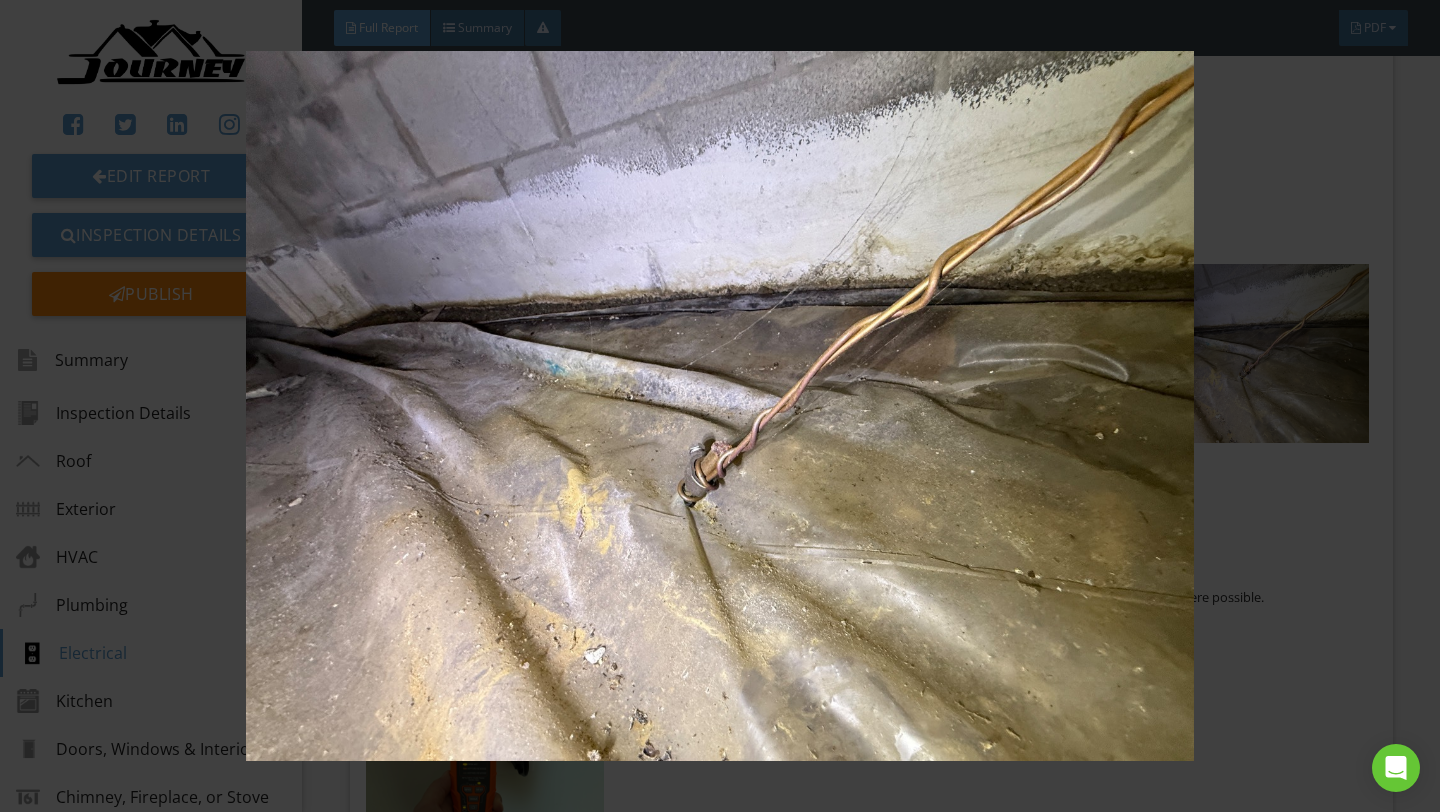 click at bounding box center (719, 406) 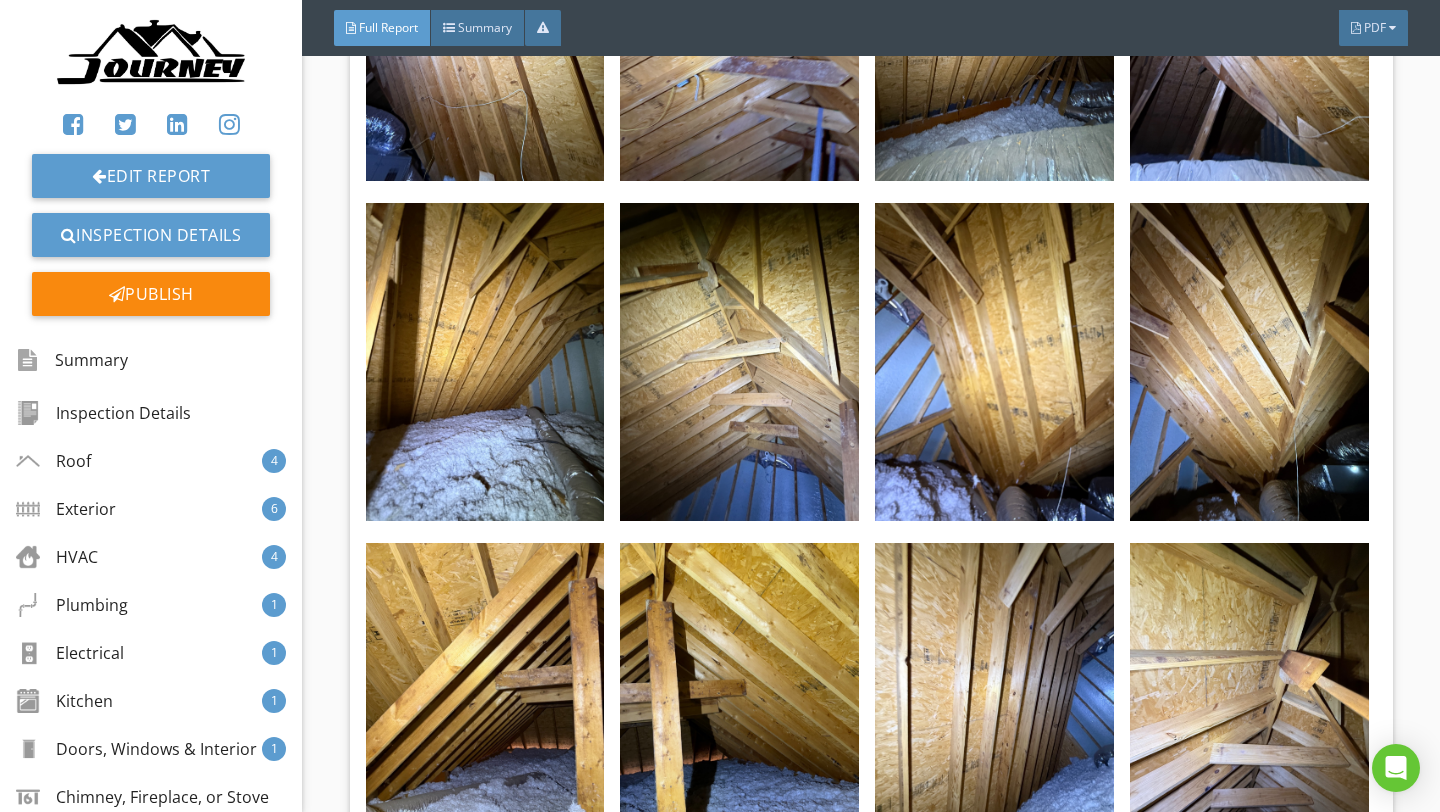 scroll, scrollTop: 61703, scrollLeft: 0, axis: vertical 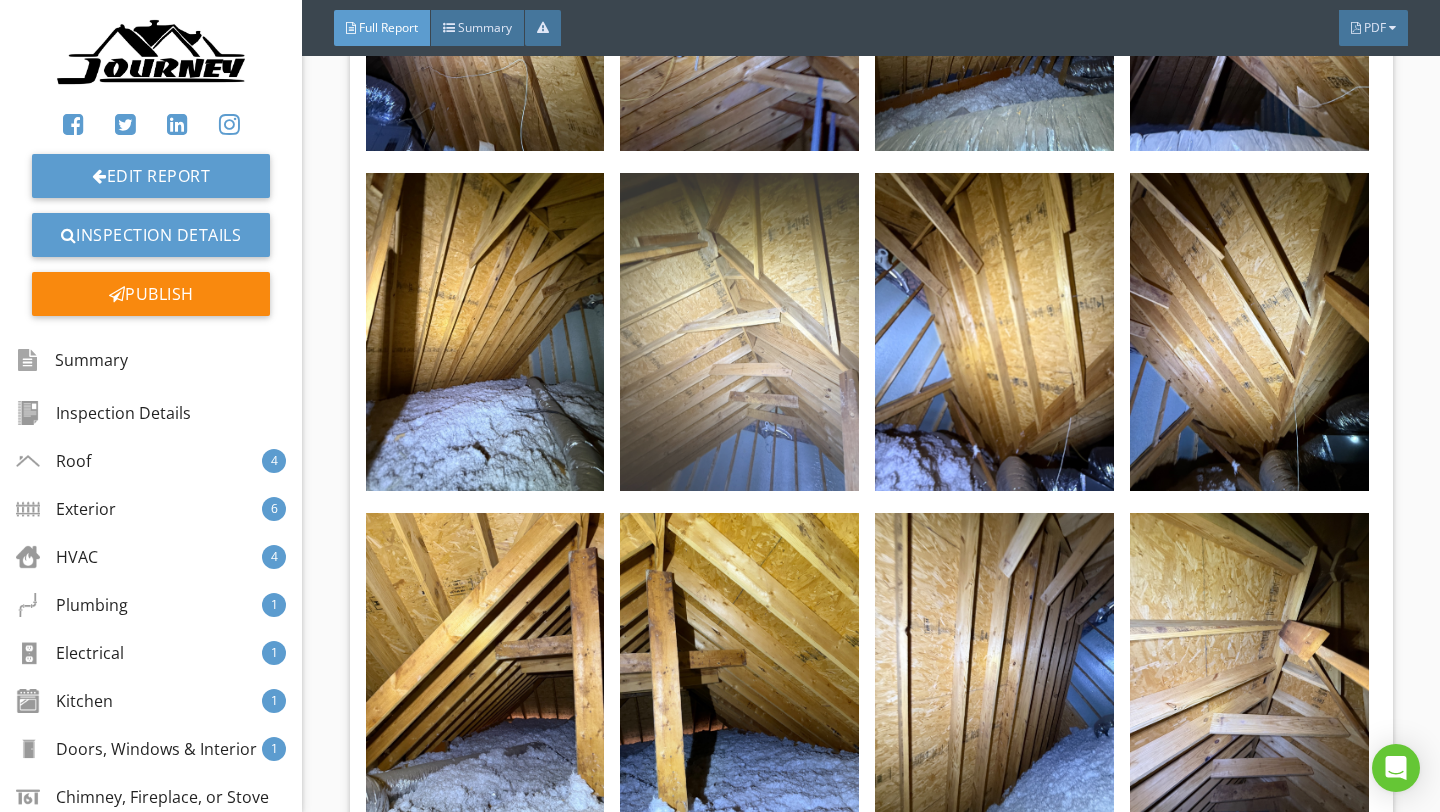 click at bounding box center [739, 332] 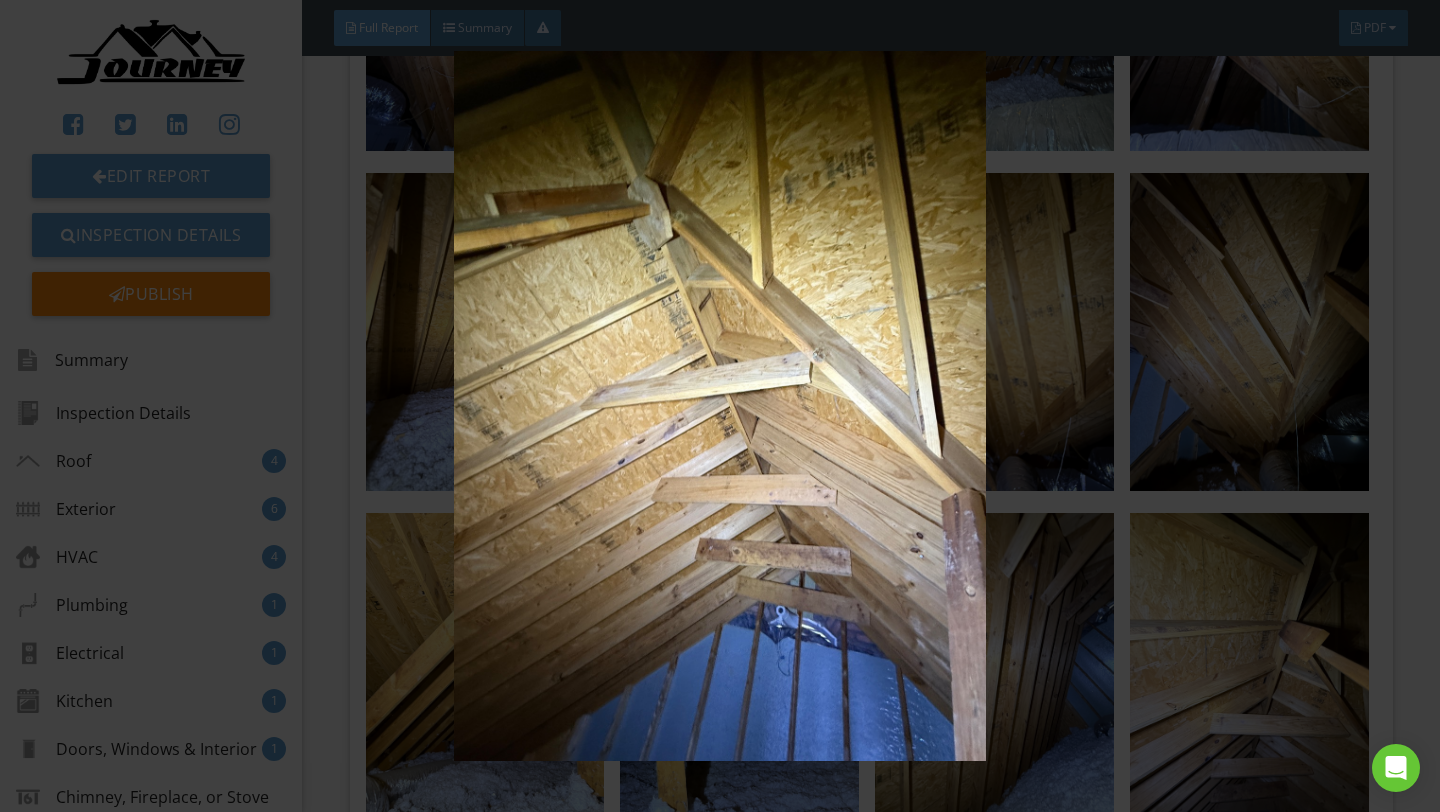 click at bounding box center [719, 406] 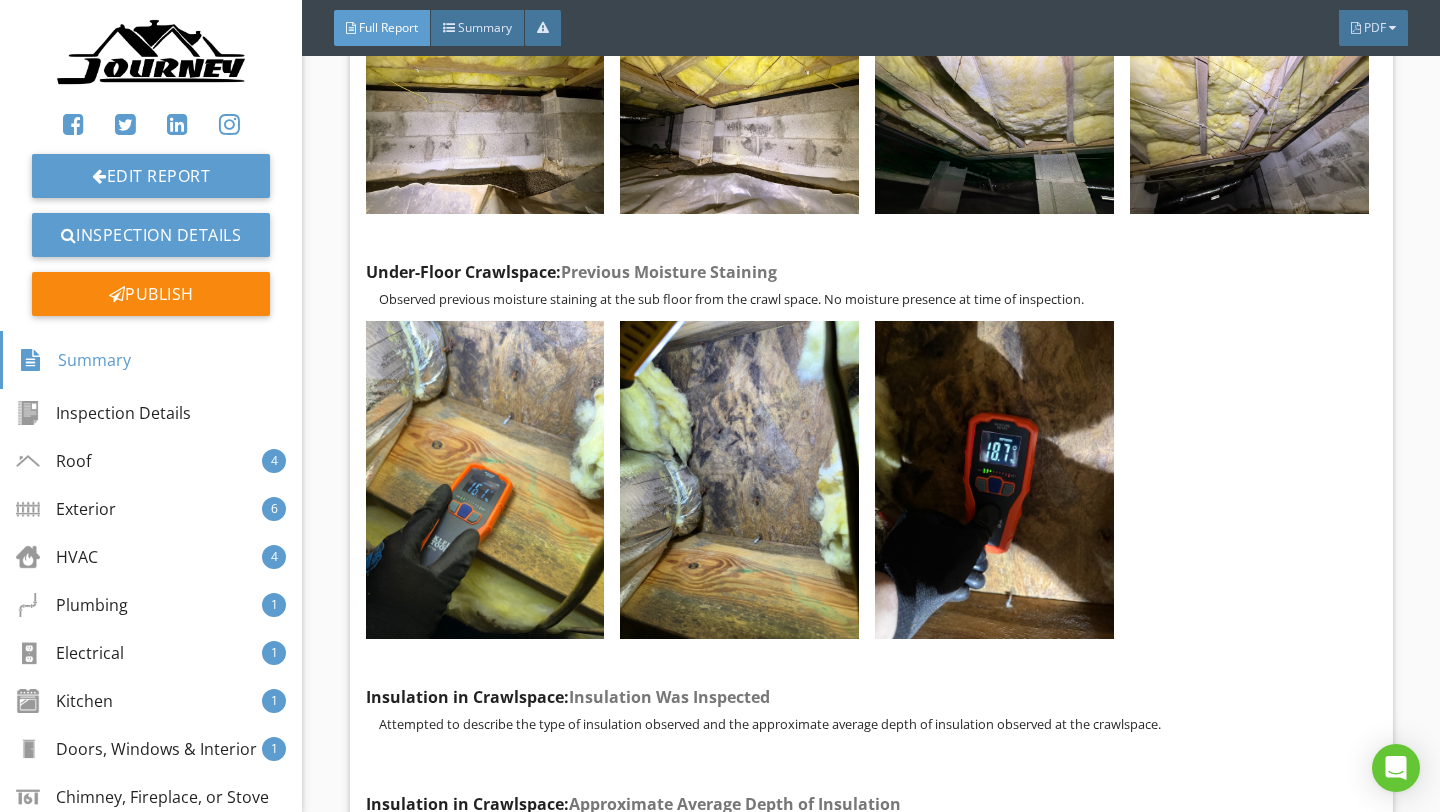 scroll, scrollTop: 70512, scrollLeft: 0, axis: vertical 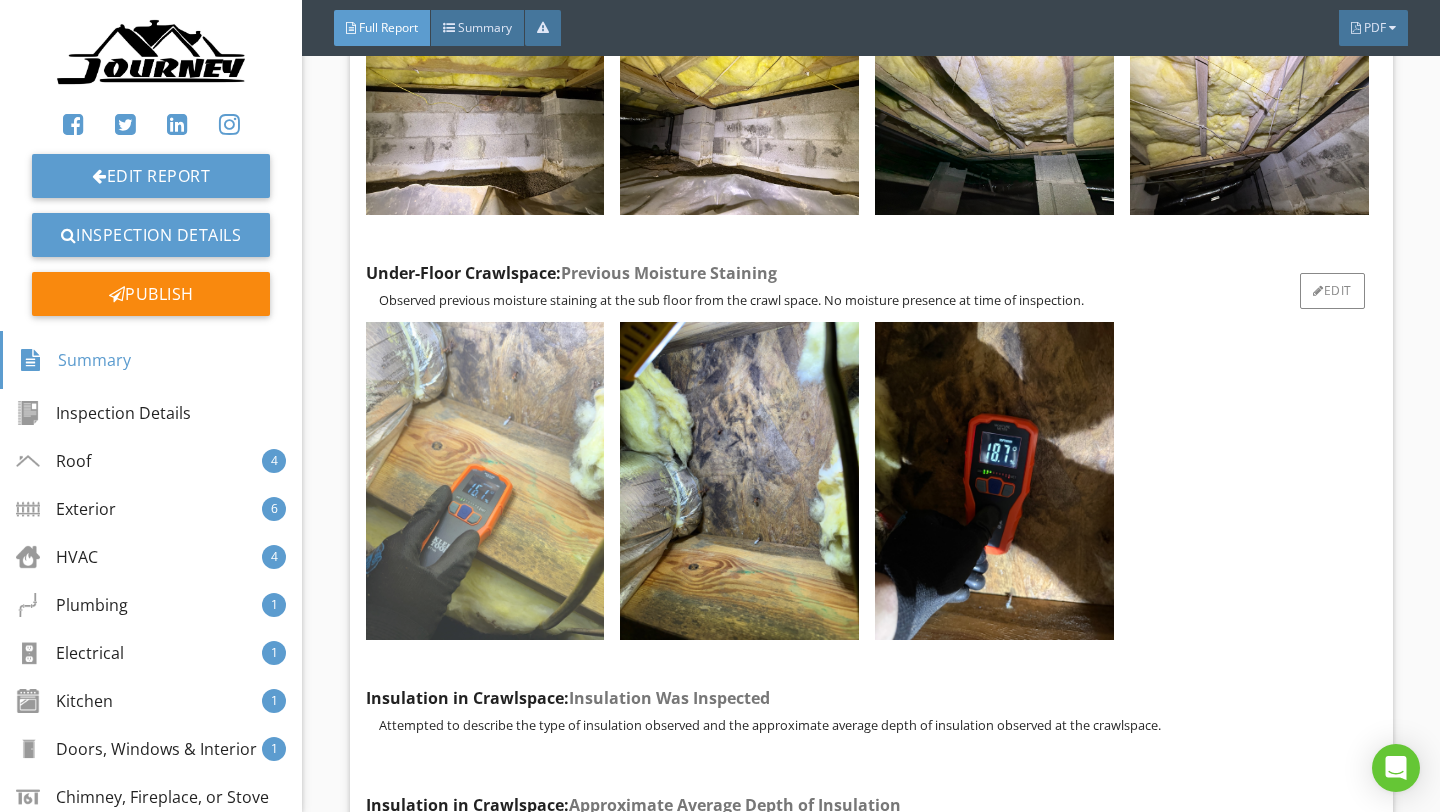 click at bounding box center [485, 481] 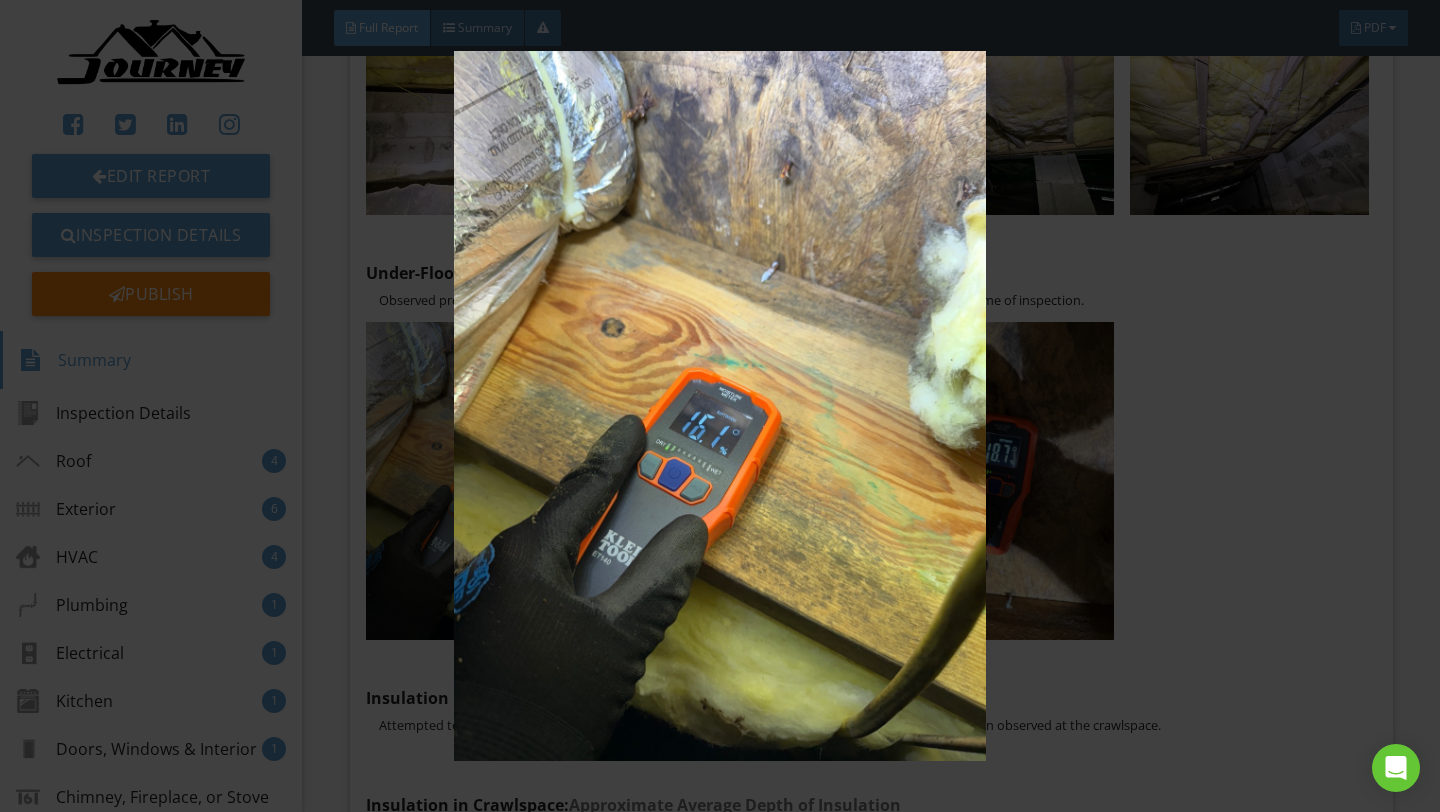 click at bounding box center [719, 406] 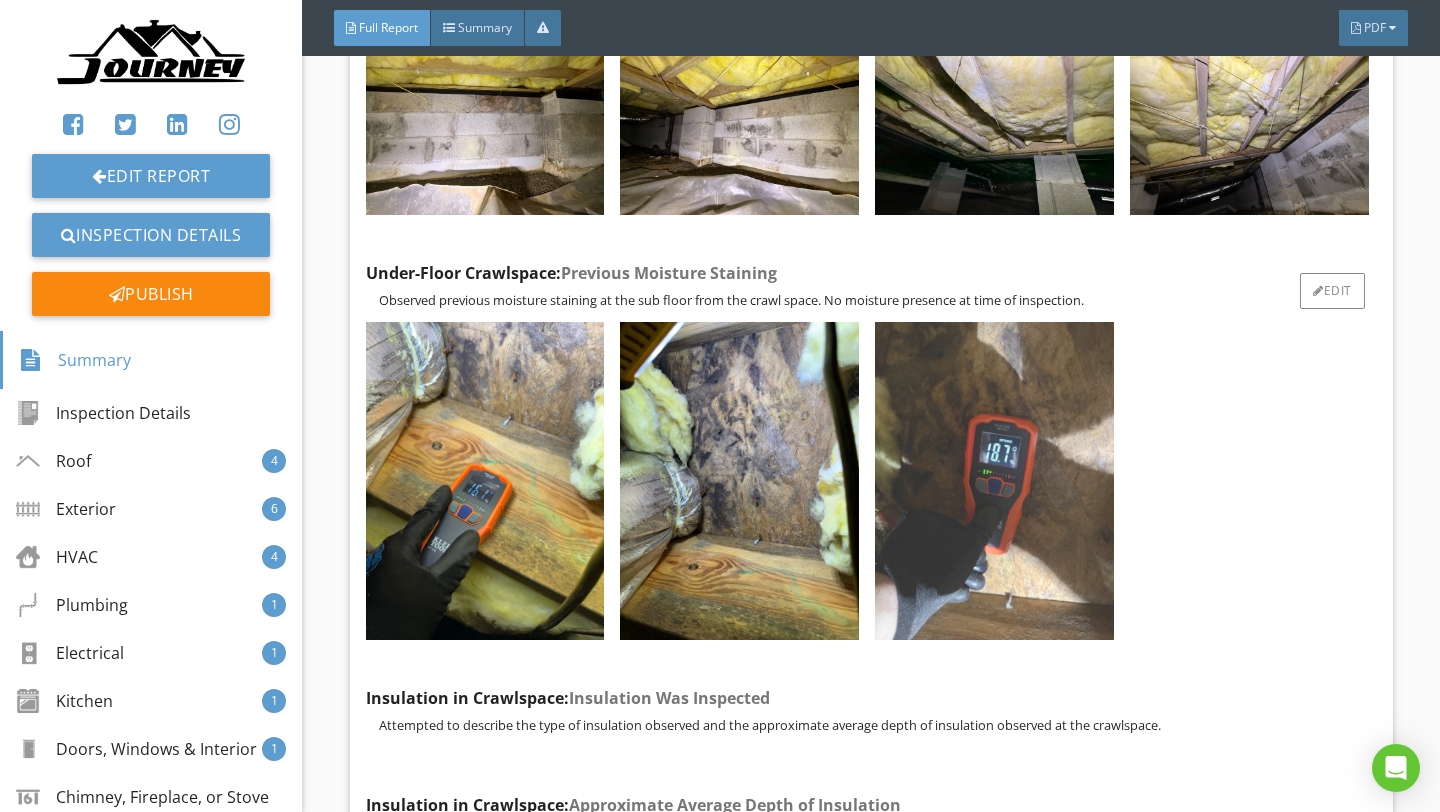 click at bounding box center [994, 481] 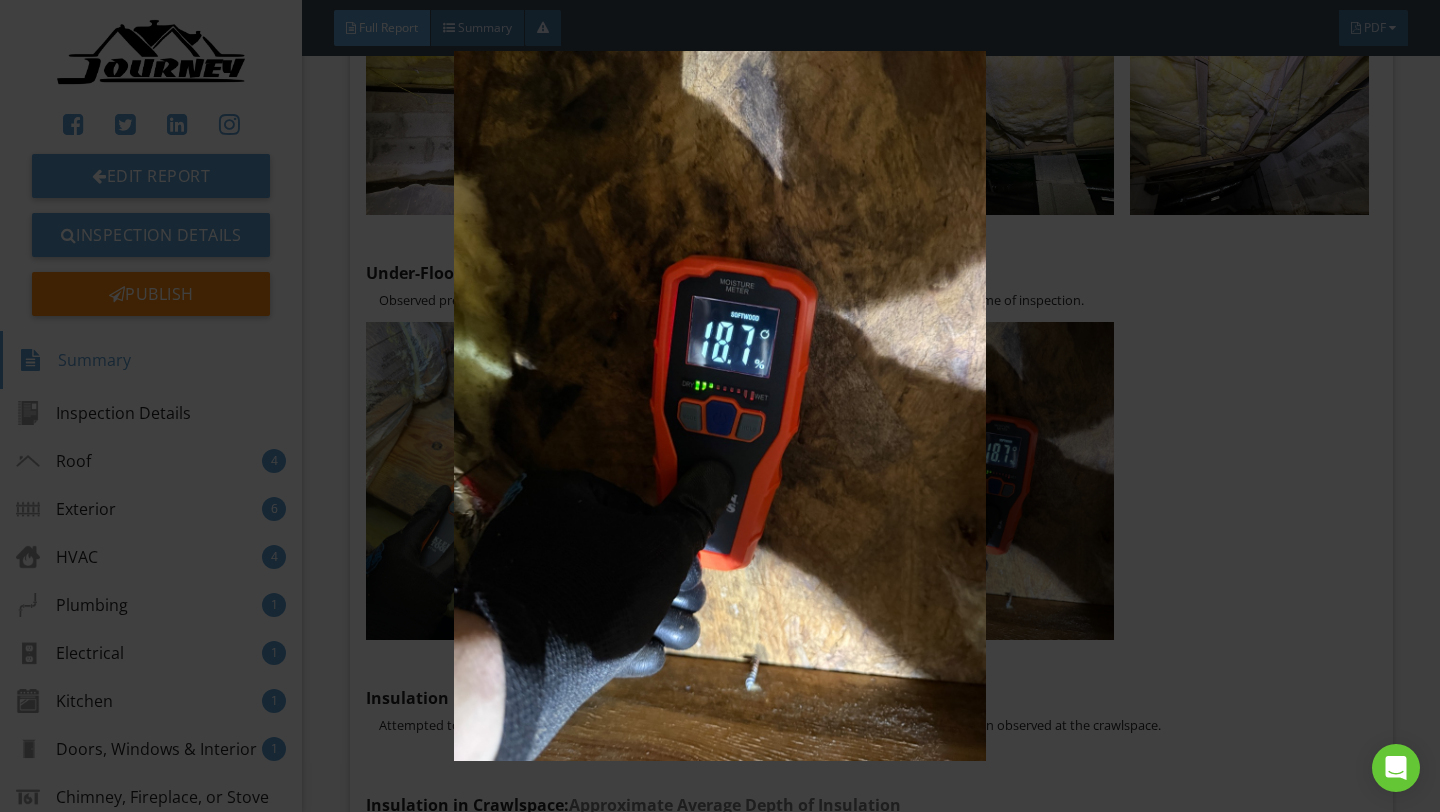 click at bounding box center [719, 406] 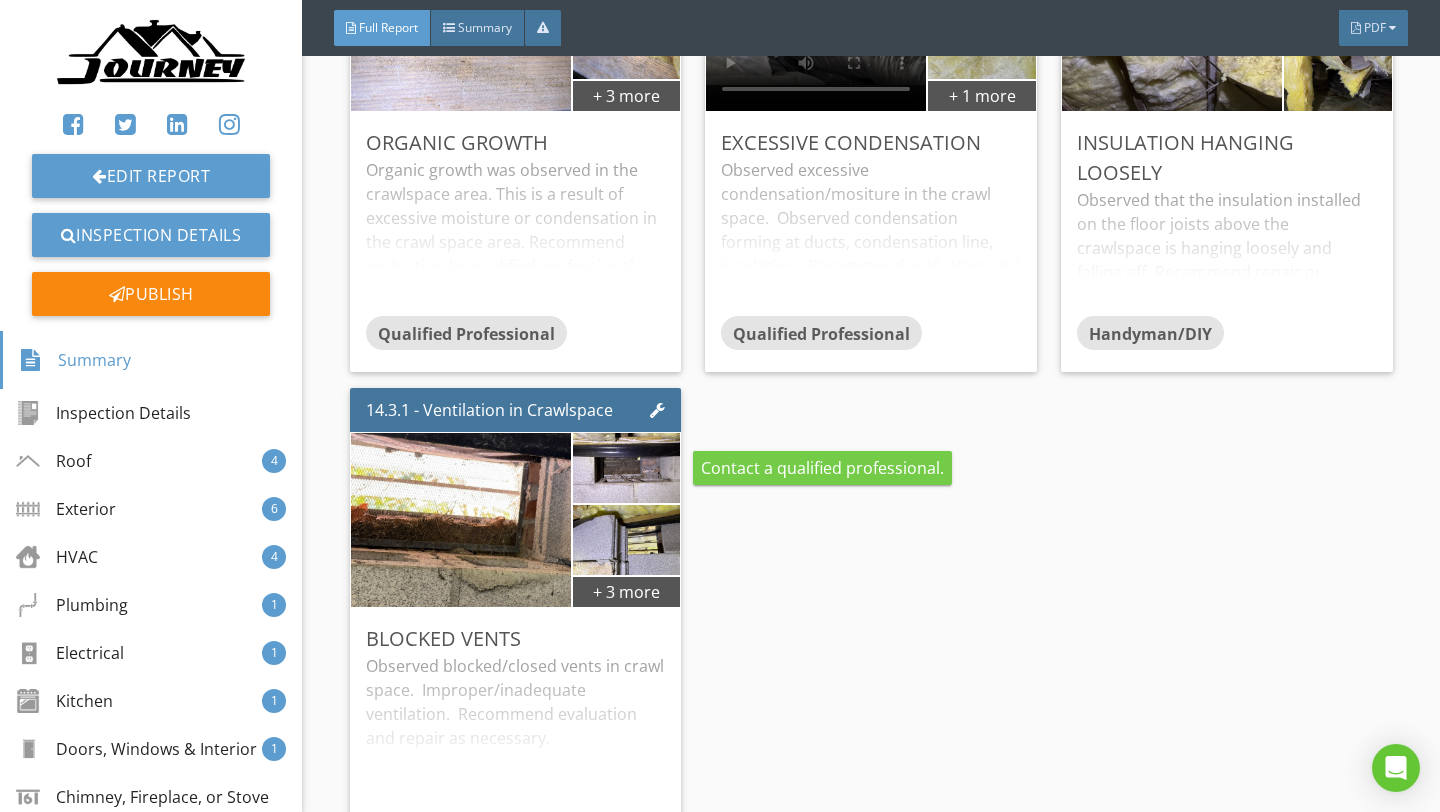 scroll, scrollTop: 71988, scrollLeft: 0, axis: vertical 